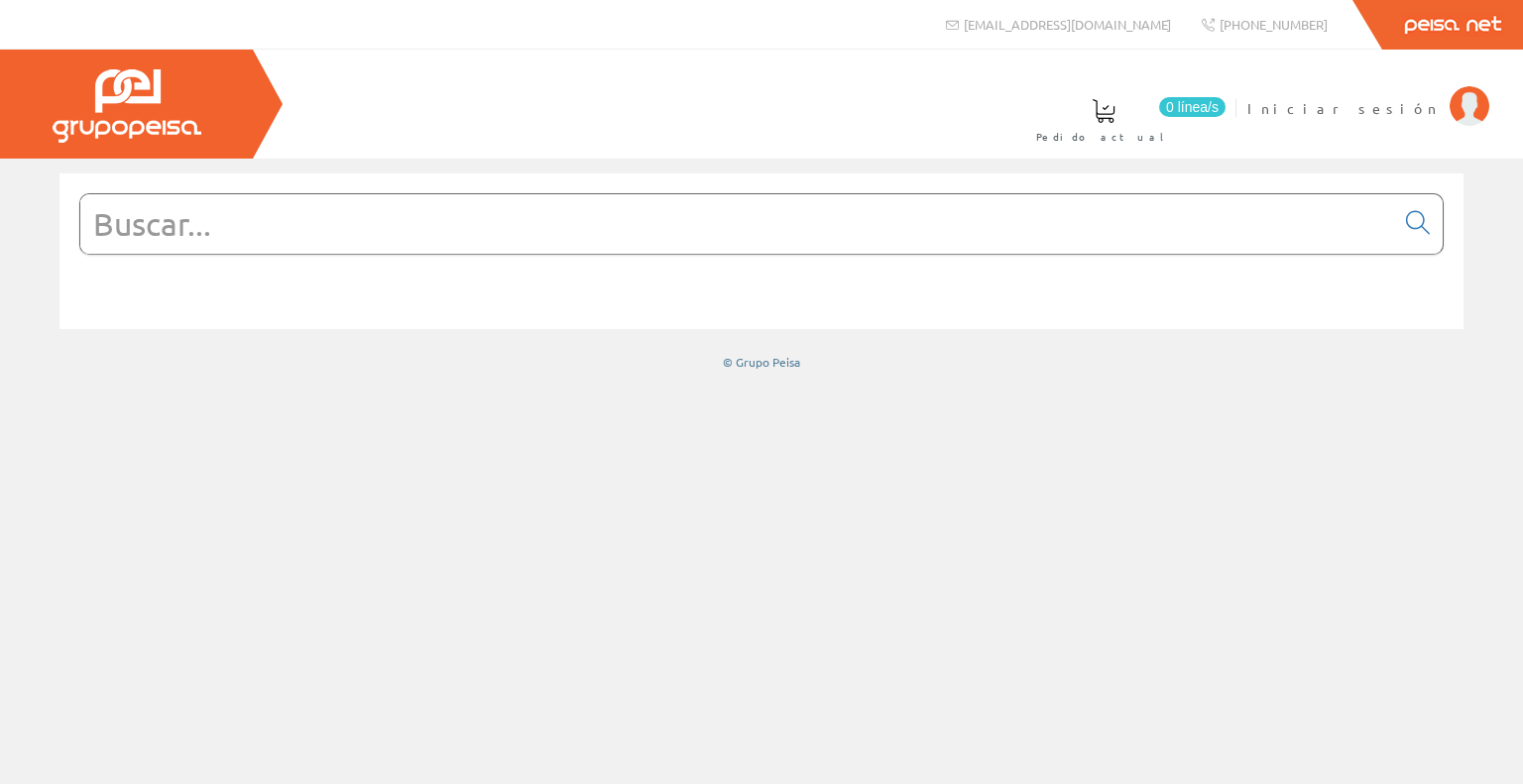 scroll, scrollTop: 0, scrollLeft: 0, axis: both 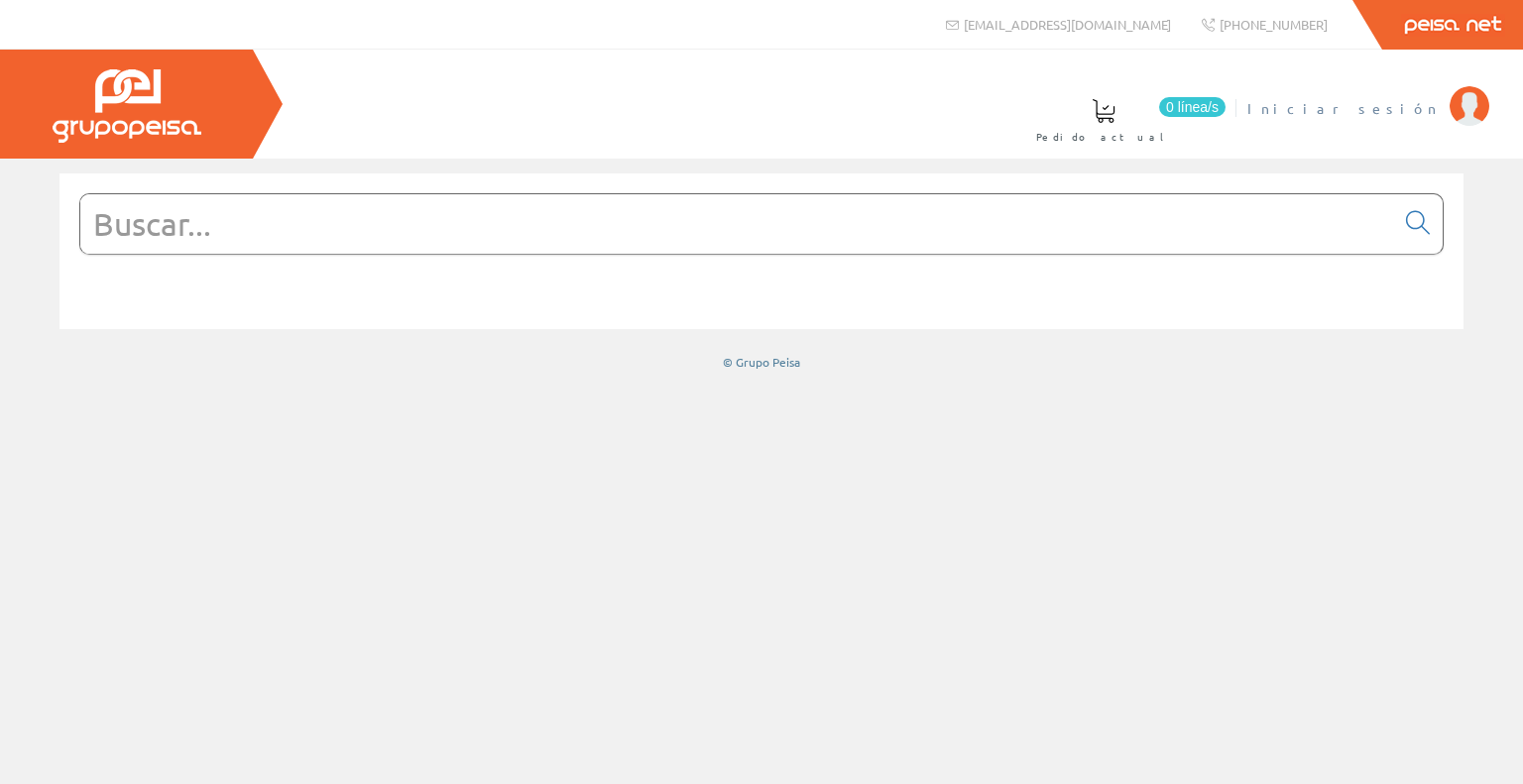 click on "Iniciar sesión" at bounding box center (1367, 120) 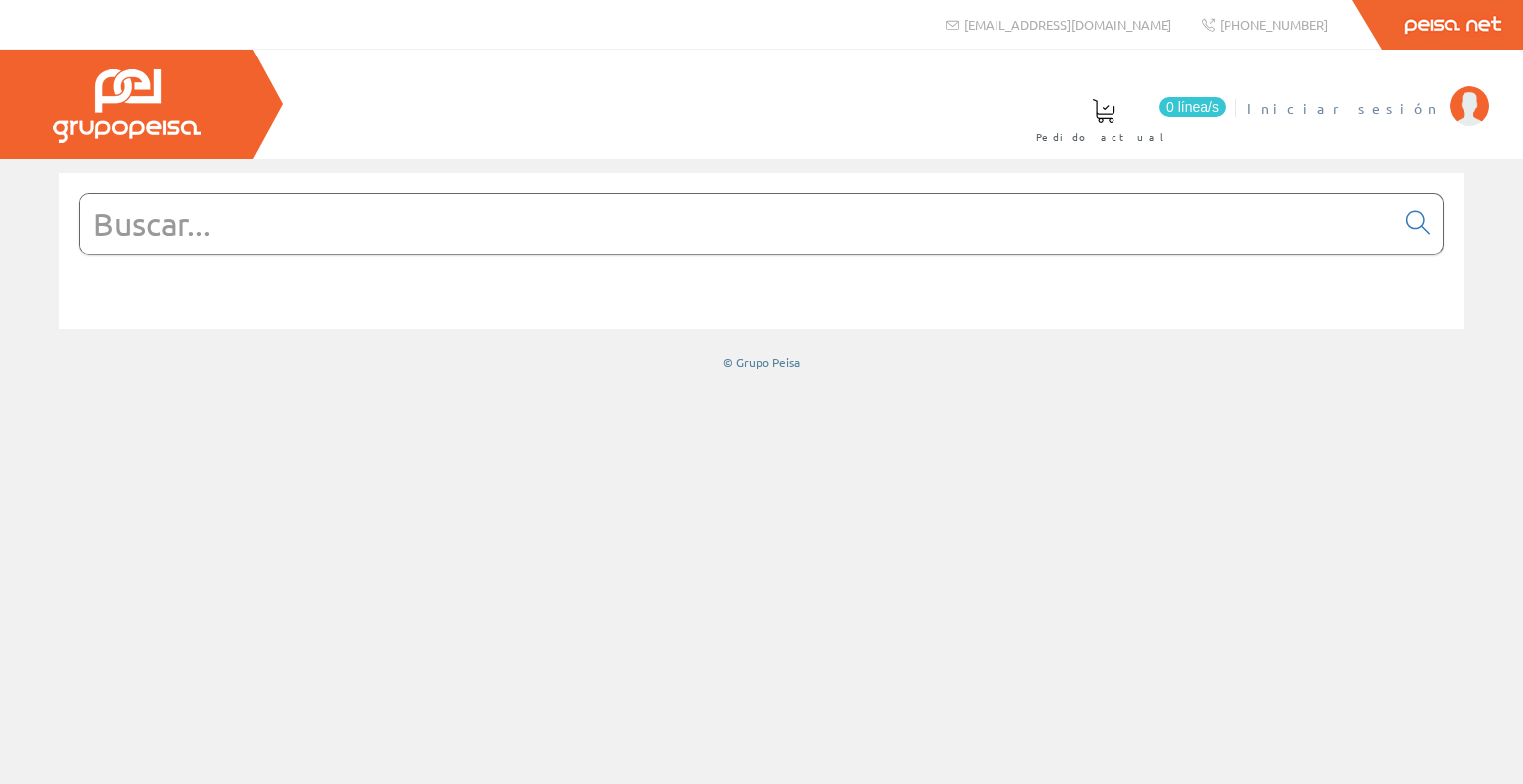 click on "Iniciar sesión" at bounding box center [1344, 108] 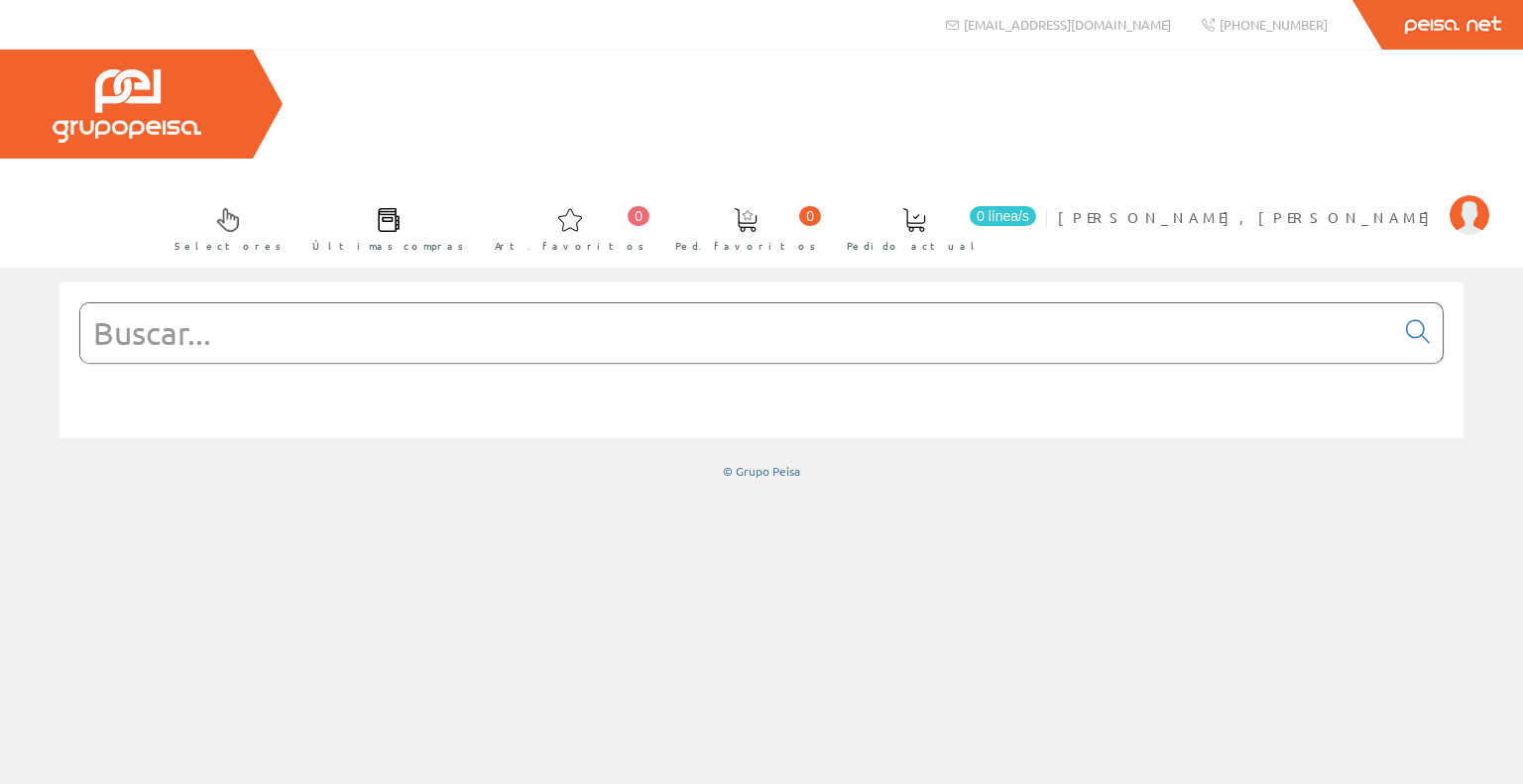 scroll, scrollTop: 0, scrollLeft: 0, axis: both 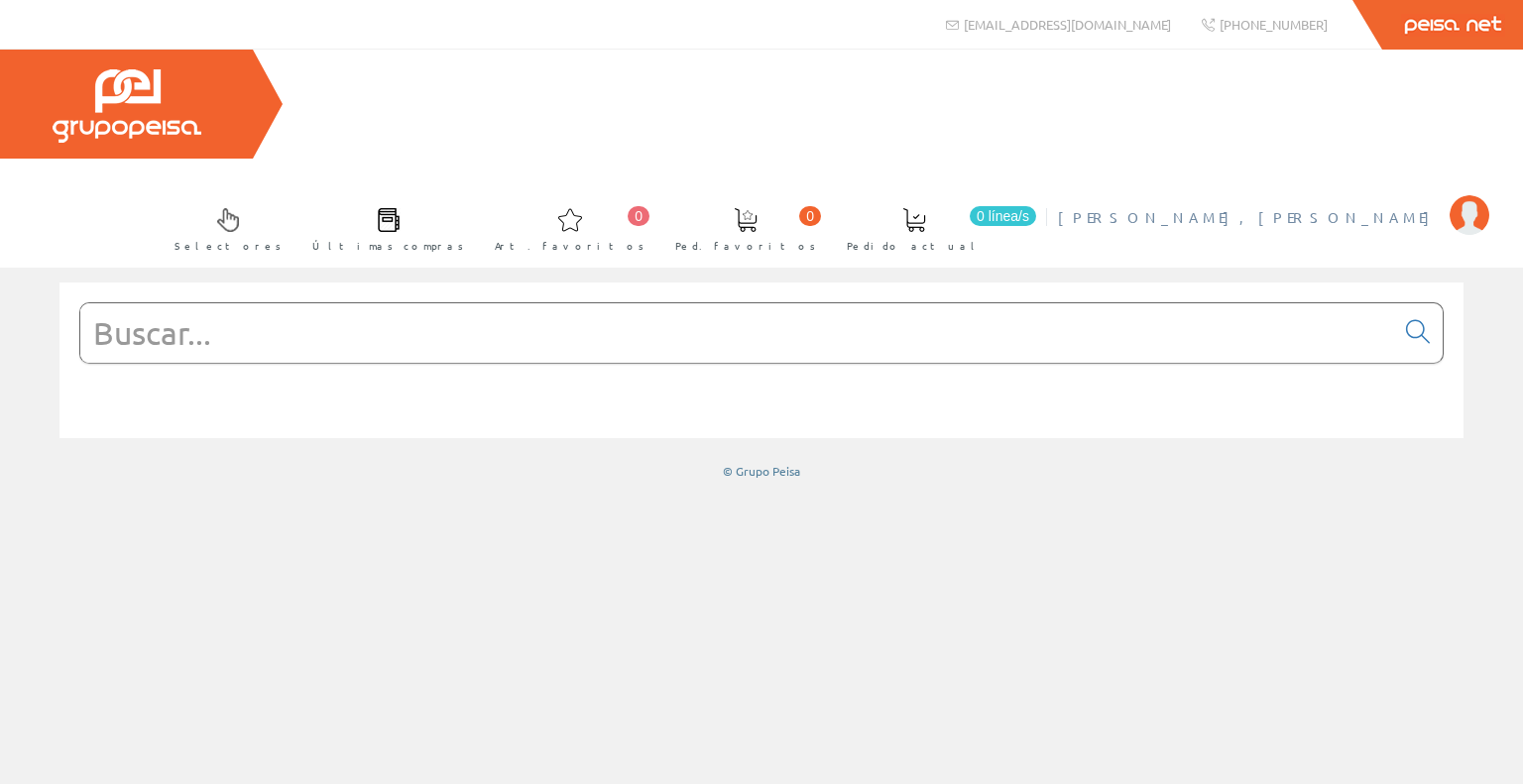 click on "[PERSON_NAME], [PERSON_NAME]" at bounding box center [1248, 217] 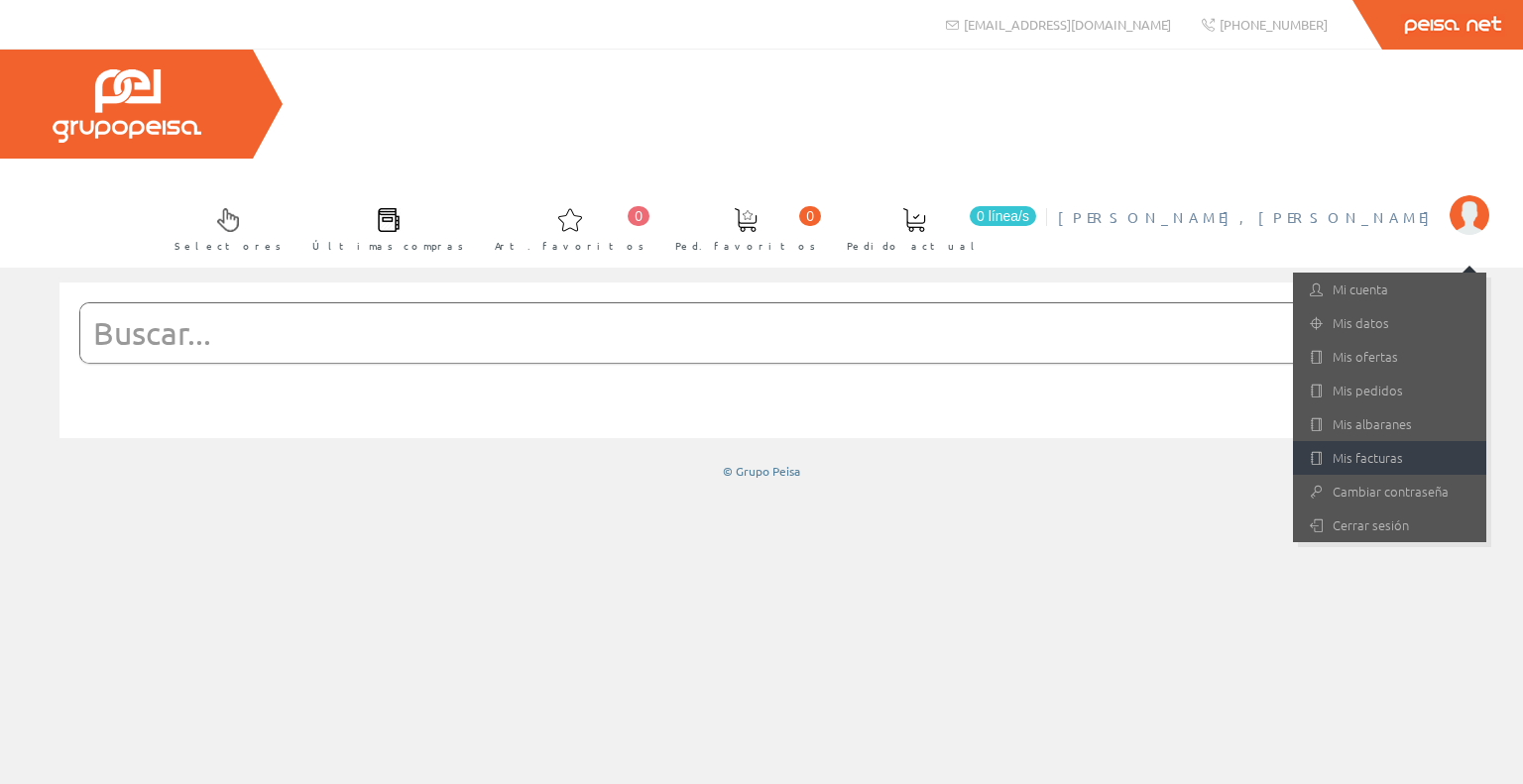 click on "Mis facturas" at bounding box center (1389, 458) 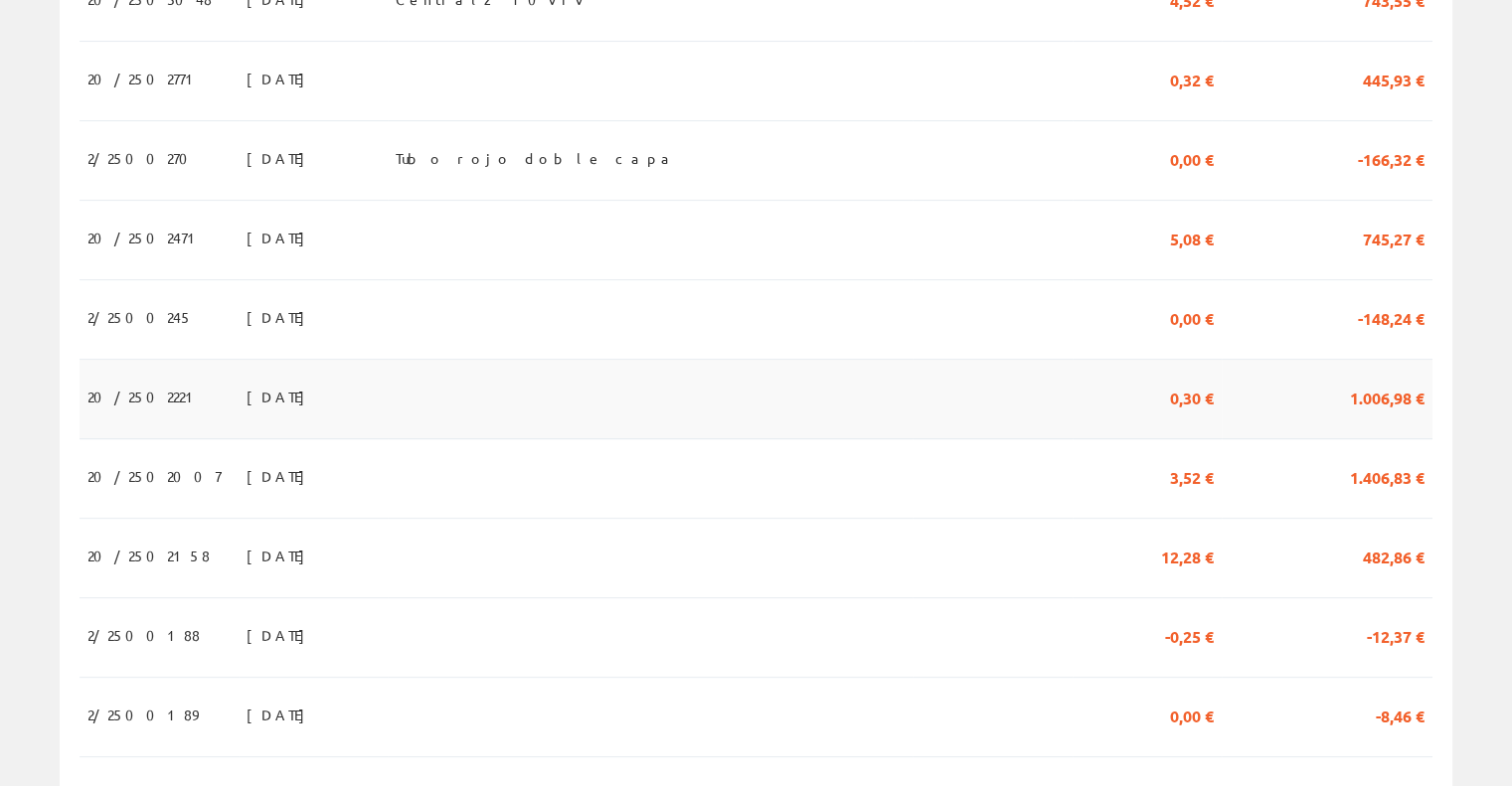 scroll, scrollTop: 795, scrollLeft: 0, axis: vertical 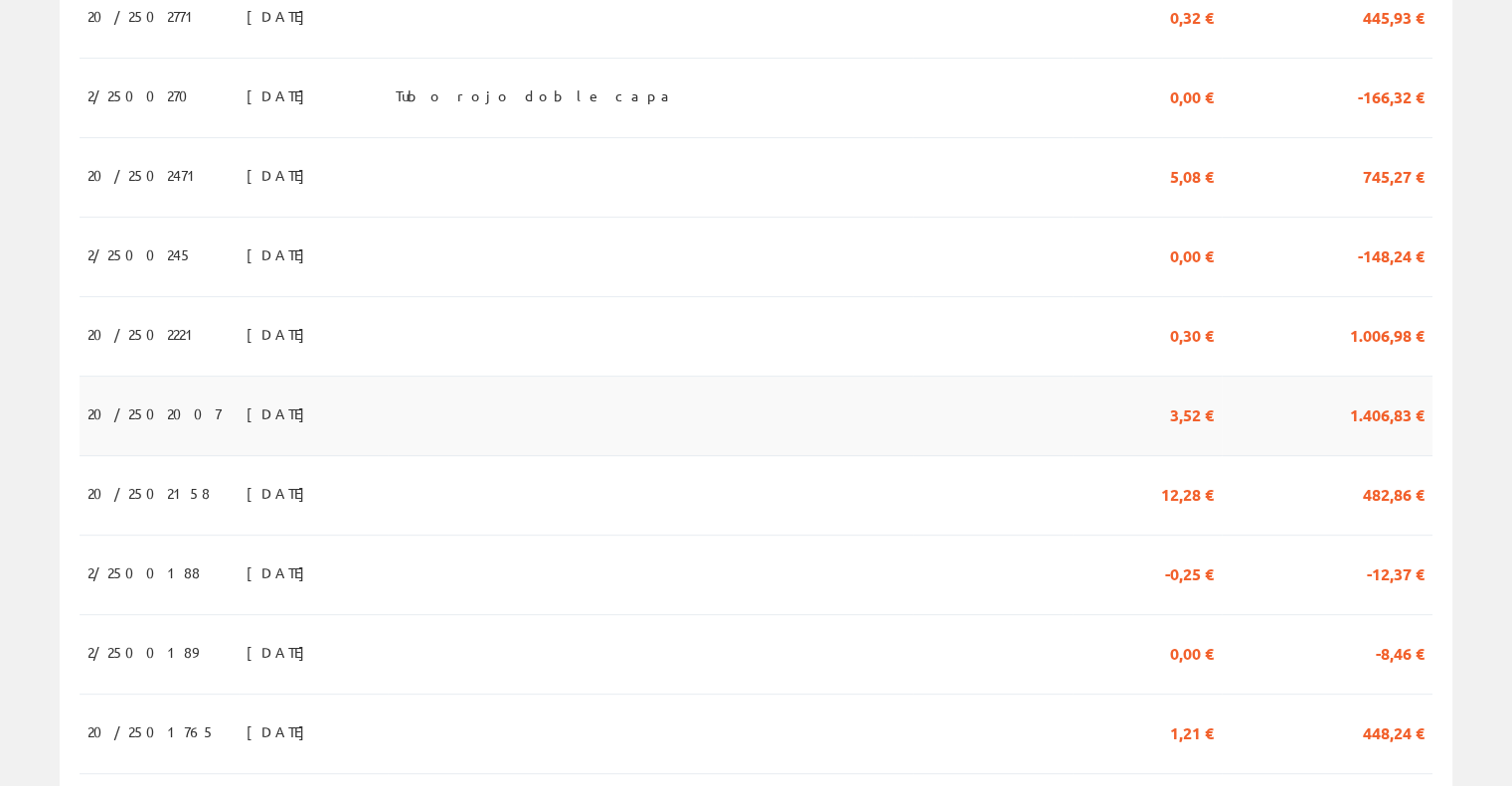 click at bounding box center (650, 416) 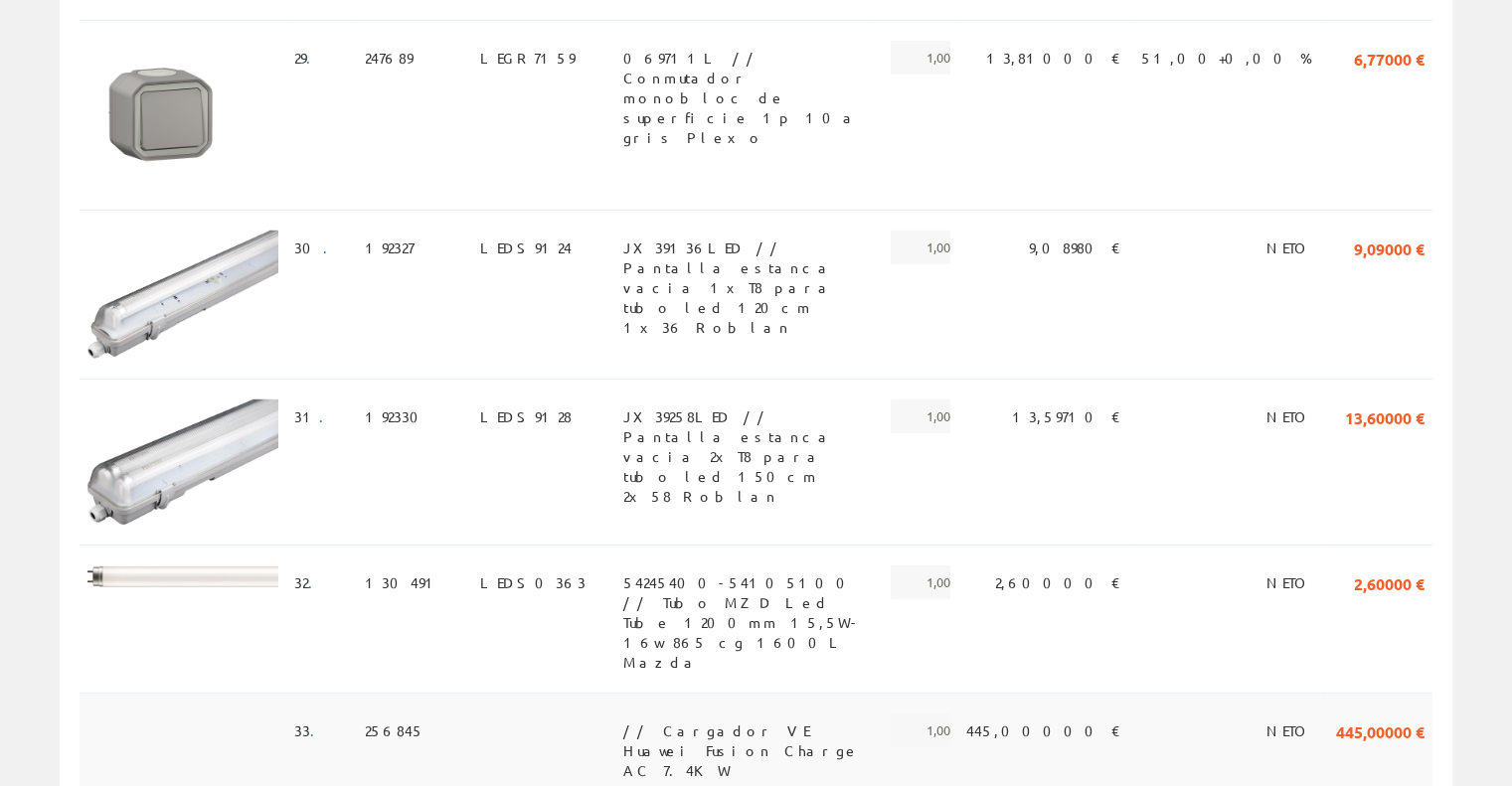 scroll, scrollTop: 5634, scrollLeft: 0, axis: vertical 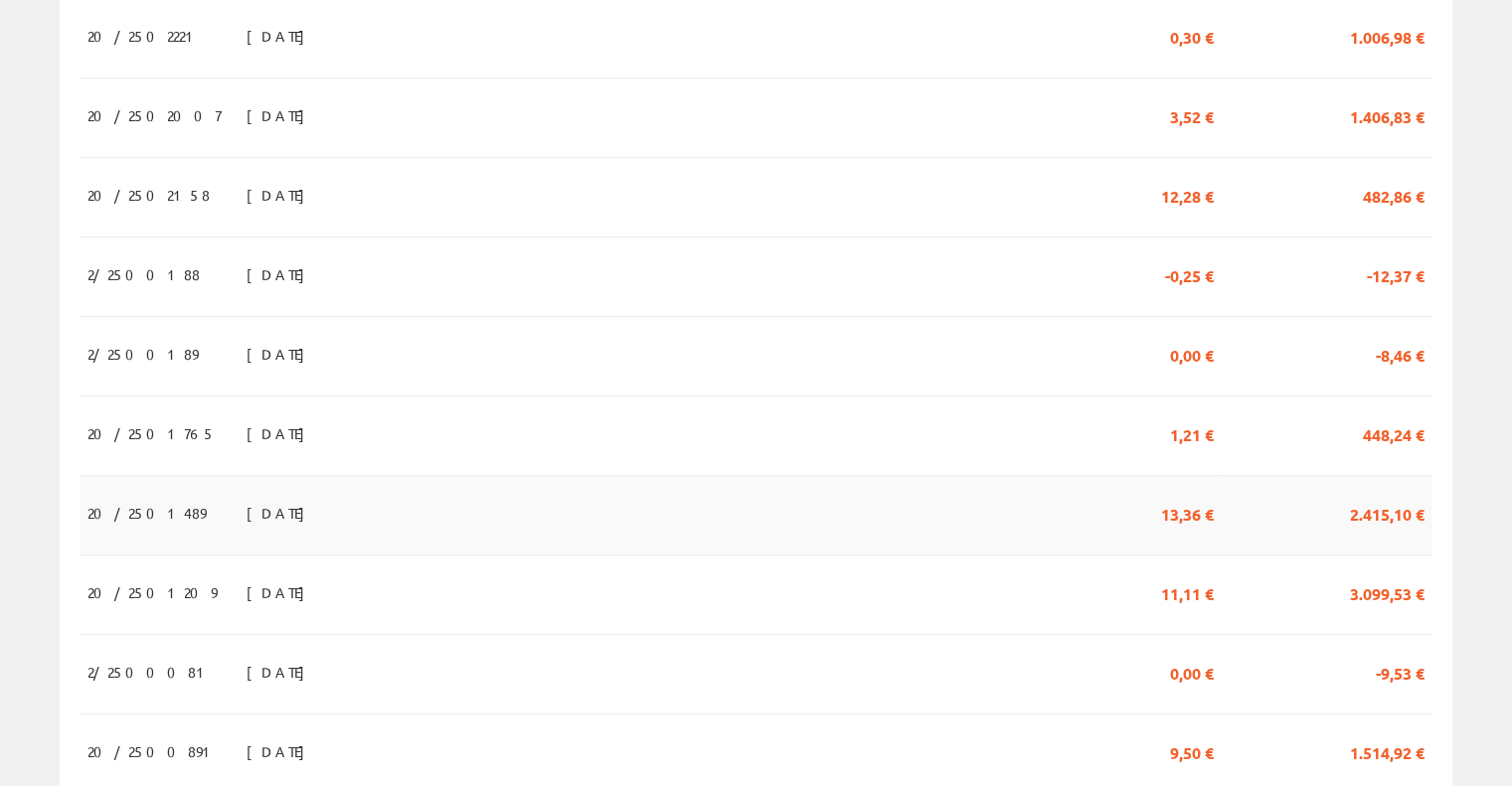 click at bounding box center [650, 515] 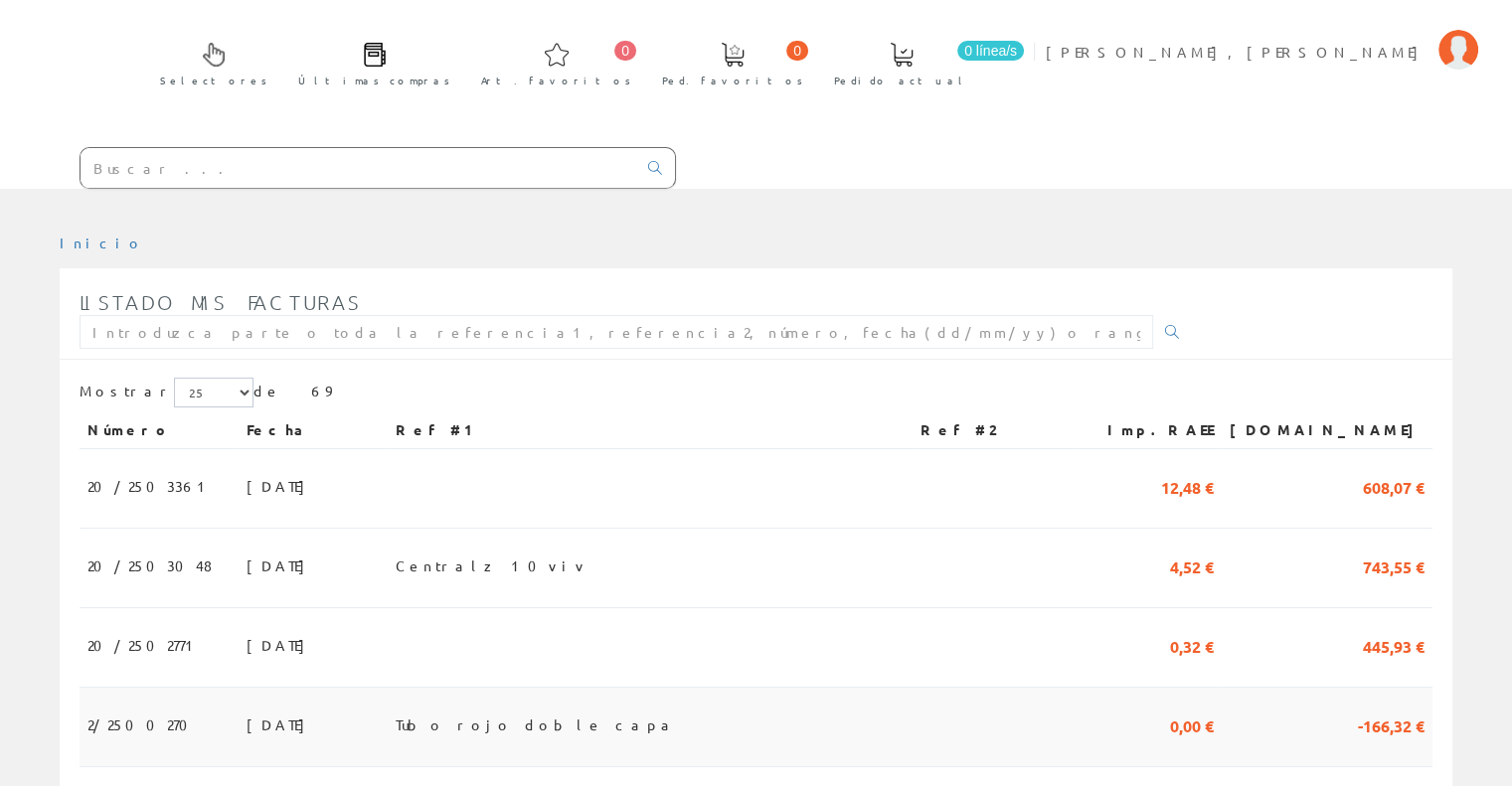 scroll, scrollTop: 696, scrollLeft: 0, axis: vertical 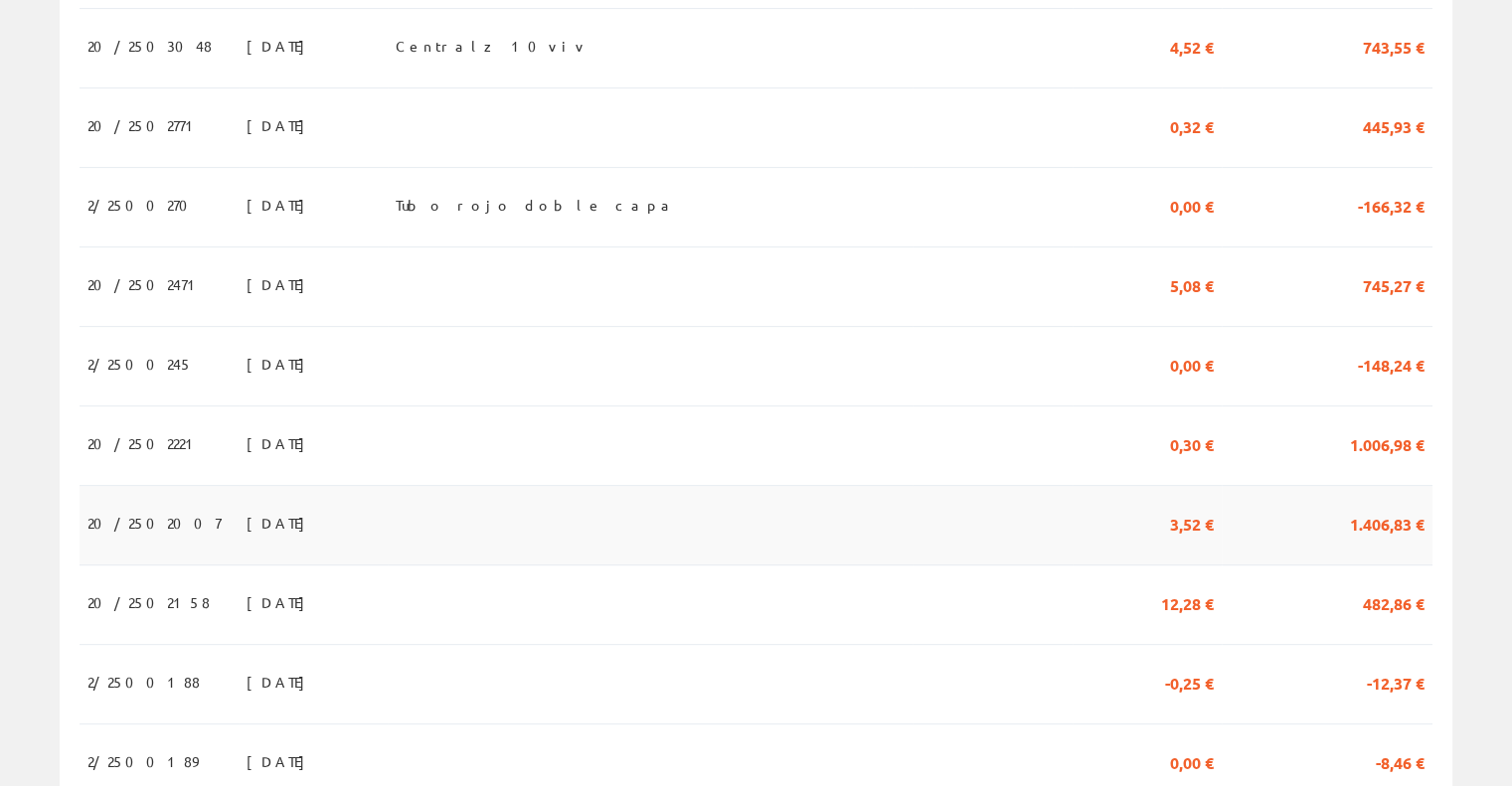 click at bounding box center [650, 526] 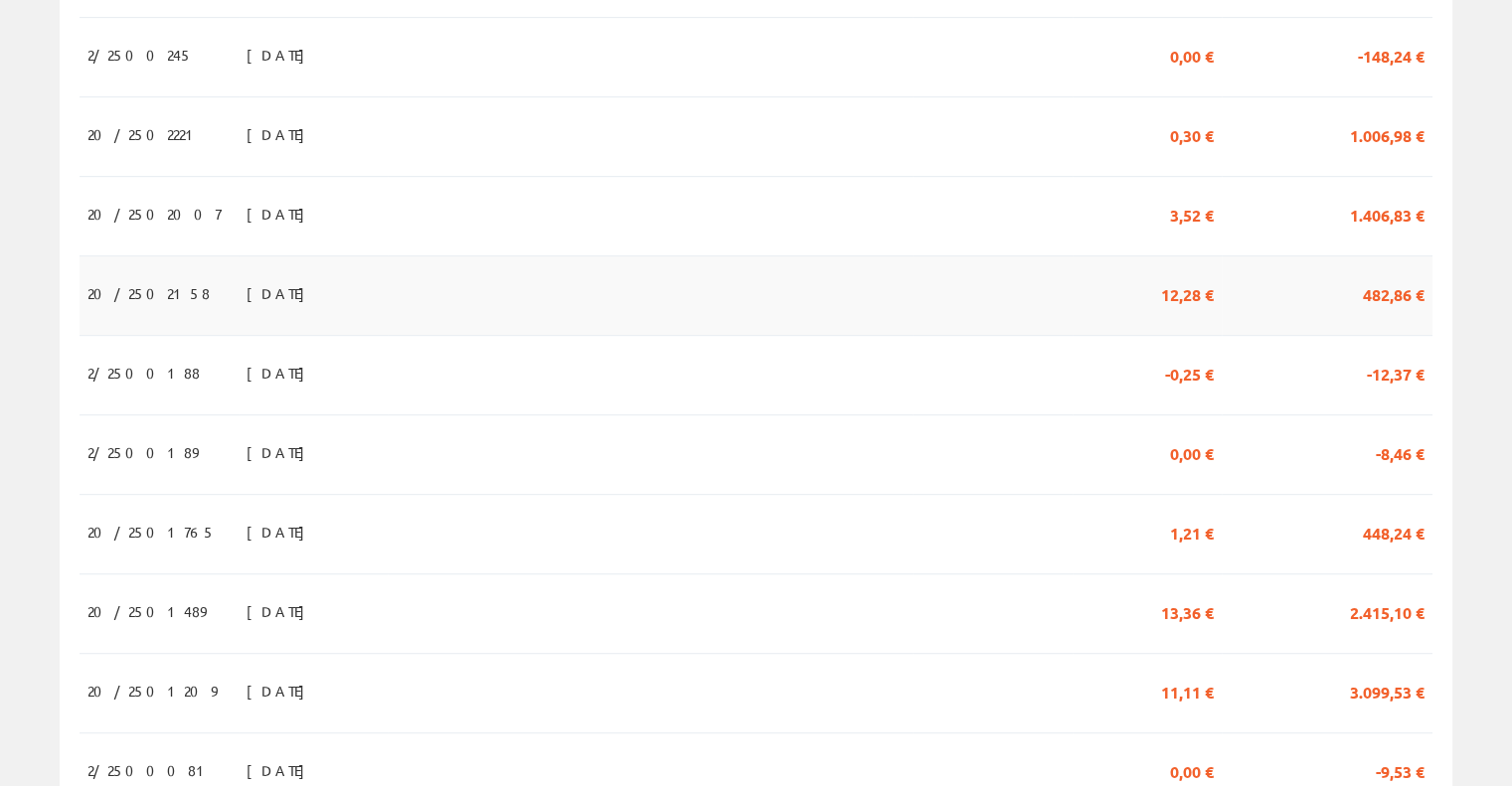 scroll, scrollTop: 1083, scrollLeft: 0, axis: vertical 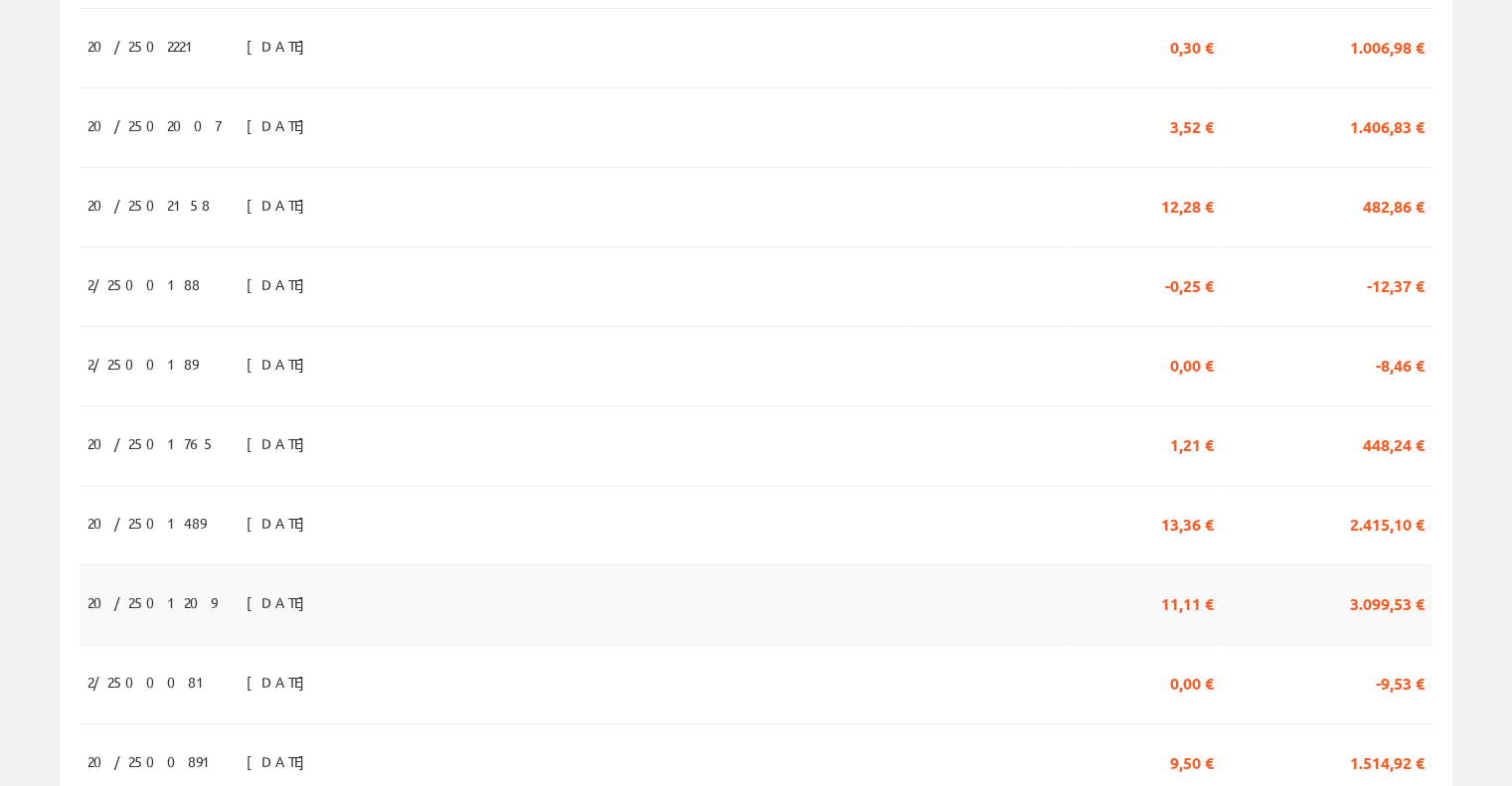 click at bounding box center [650, 604] 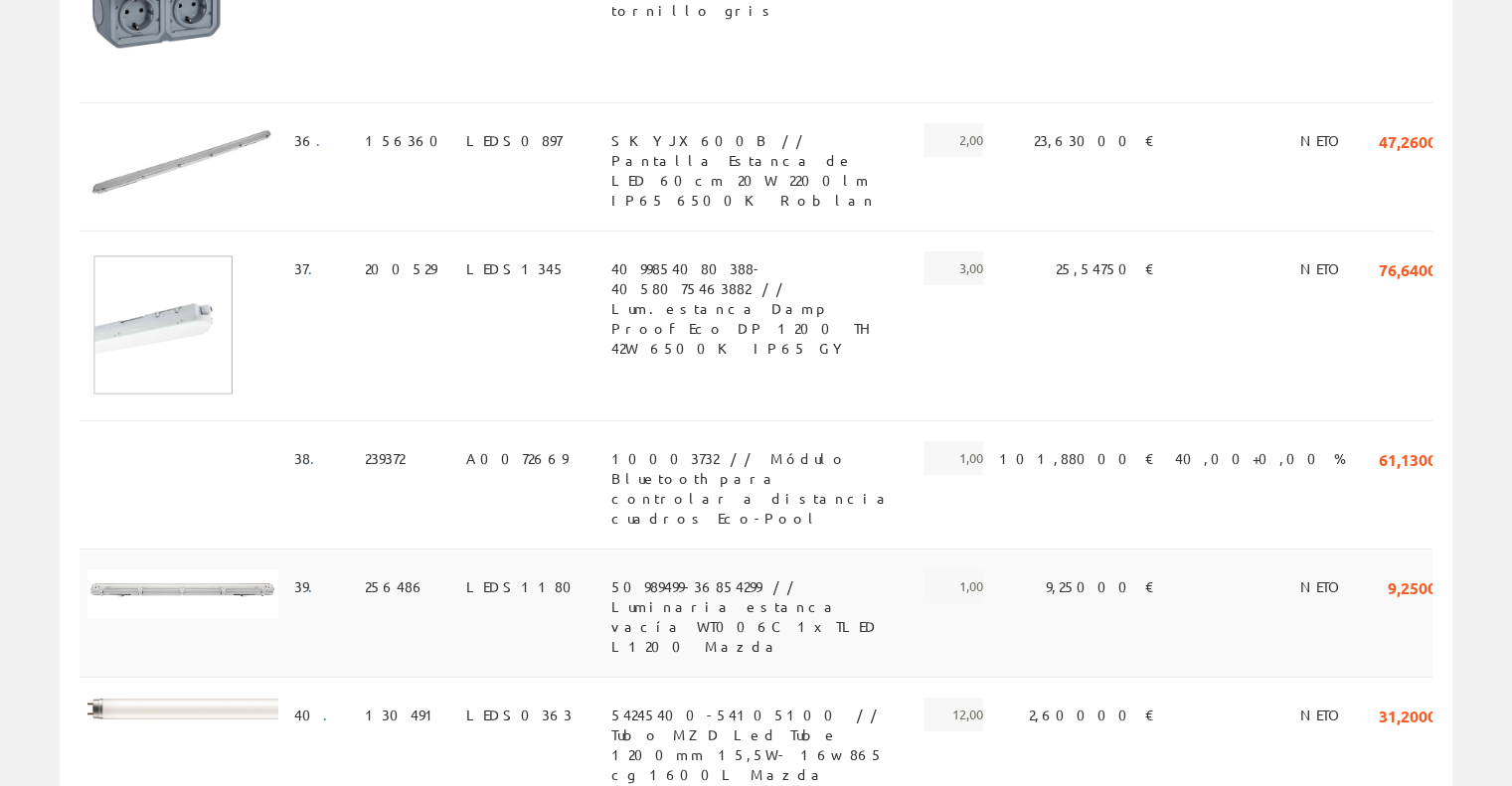 scroll, scrollTop: 6459, scrollLeft: 0, axis: vertical 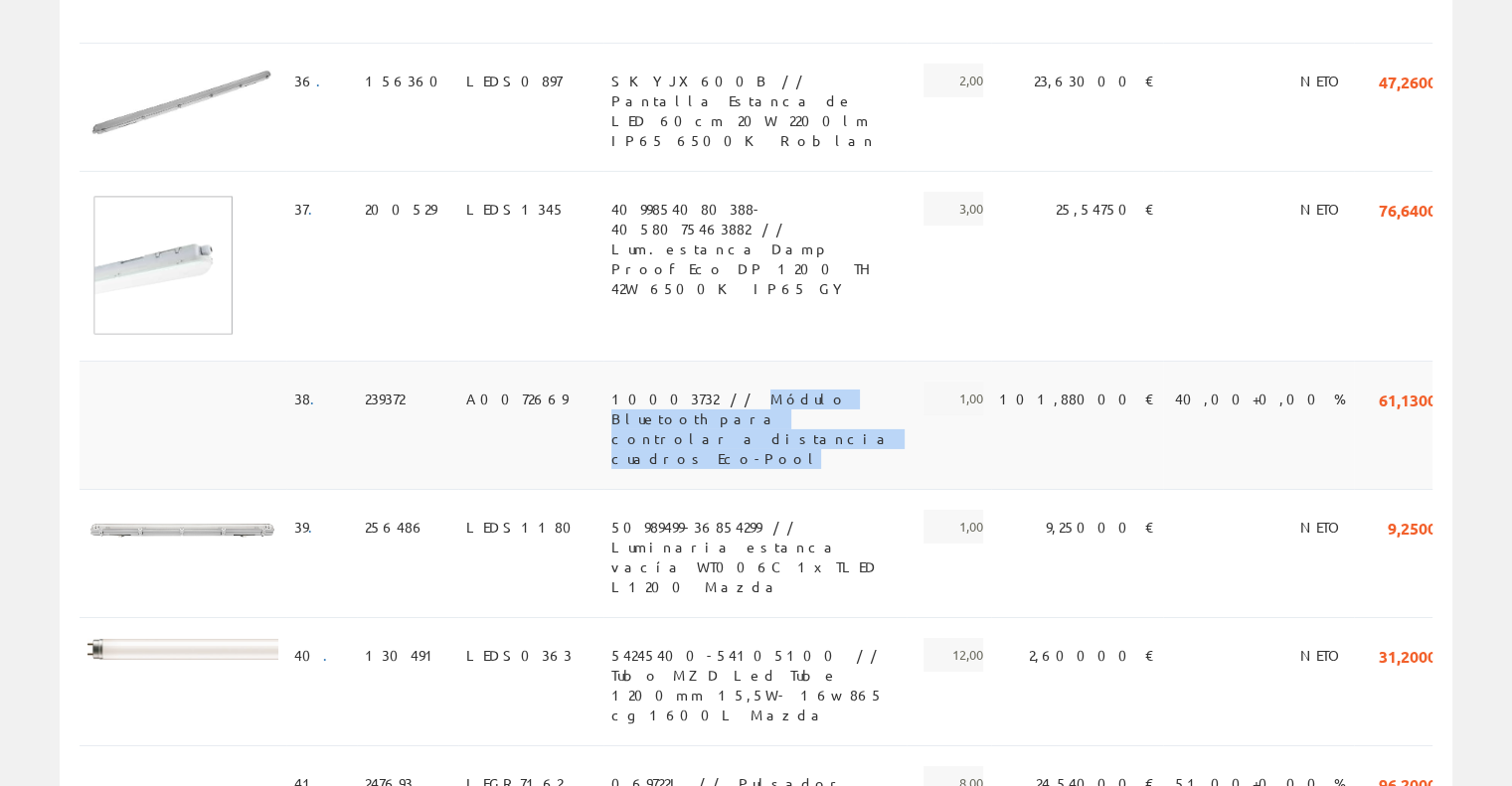 drag, startPoint x: 576, startPoint y: 130, endPoint x: 986, endPoint y: 134, distance: 410.01951 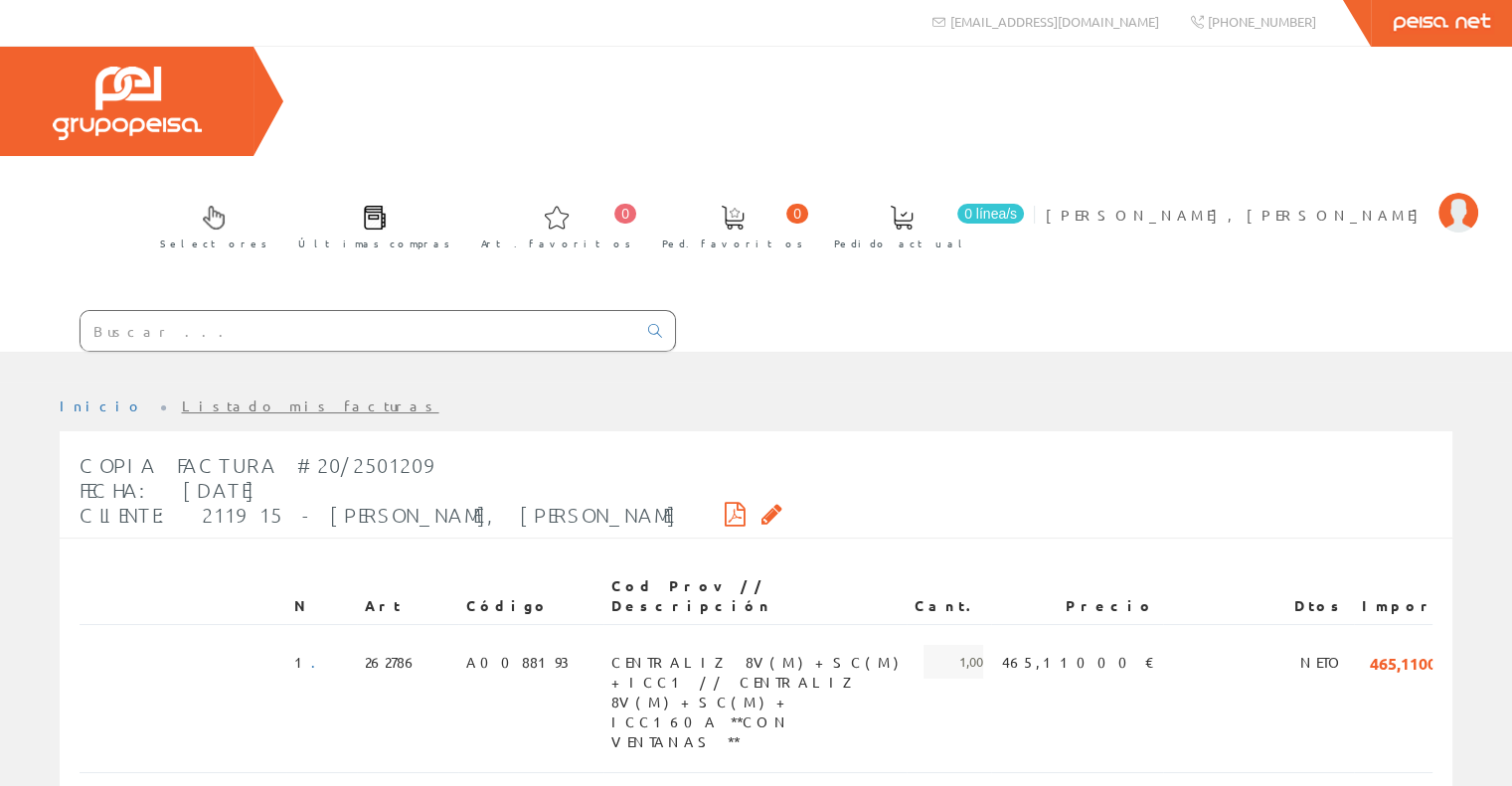 scroll, scrollTop: 0, scrollLeft: 0, axis: both 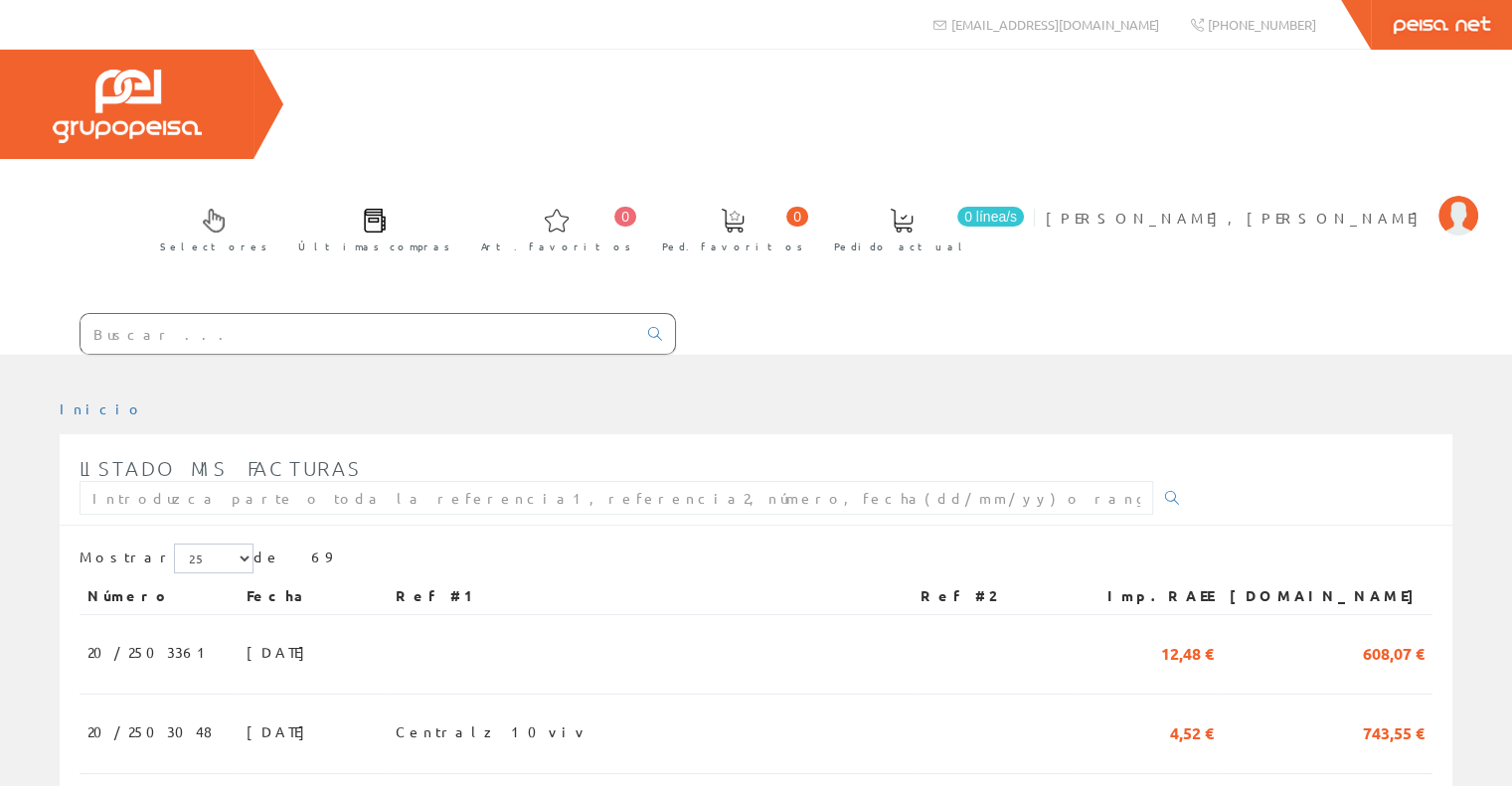 click at bounding box center [358, 334] 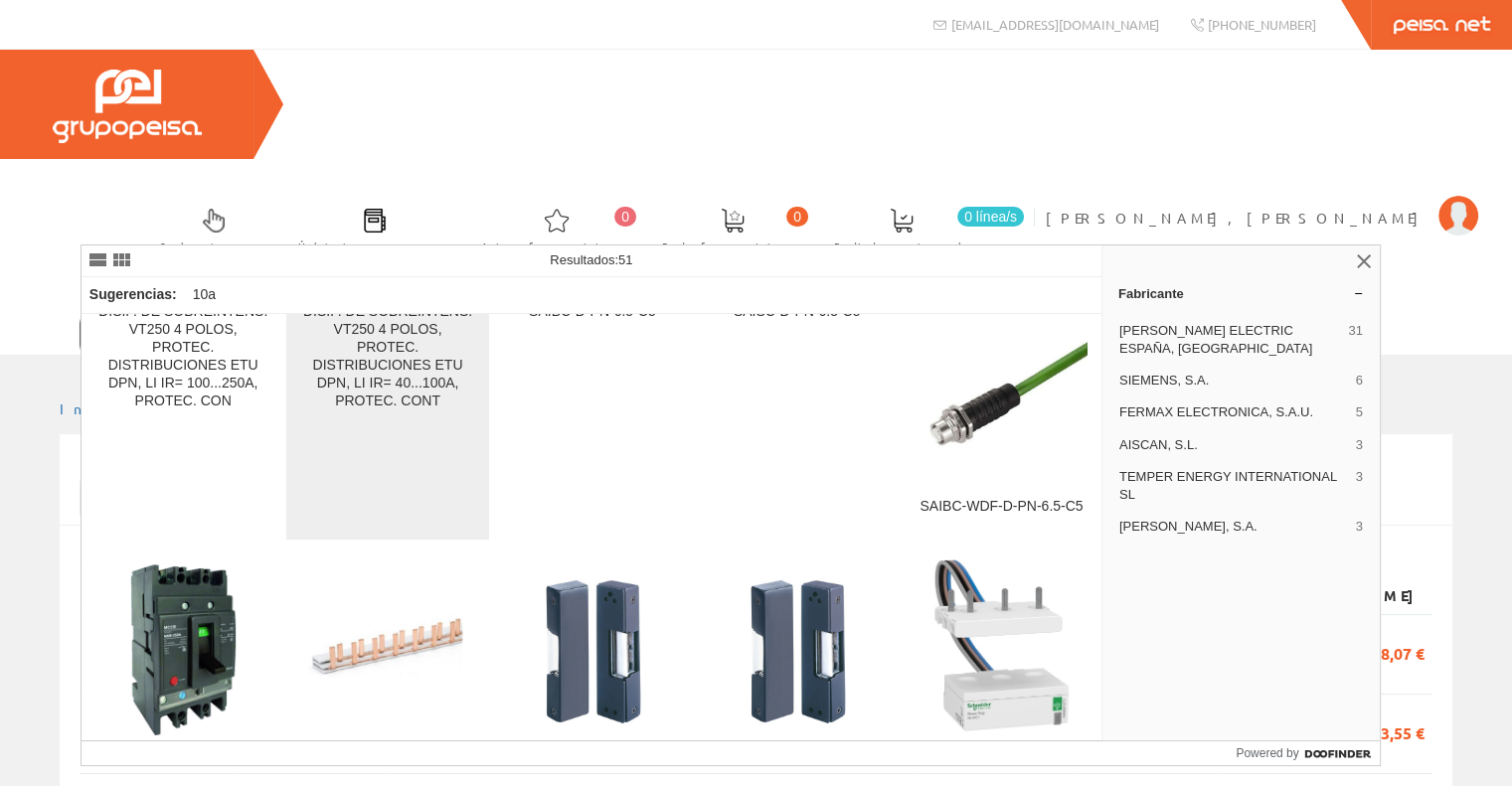 scroll, scrollTop: 397, scrollLeft: 0, axis: vertical 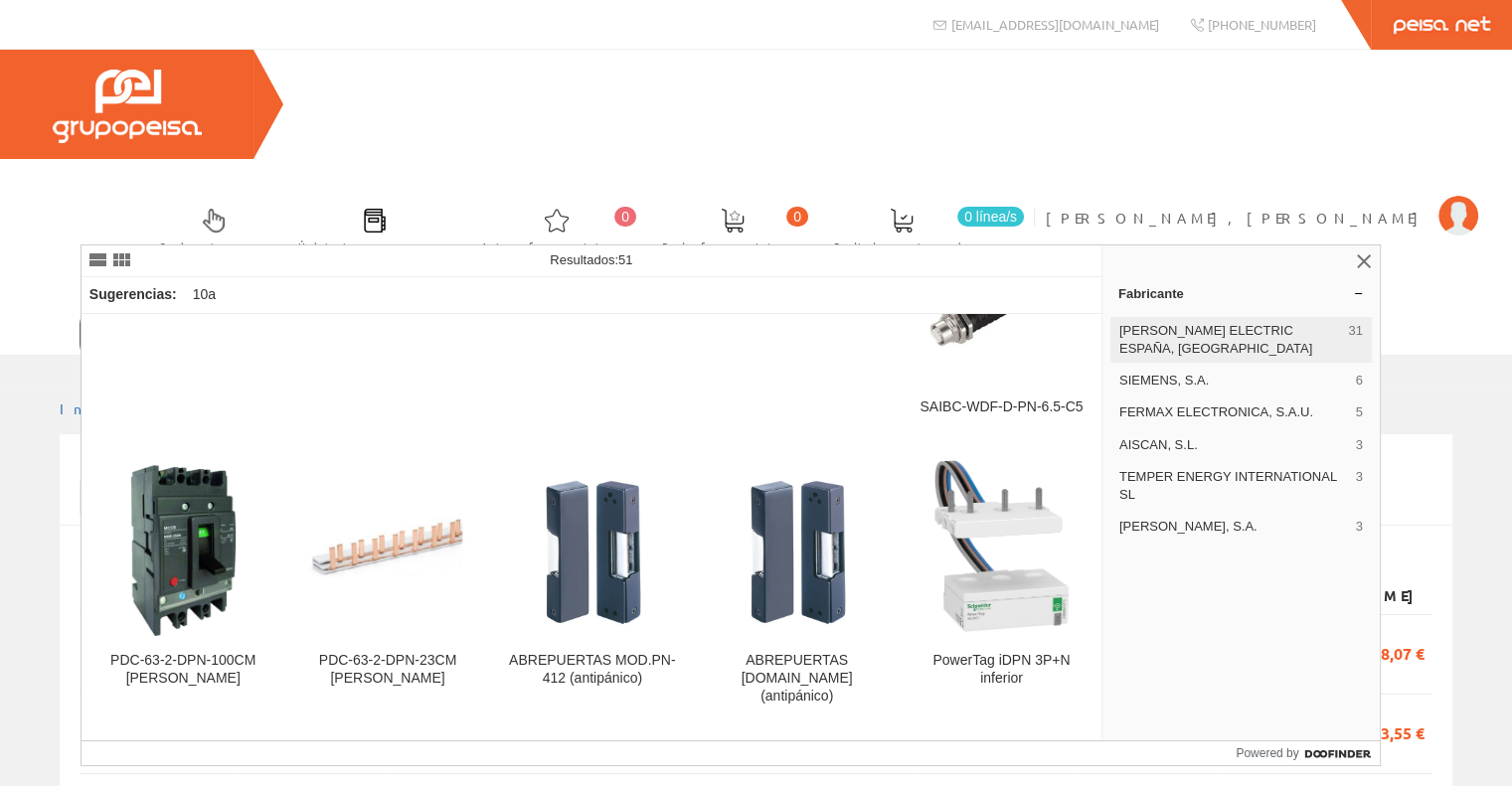 type on "dpn 10a" 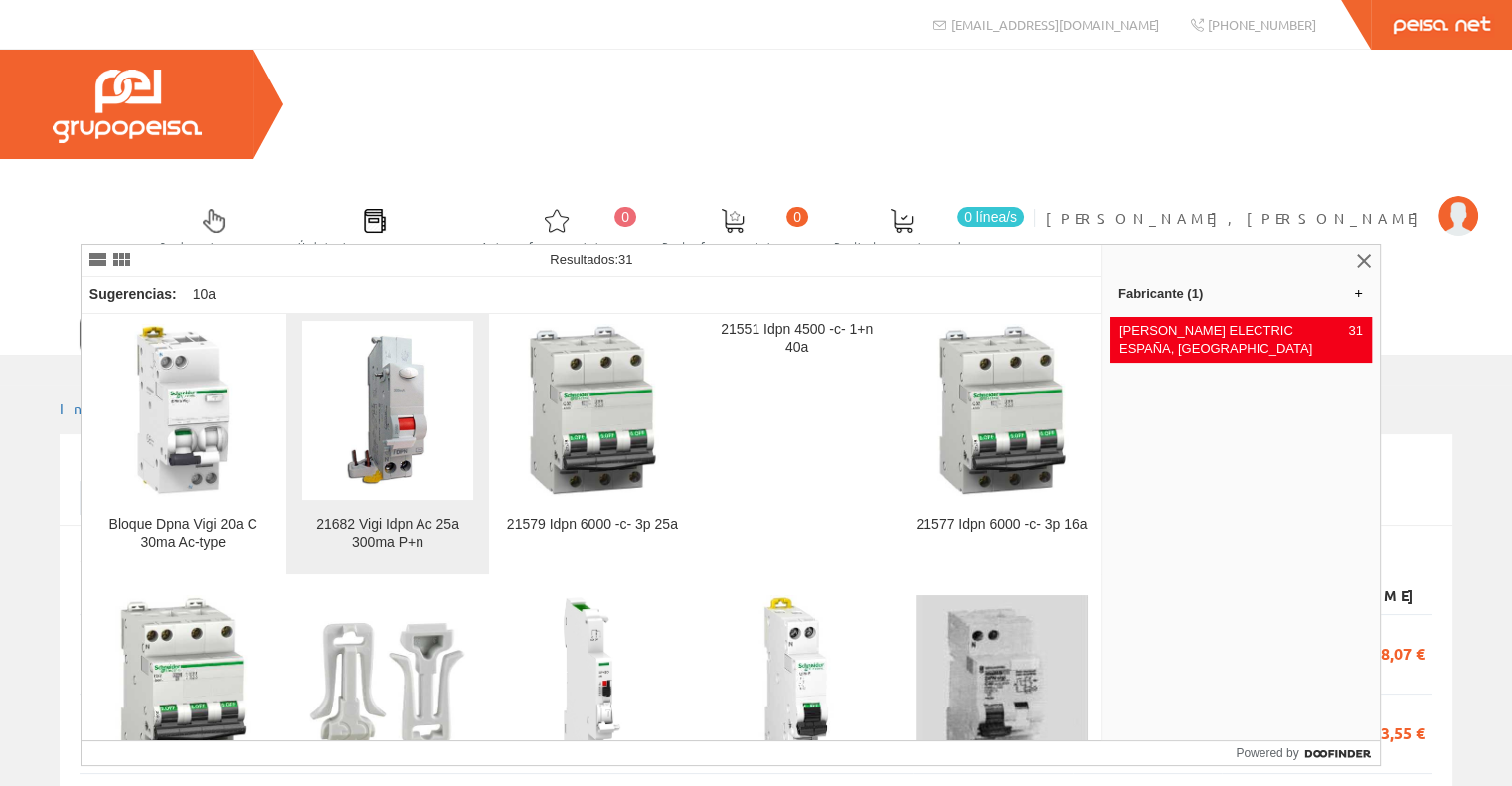 scroll, scrollTop: 1192, scrollLeft: 0, axis: vertical 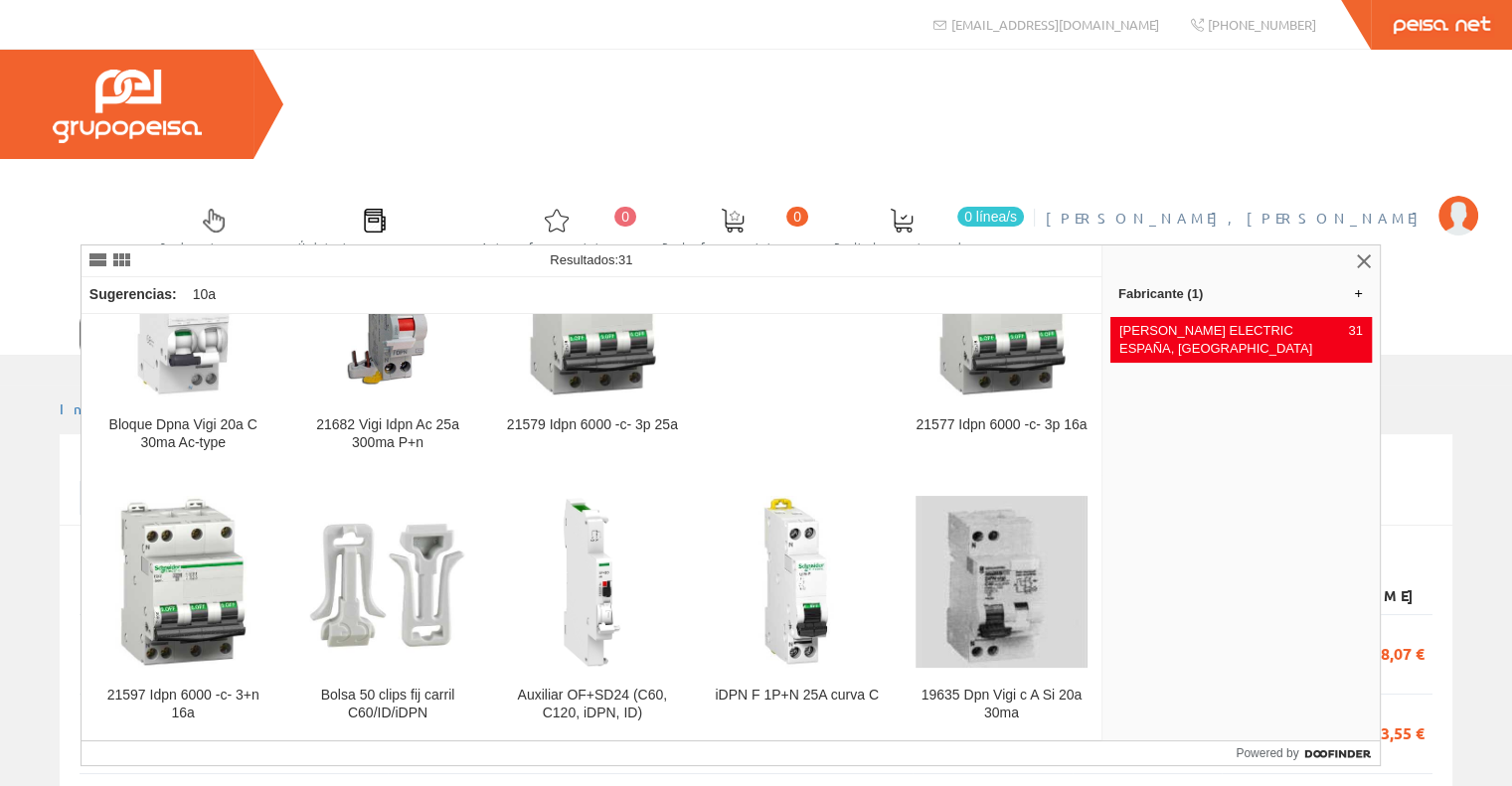 click on "[PERSON_NAME], [PERSON_NAME]" at bounding box center [1237, 218] 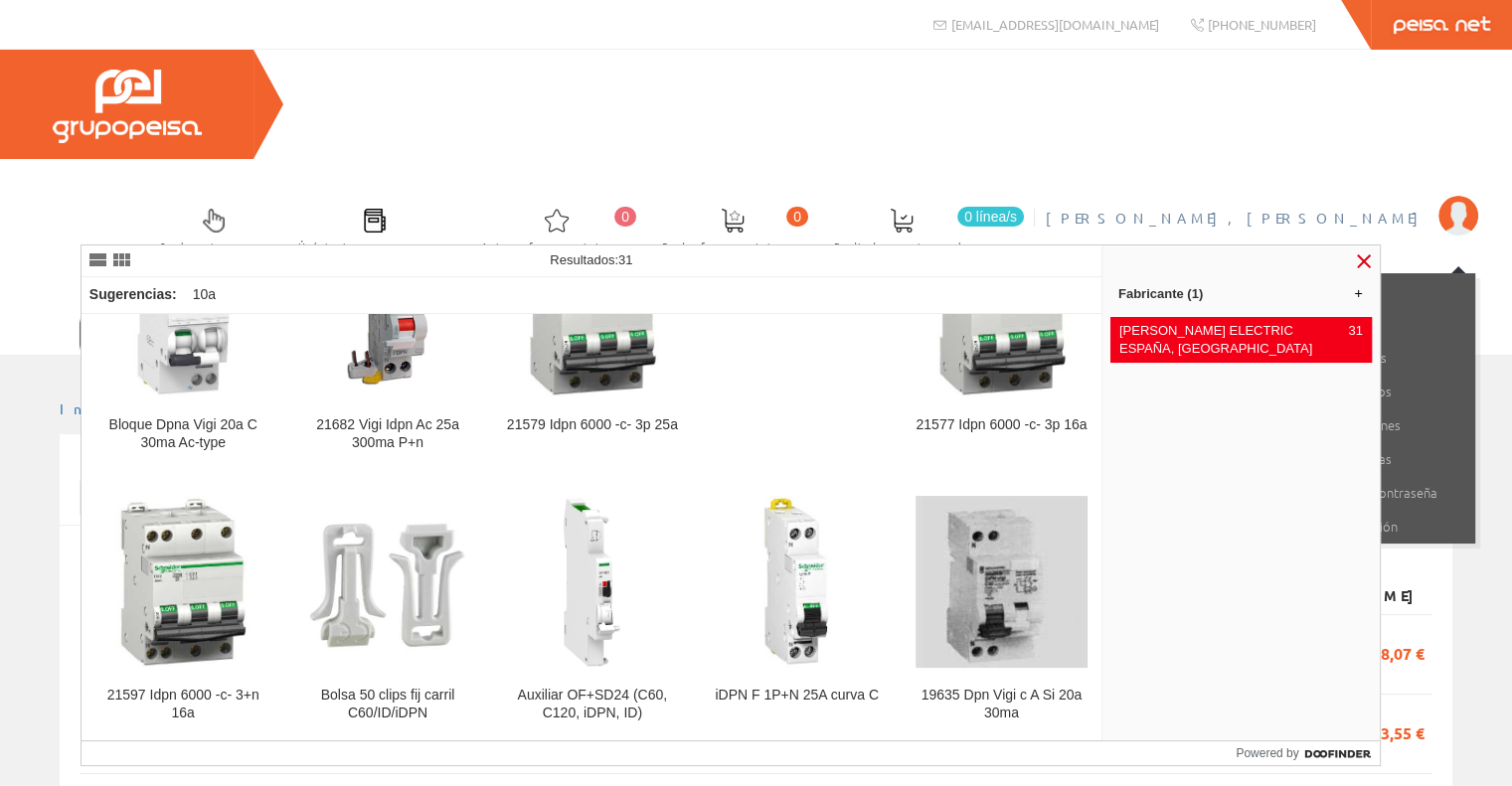 click at bounding box center (1364, 261) 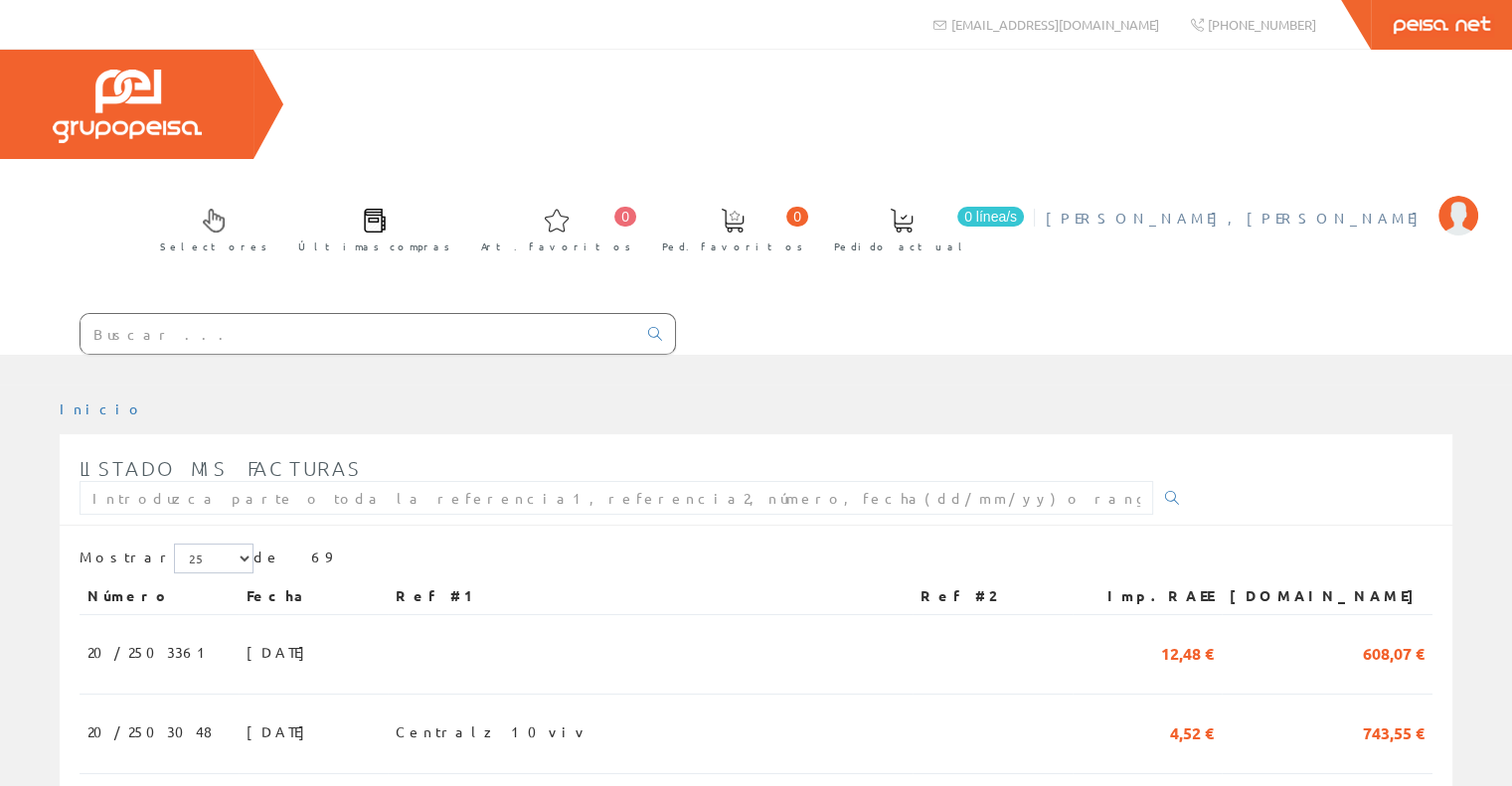 click on "[PERSON_NAME], [PERSON_NAME]" at bounding box center [1237, 218] 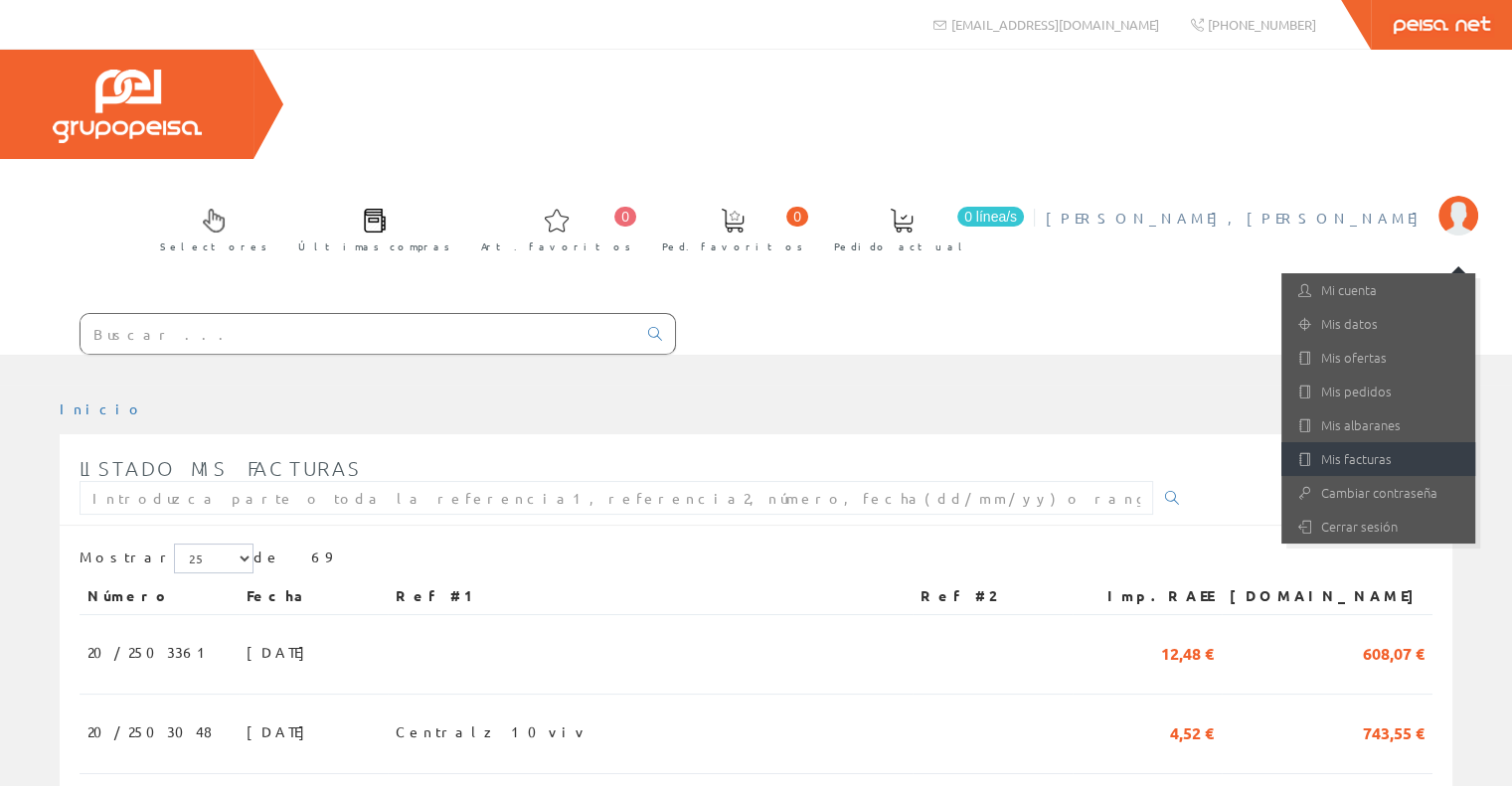 click on "Mis facturas" at bounding box center [1378, 459] 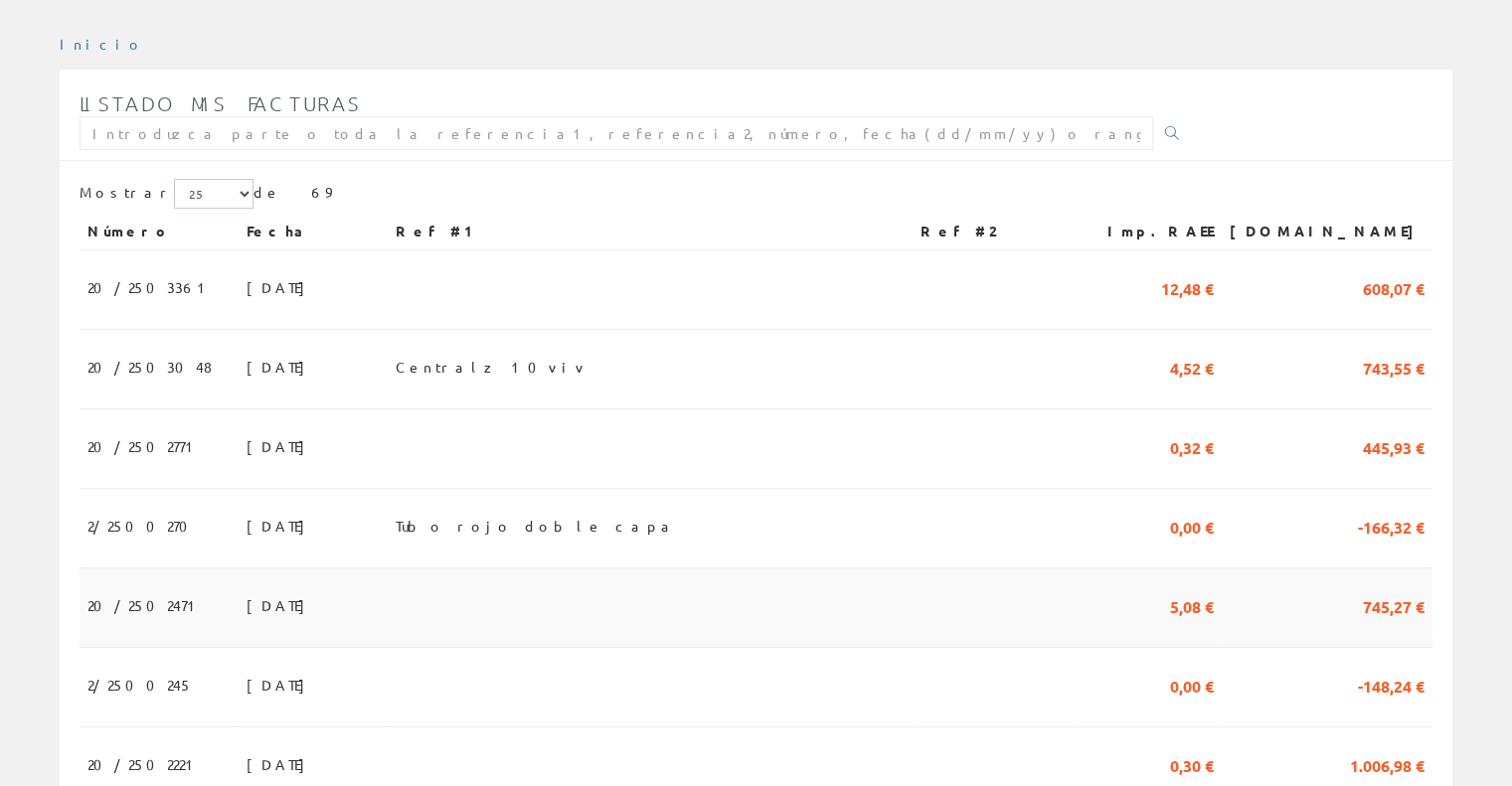 scroll, scrollTop: 497, scrollLeft: 0, axis: vertical 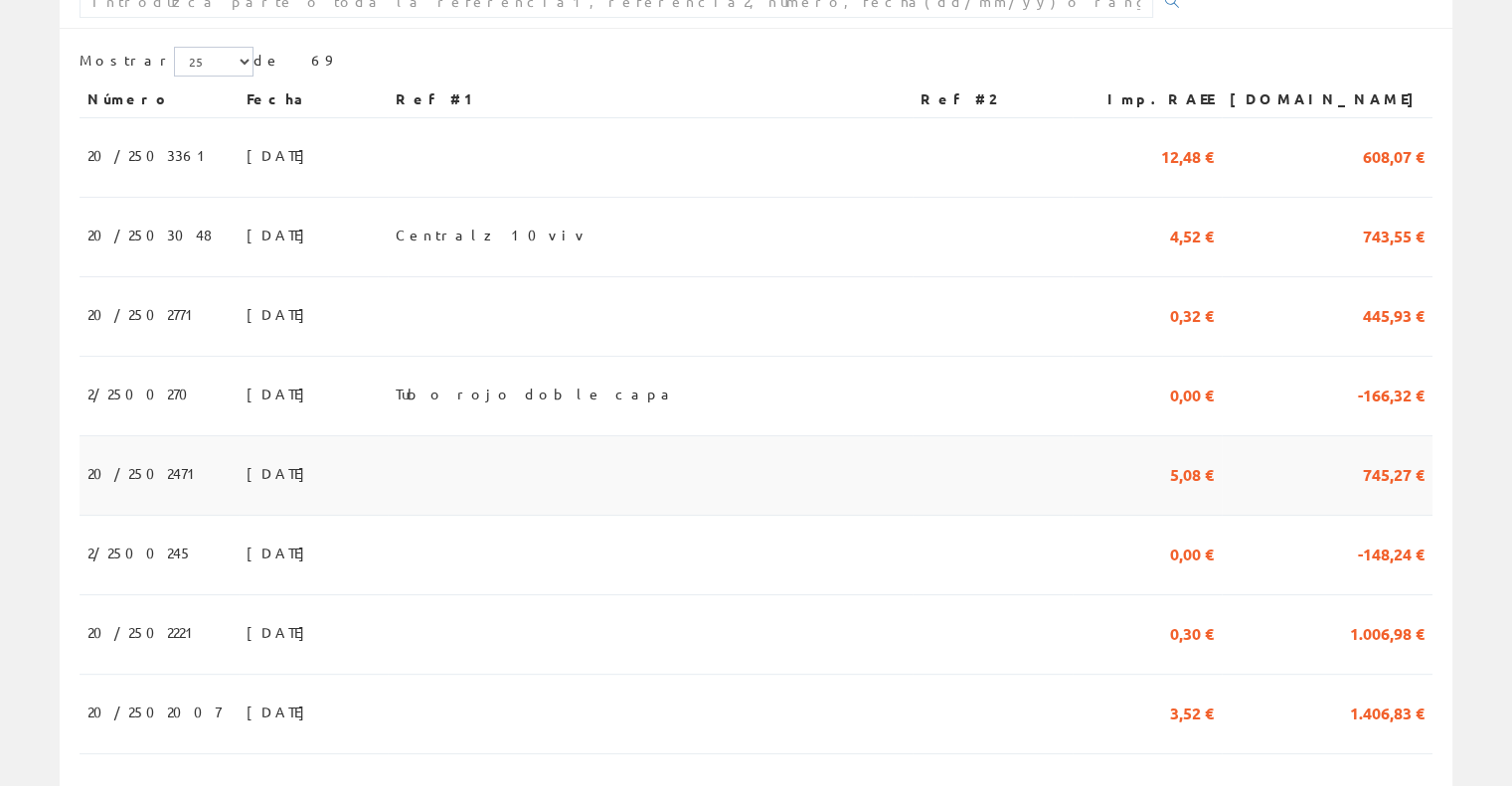 click at bounding box center [650, 476] 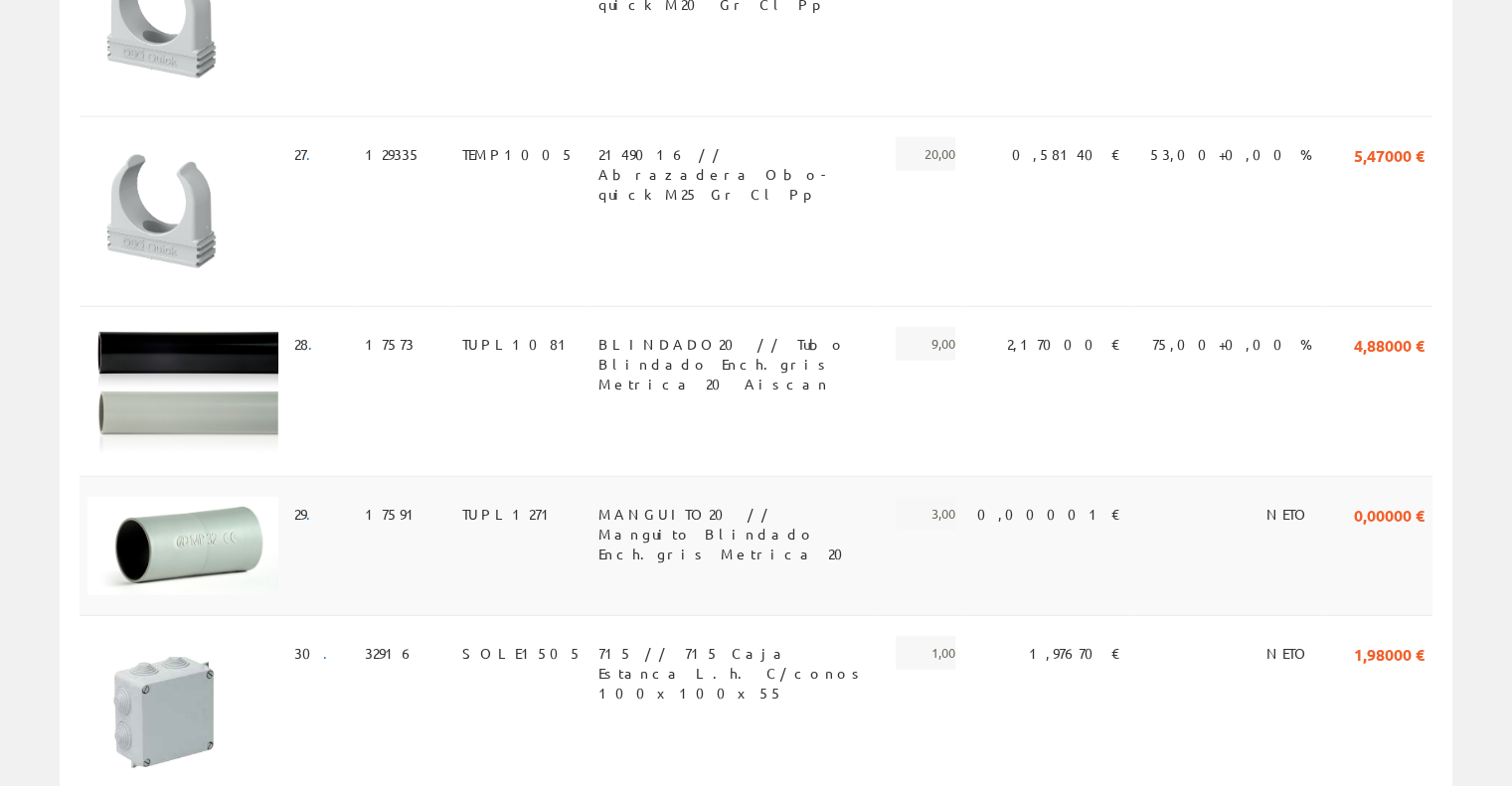 scroll, scrollTop: 5354, scrollLeft: 0, axis: vertical 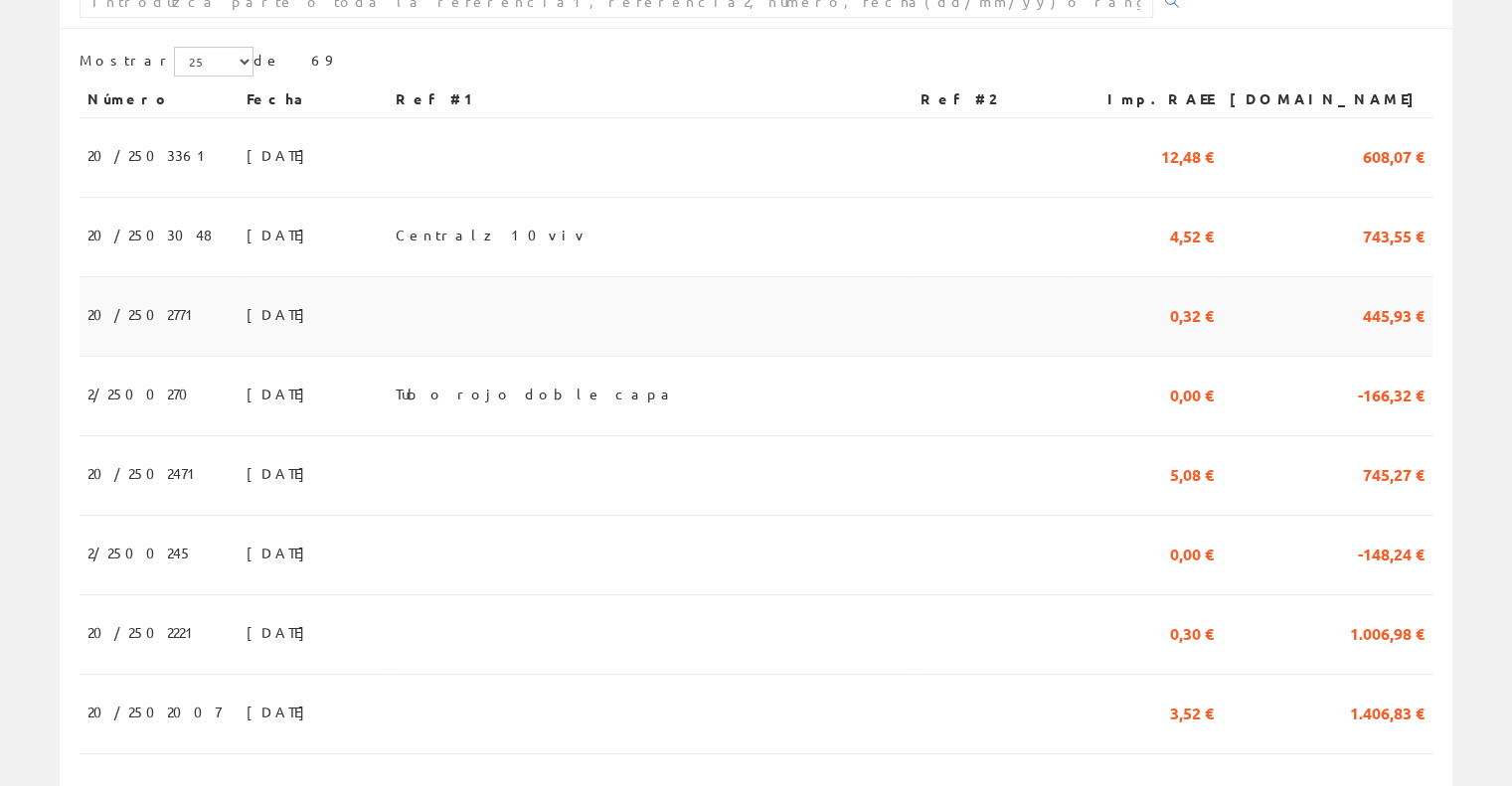 click at bounding box center [650, 317] 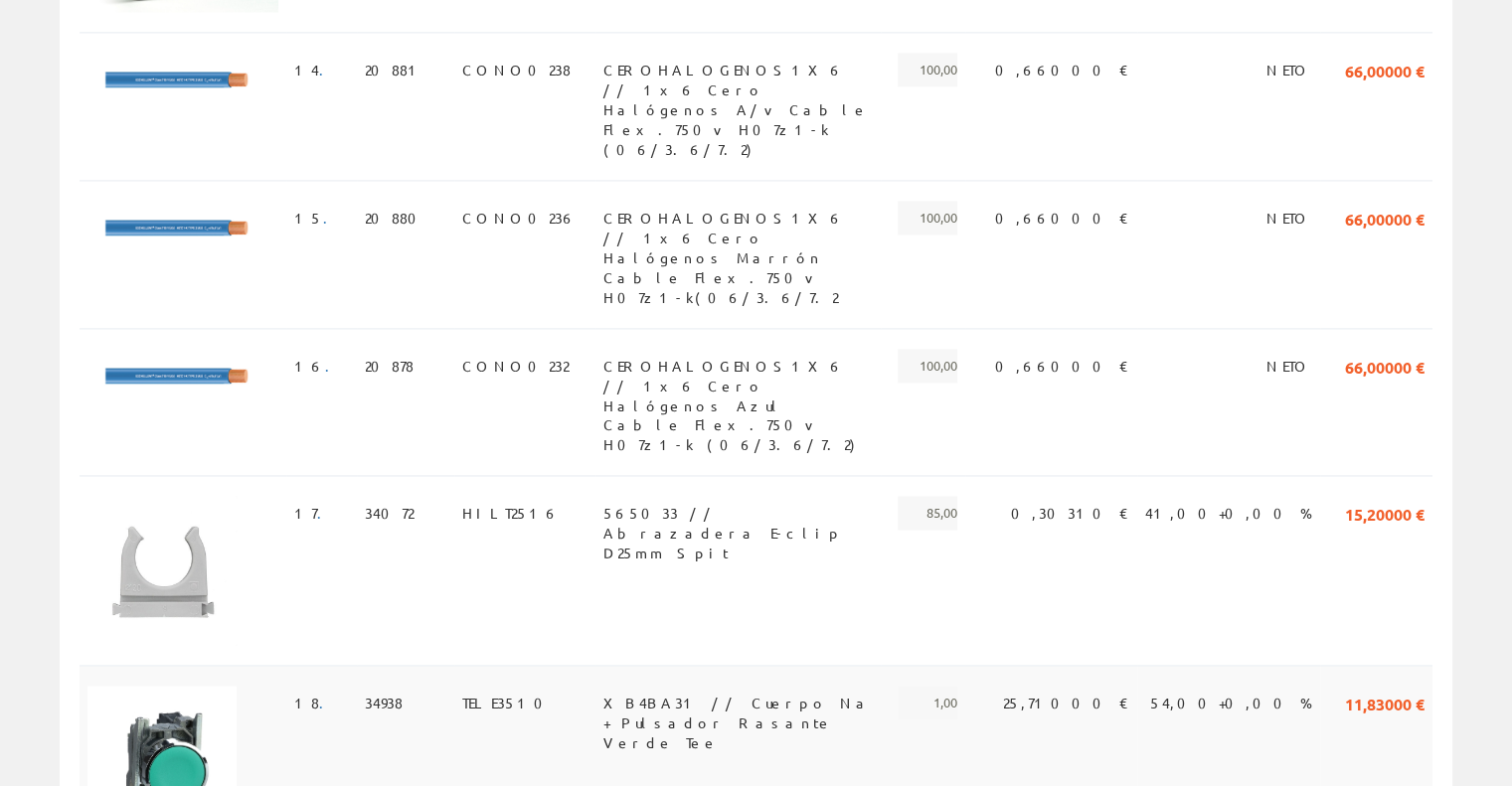 scroll, scrollTop: 2981, scrollLeft: 0, axis: vertical 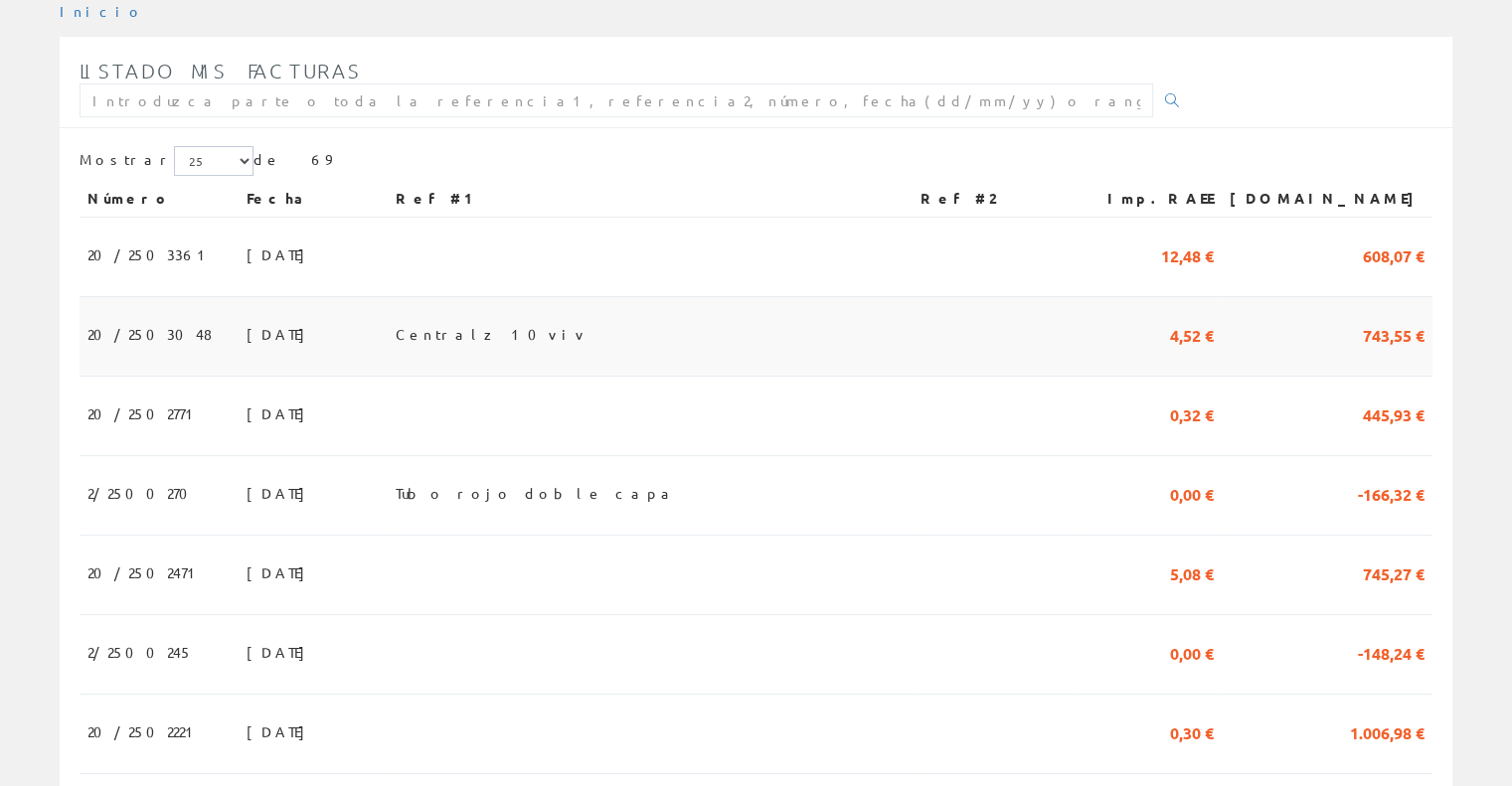 click on "Centralz 10viv" at bounding box center [650, 337] 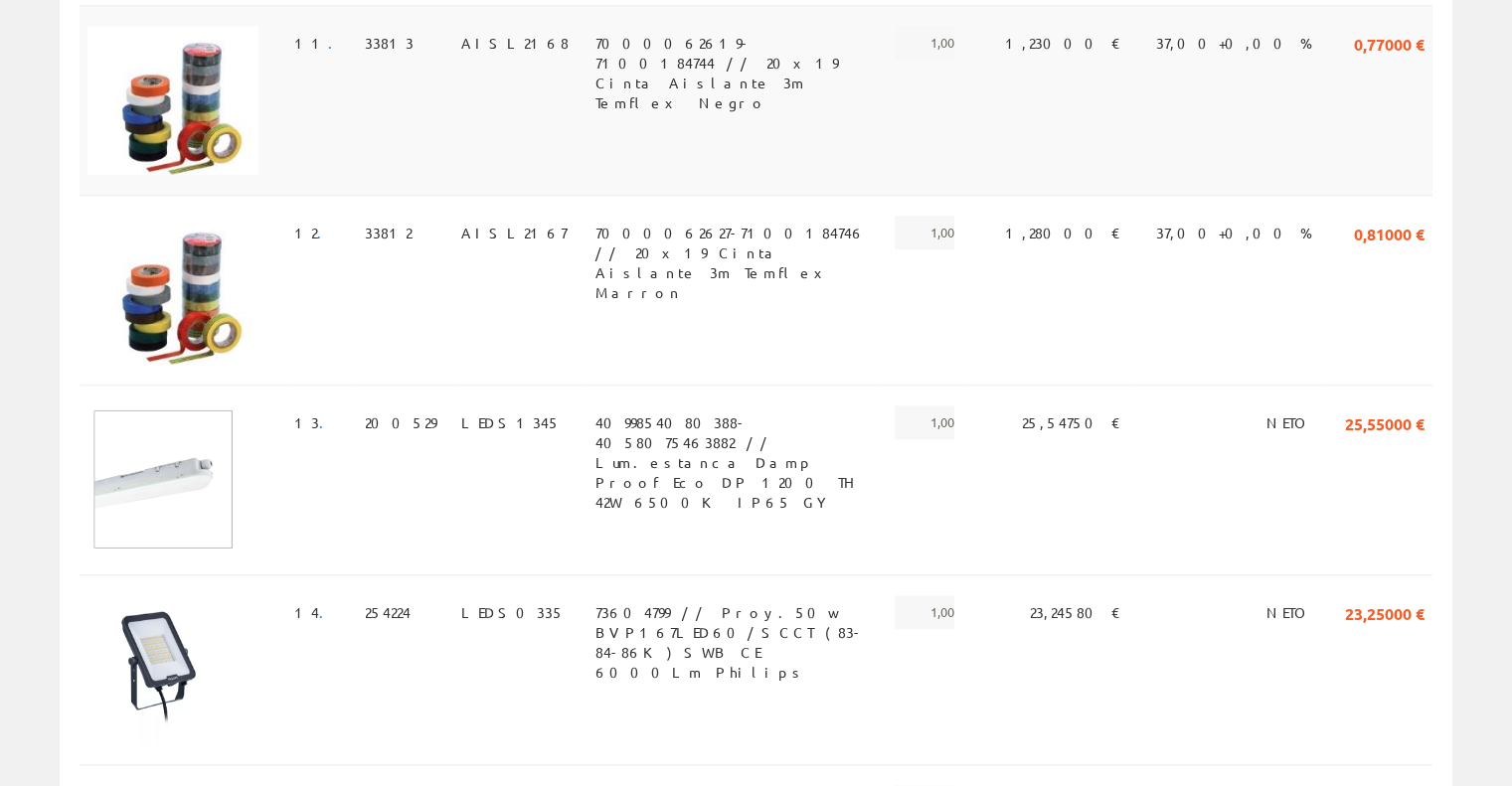 scroll, scrollTop: 2285, scrollLeft: 0, axis: vertical 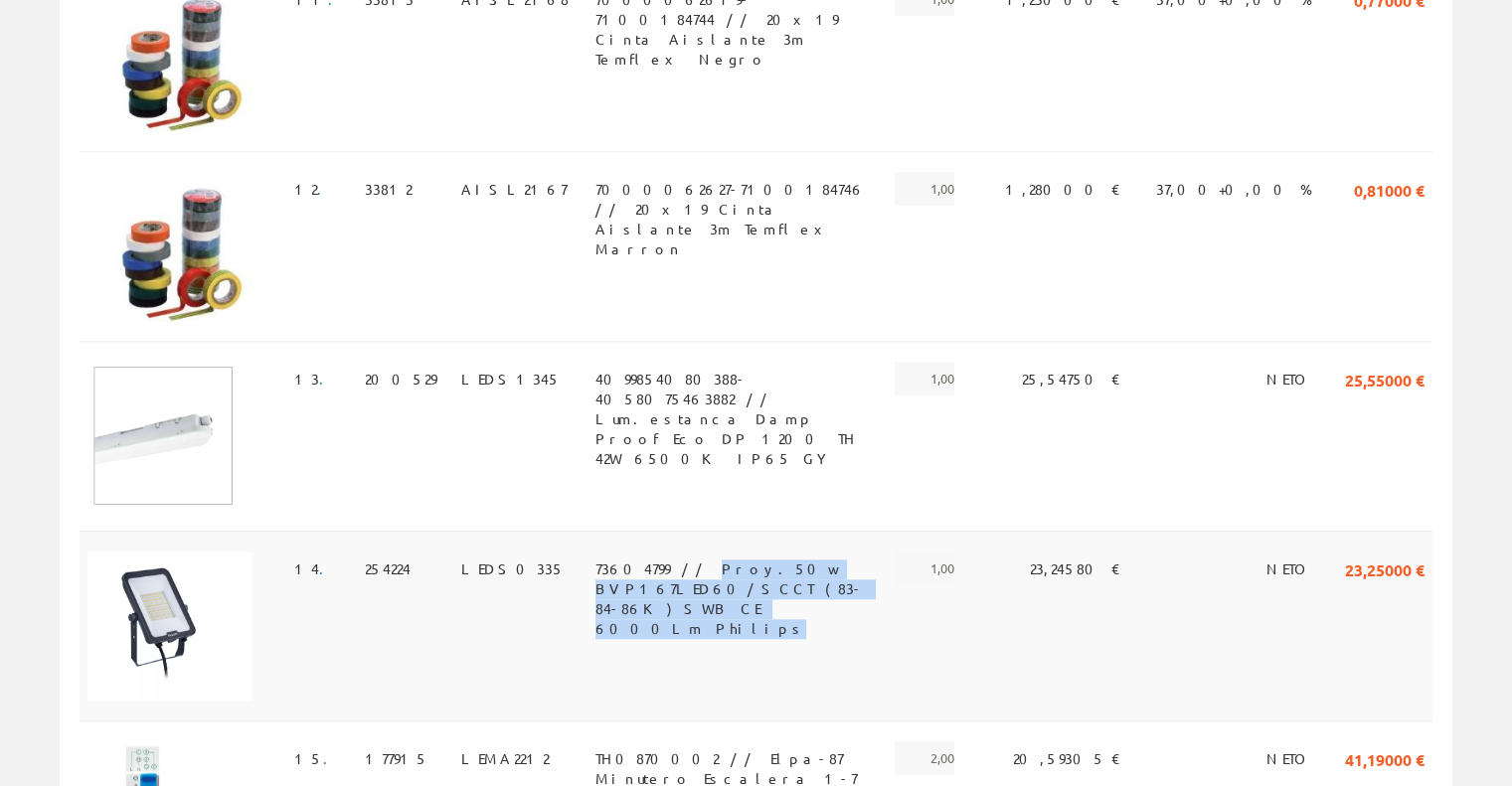 copy on "Proy.50w BVP167LED60/SCCT (83-84-86K) SWB CE 6000Lm Philips" 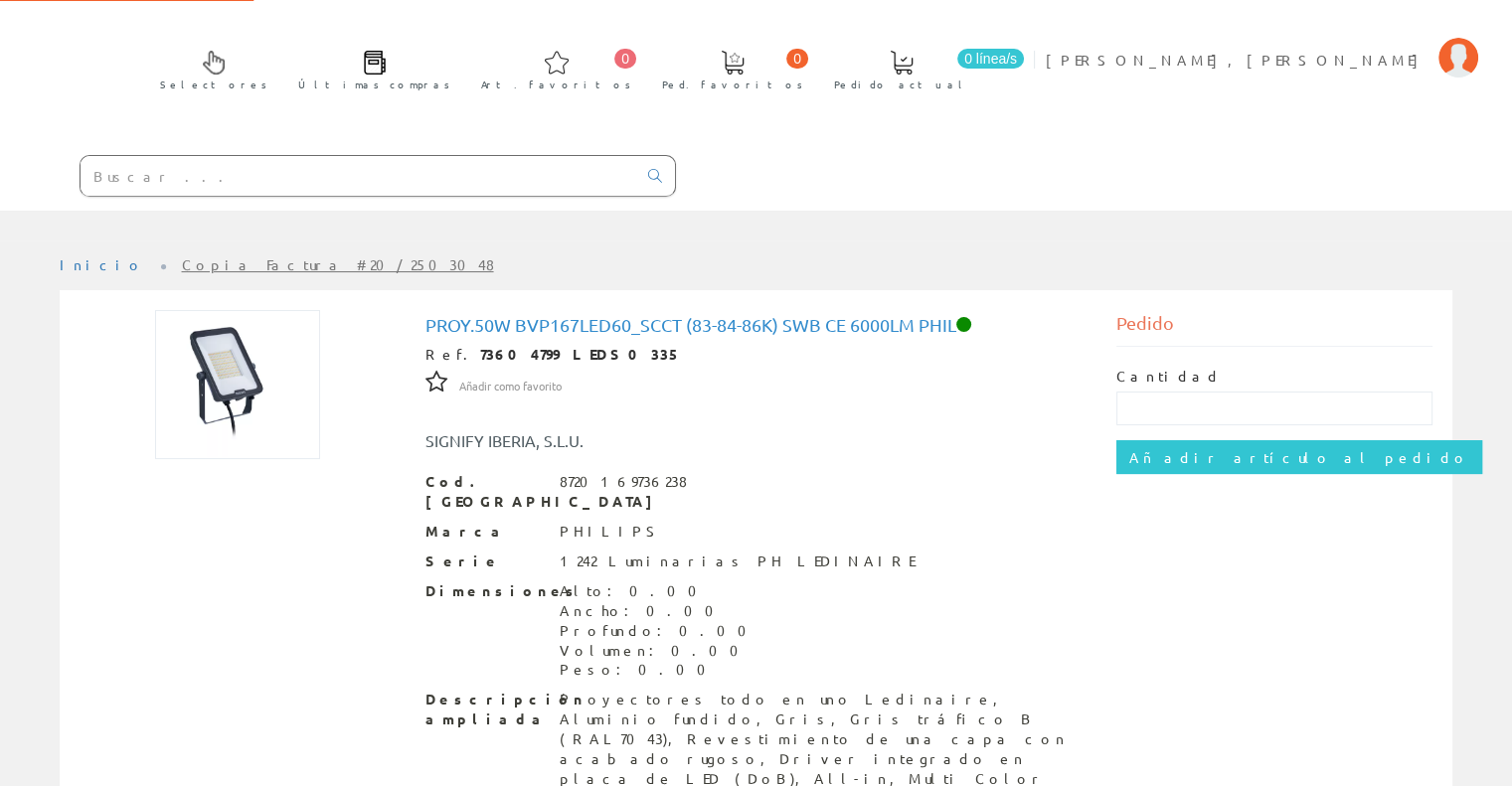 scroll, scrollTop: 199, scrollLeft: 0, axis: vertical 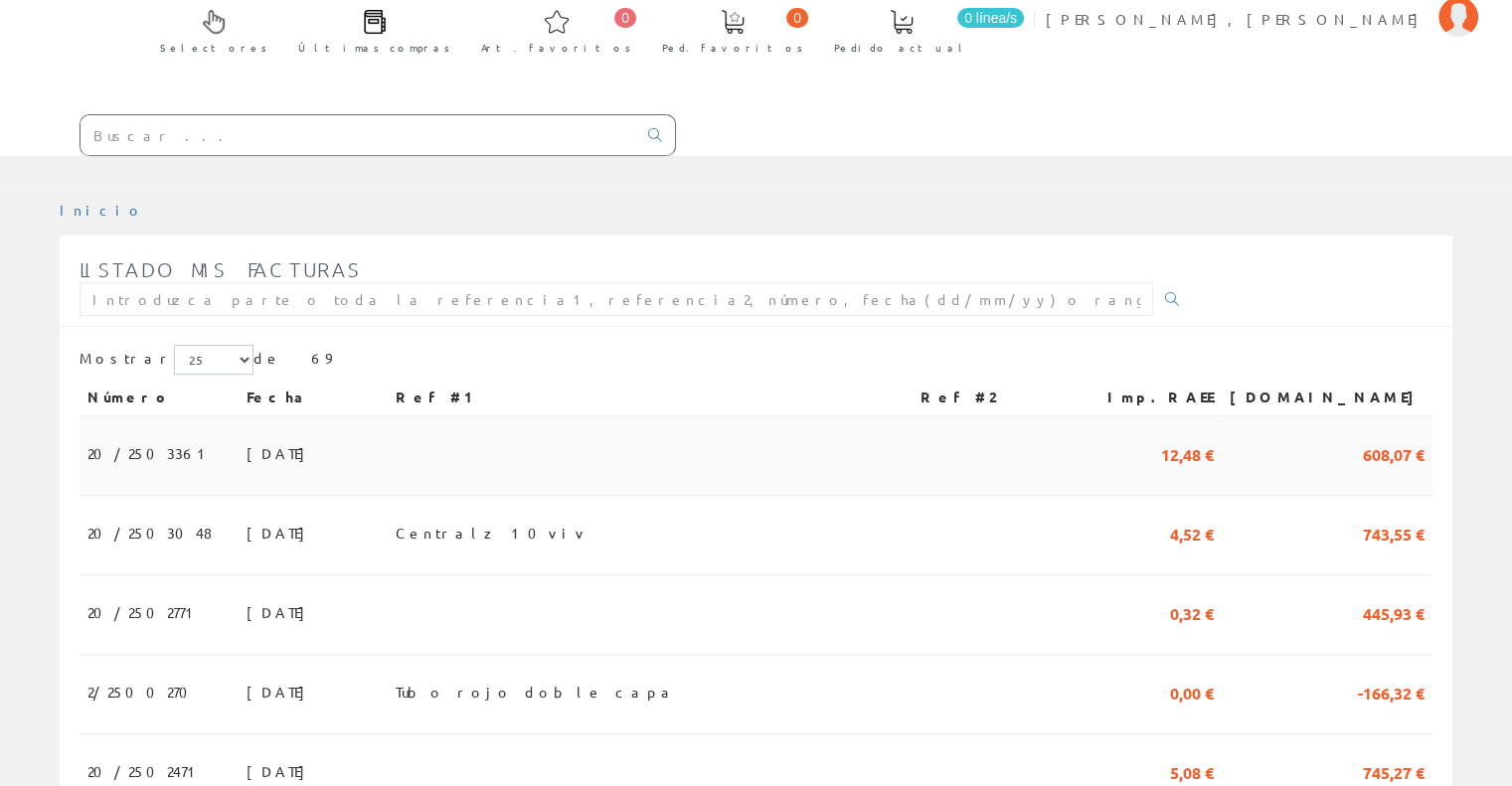 click at bounding box center (650, 456) 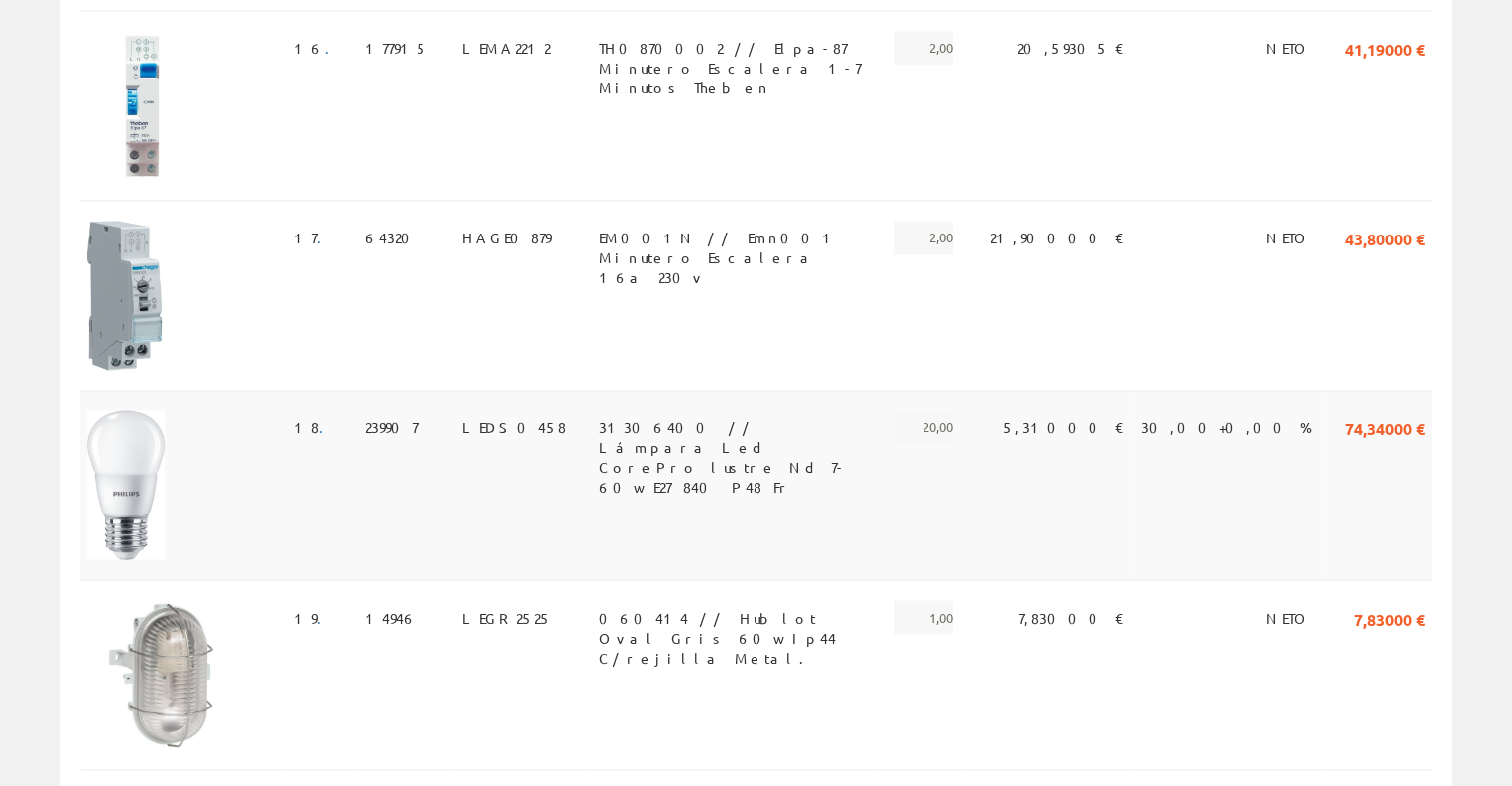 scroll, scrollTop: 3340, scrollLeft: 0, axis: vertical 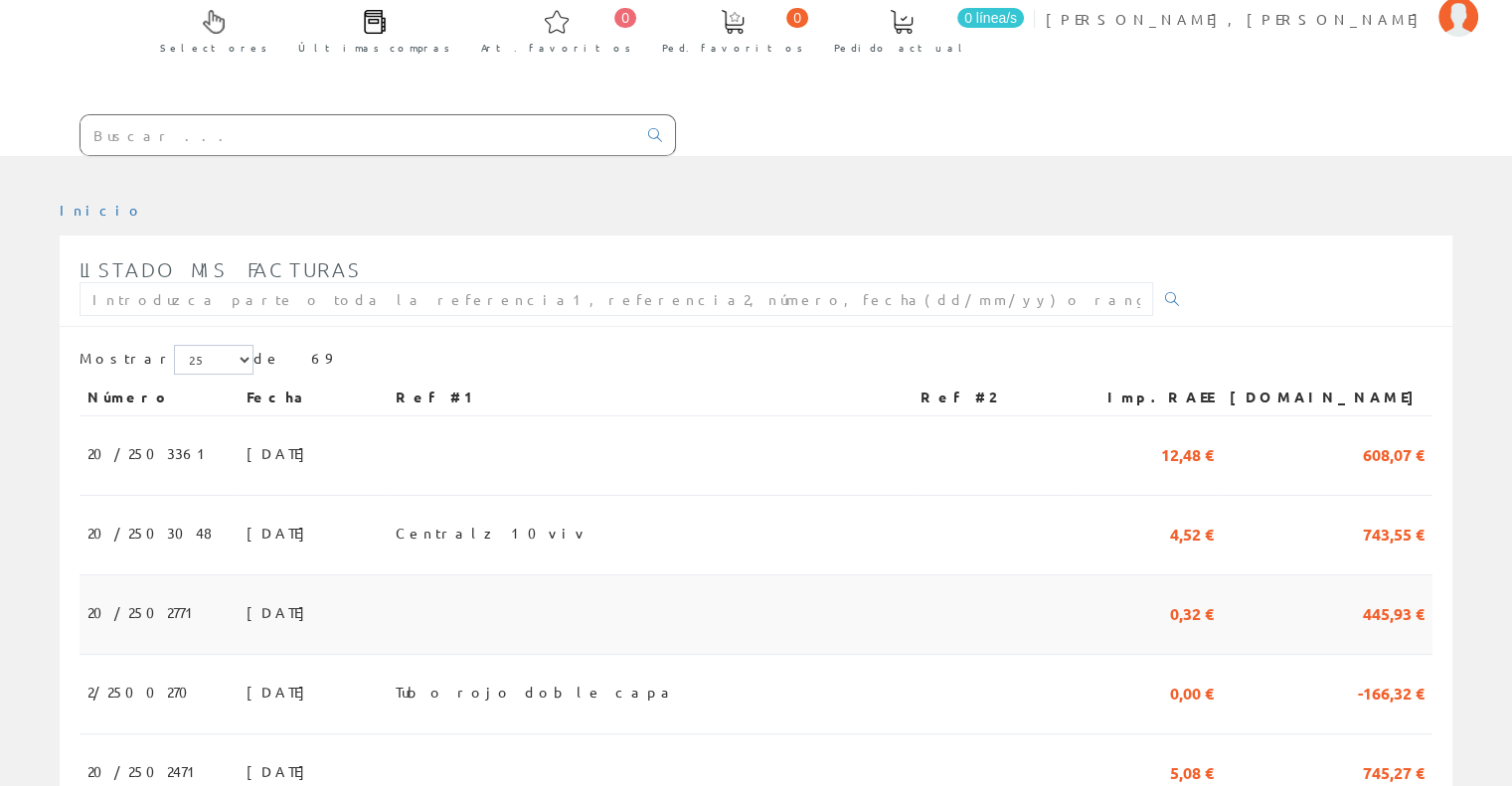 click at bounding box center [650, 615] 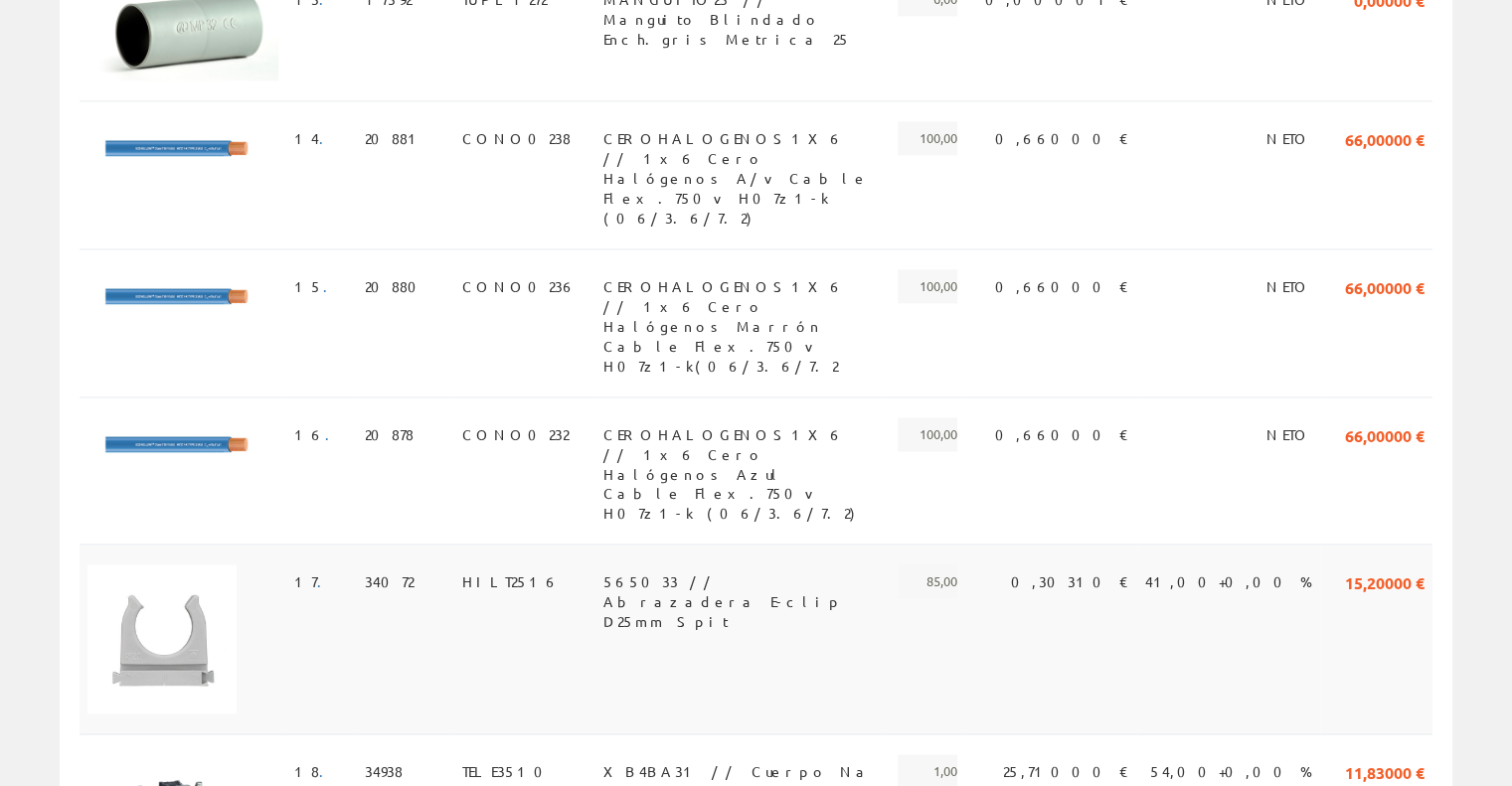 scroll, scrollTop: 2882, scrollLeft: 0, axis: vertical 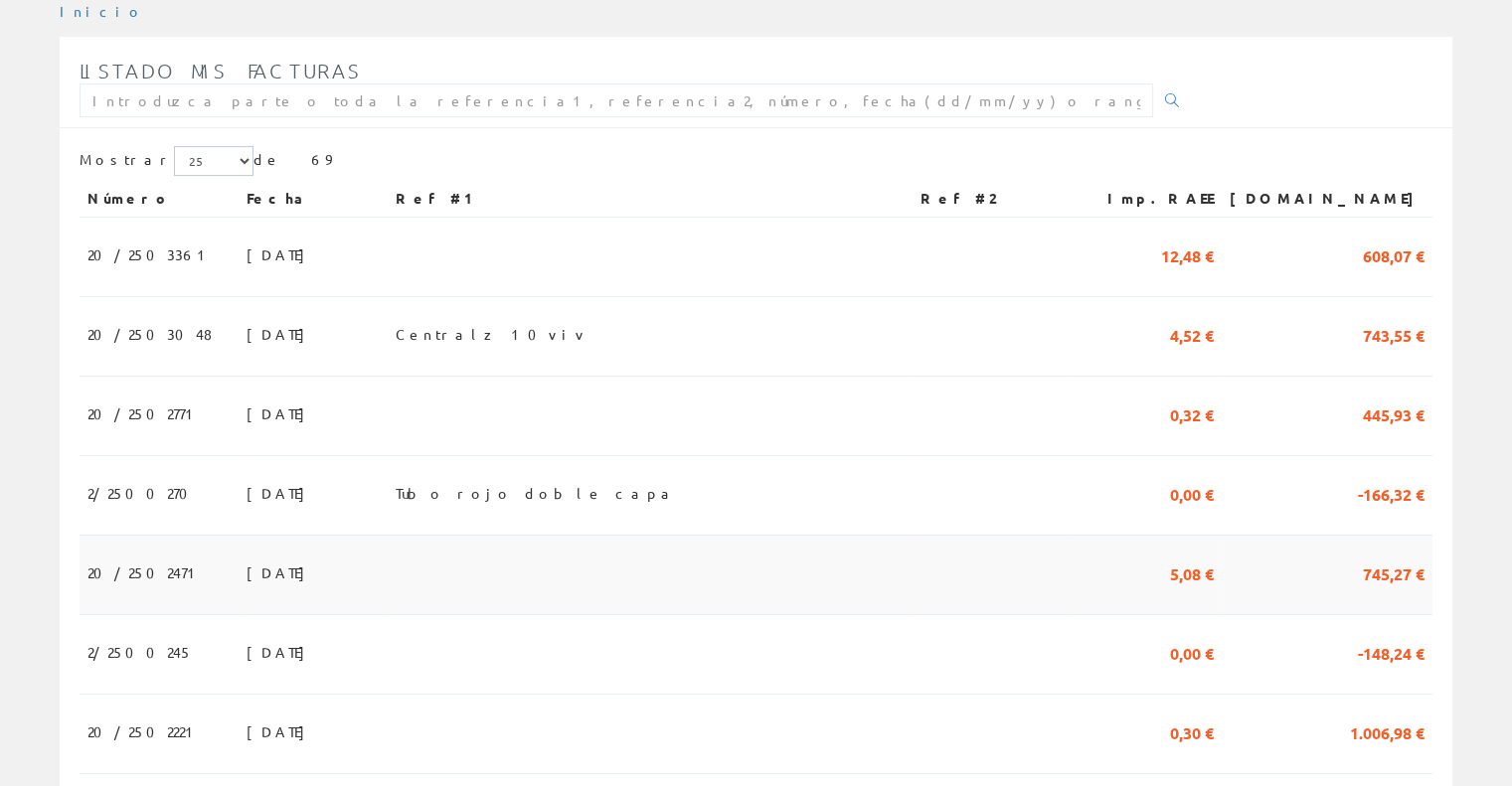 click at bounding box center [650, 575] 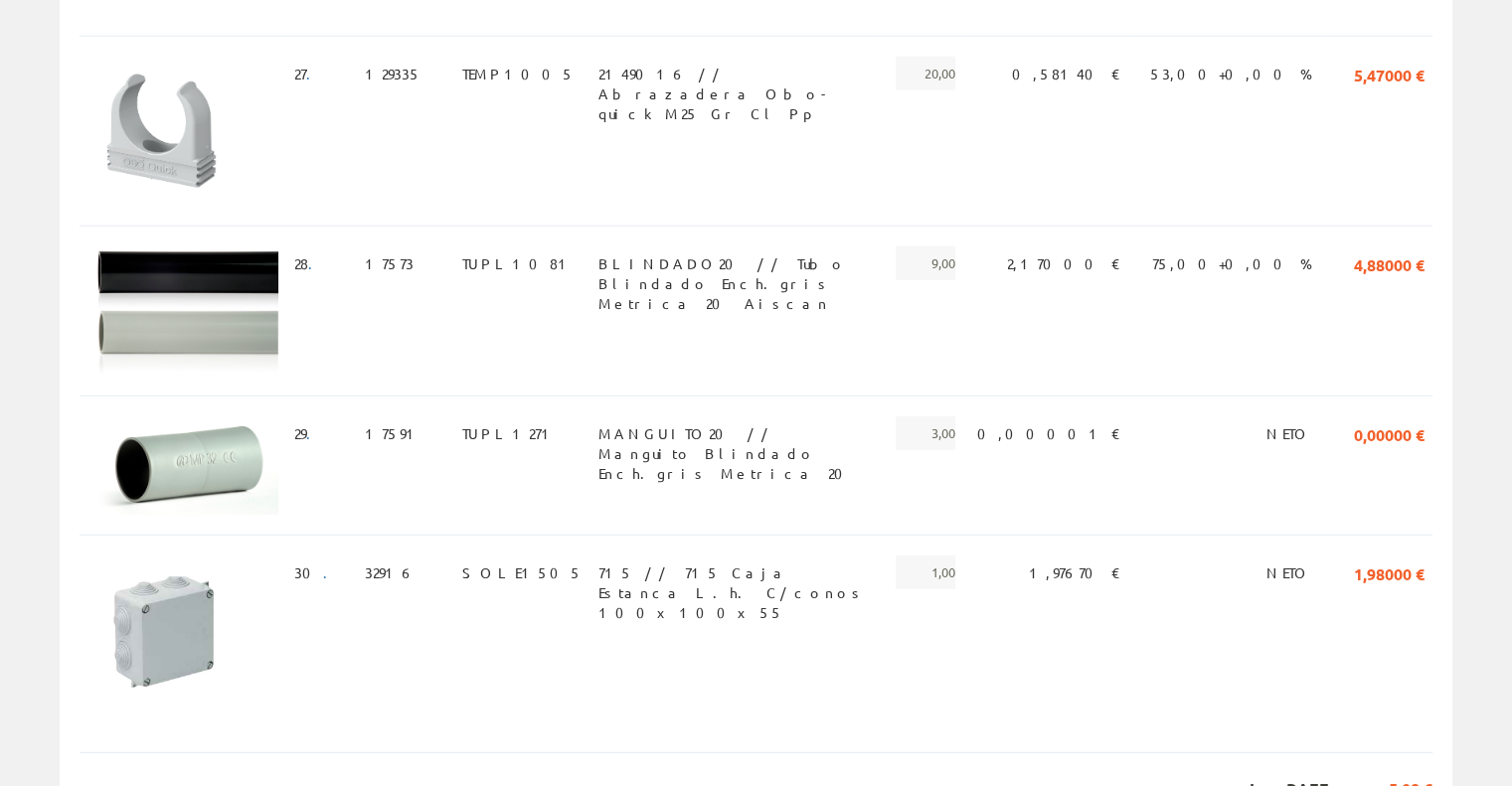 scroll, scrollTop: 5354, scrollLeft: 0, axis: vertical 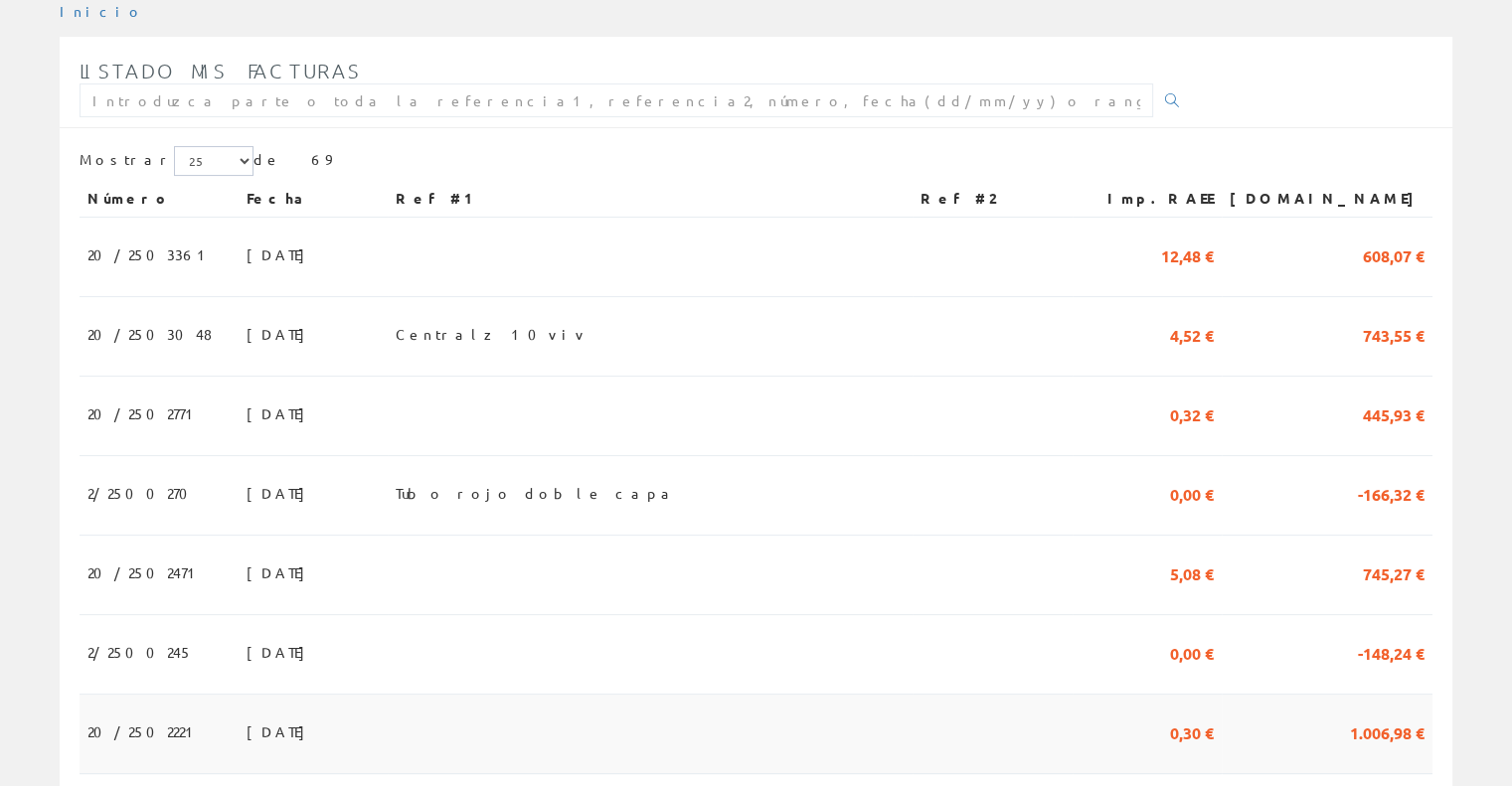 click at bounding box center (650, 734) 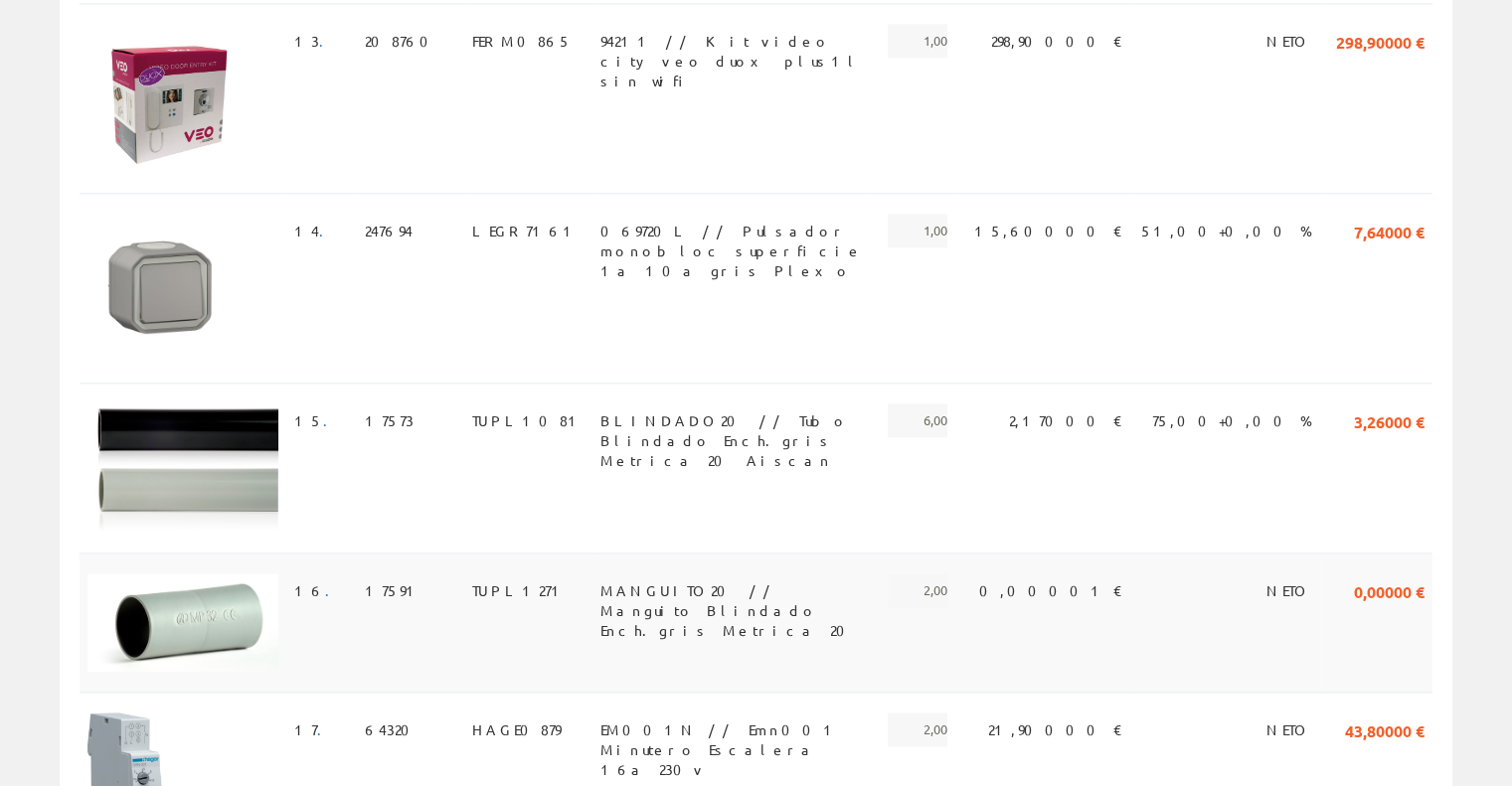scroll, scrollTop: 2781, scrollLeft: 0, axis: vertical 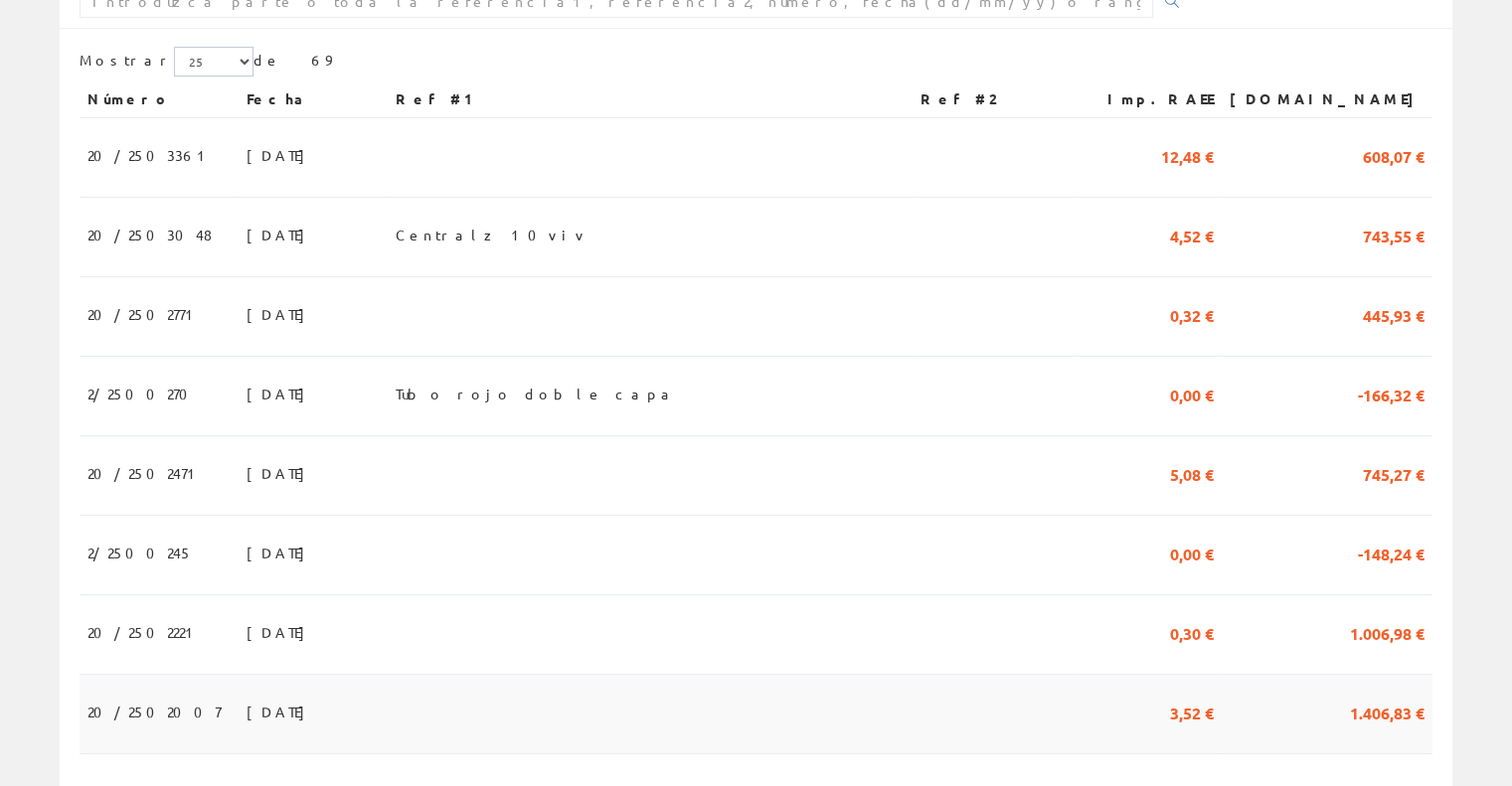 click at bounding box center (650, 714) 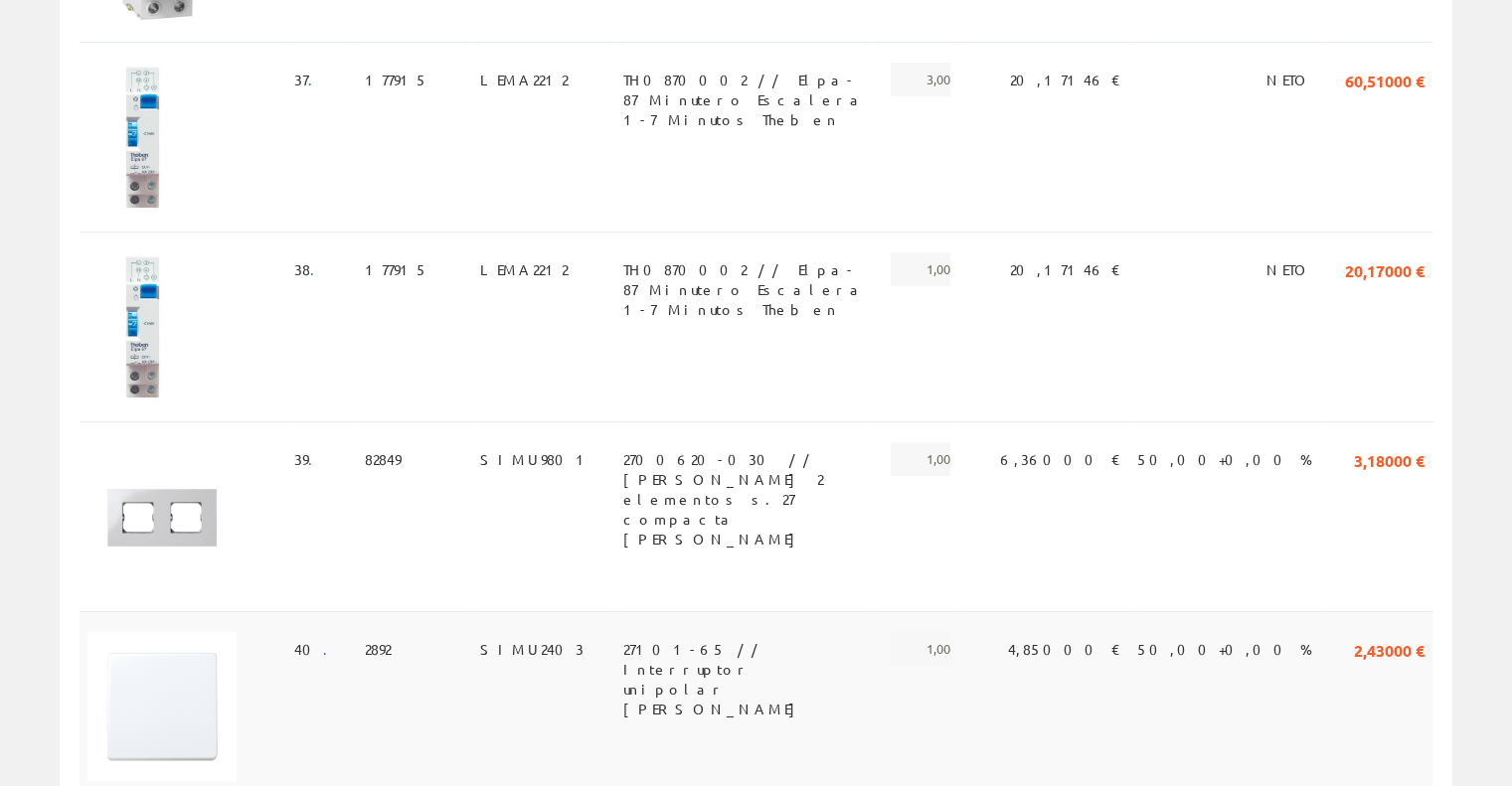 scroll, scrollTop: 7025, scrollLeft: 0, axis: vertical 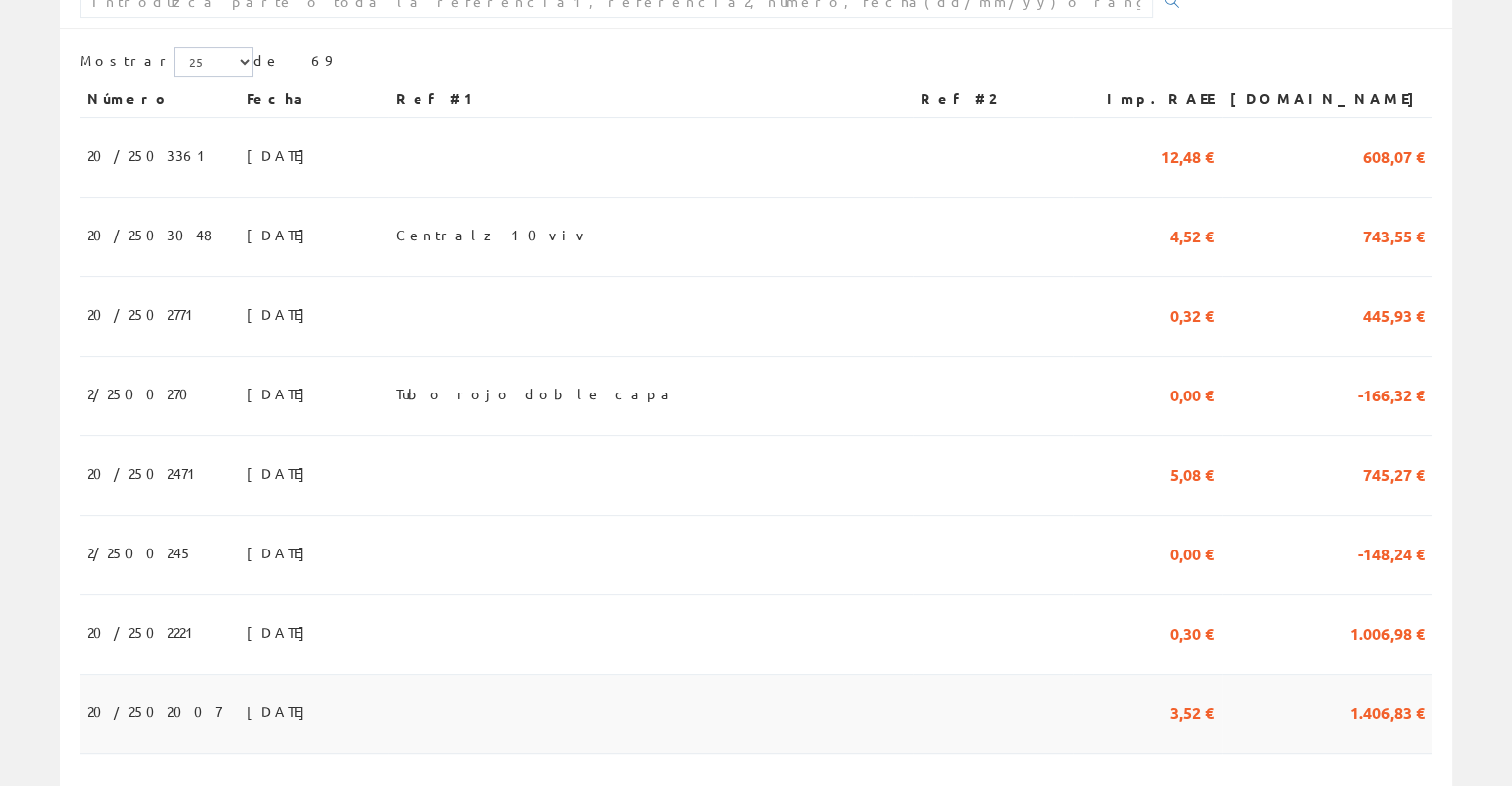 click at bounding box center (650, 714) 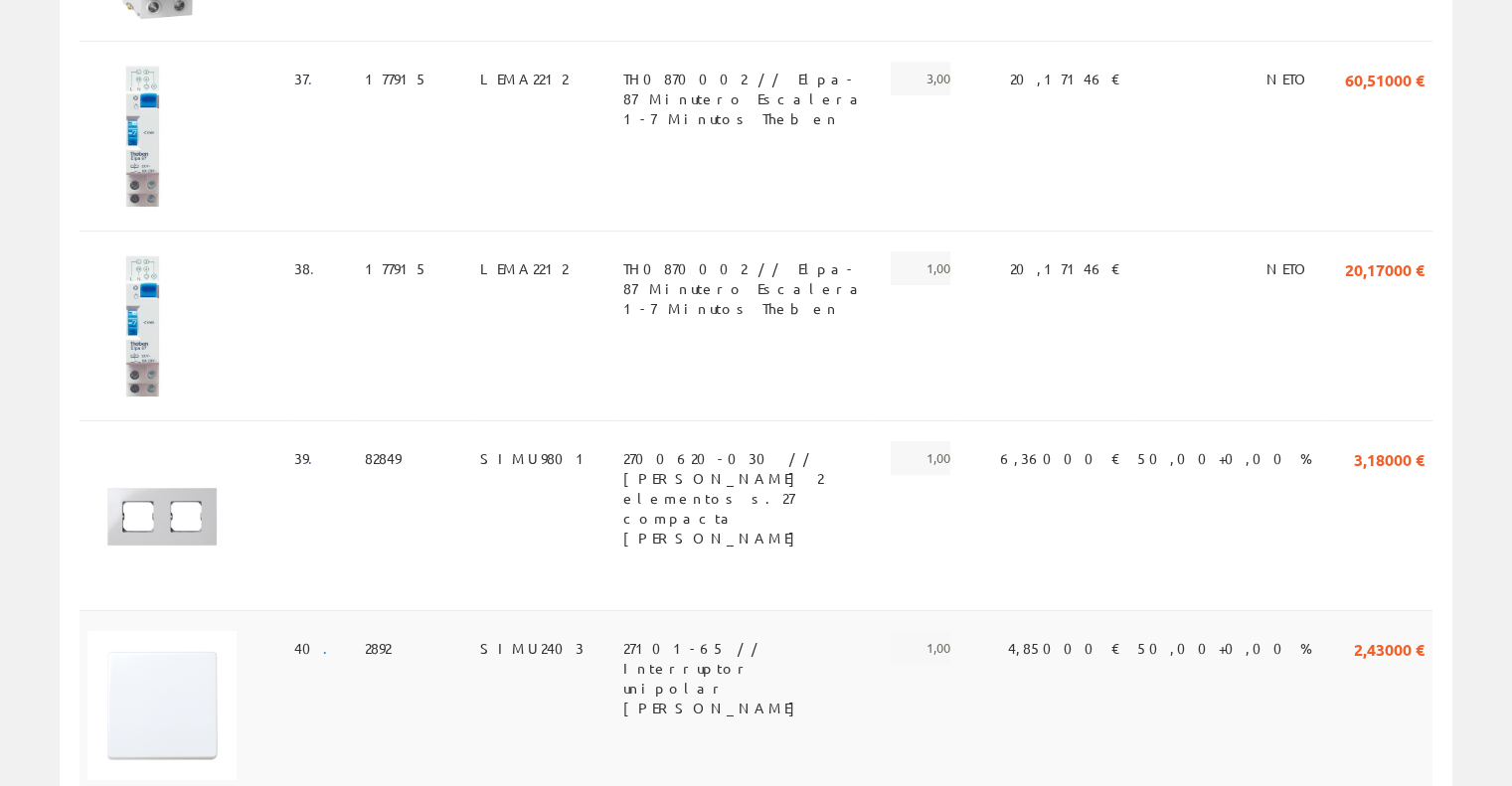 scroll, scrollTop: 7025, scrollLeft: 0, axis: vertical 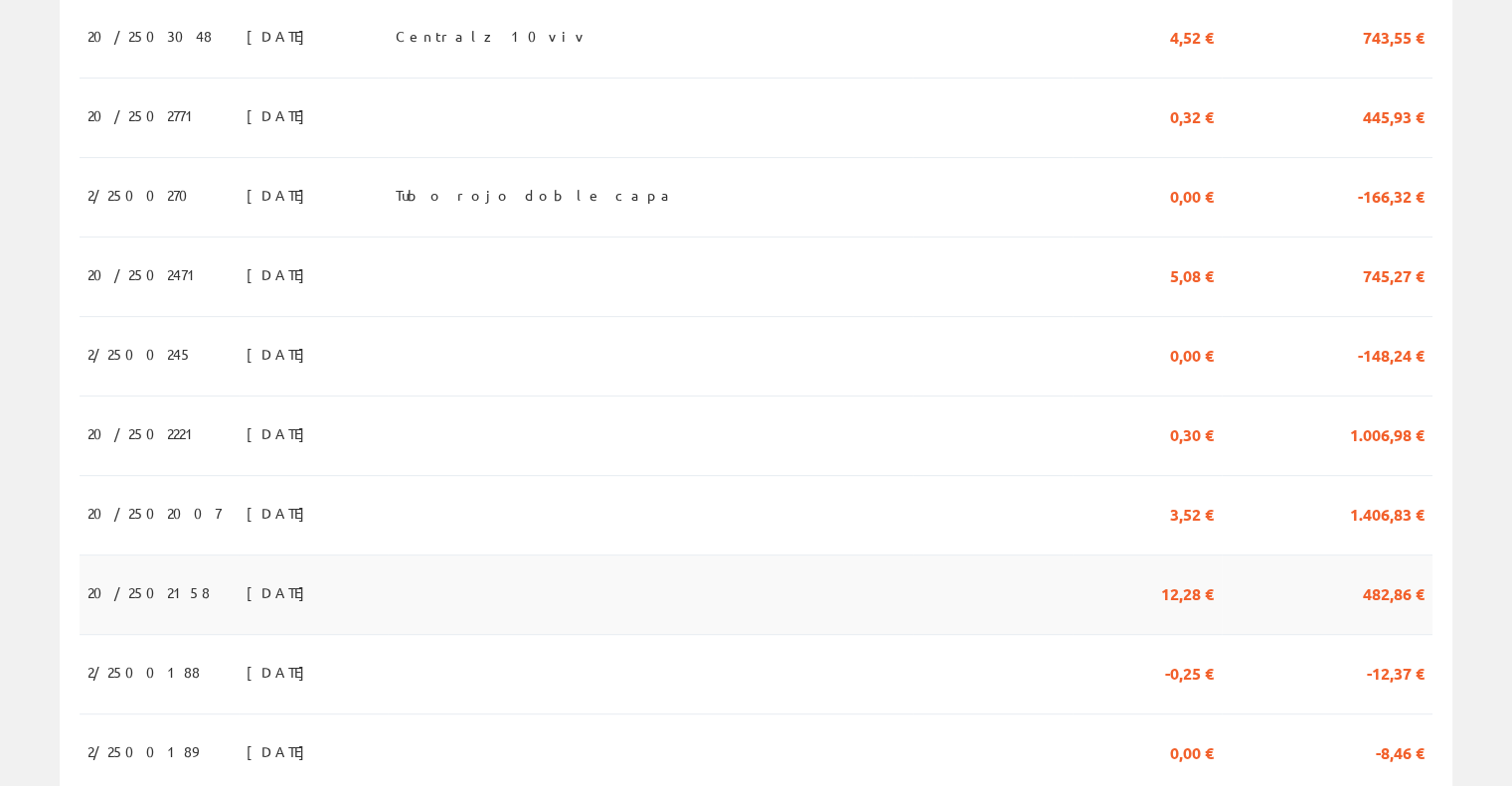 click at bounding box center (650, 595) 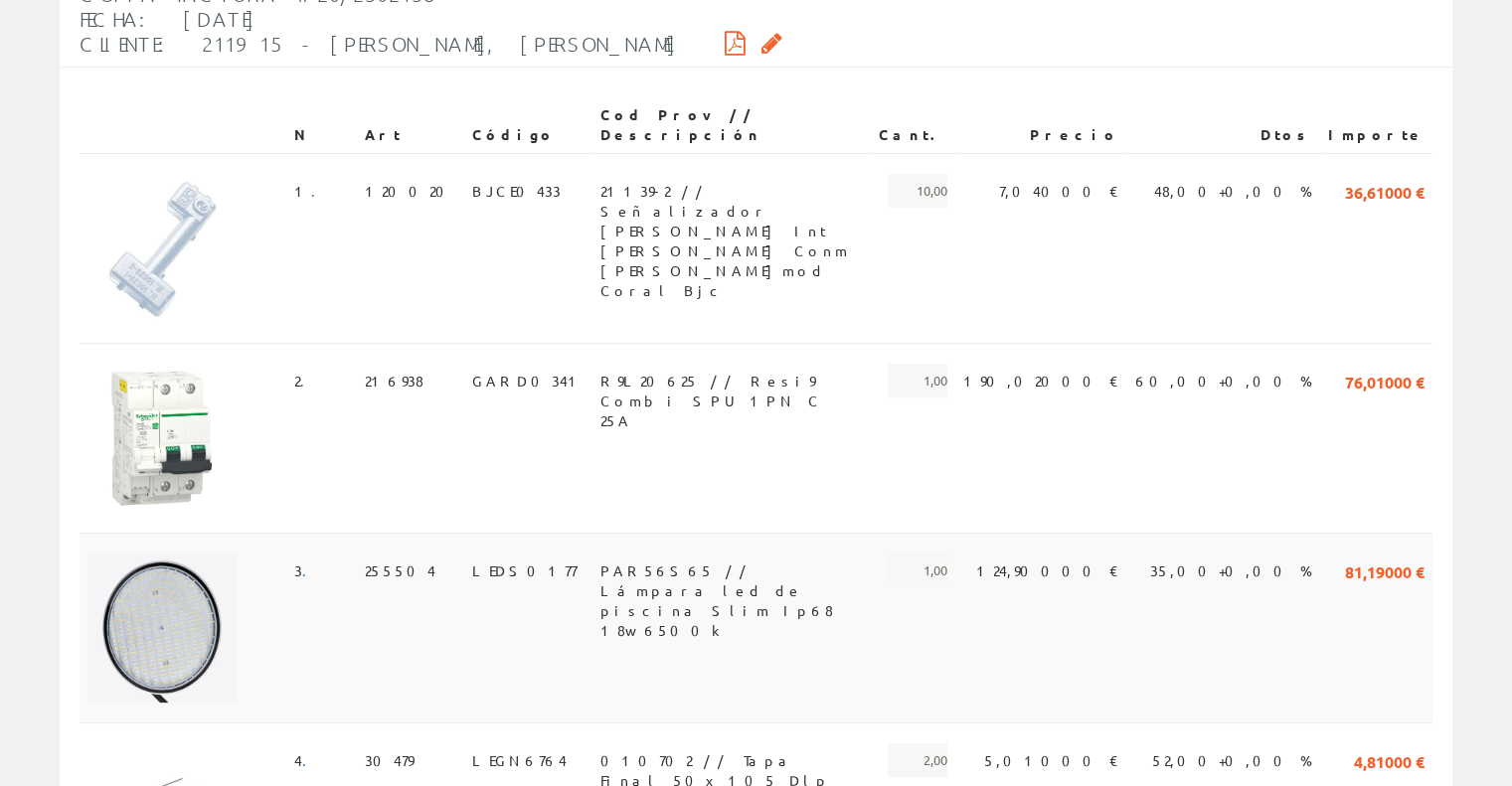 scroll, scrollTop: 497, scrollLeft: 0, axis: vertical 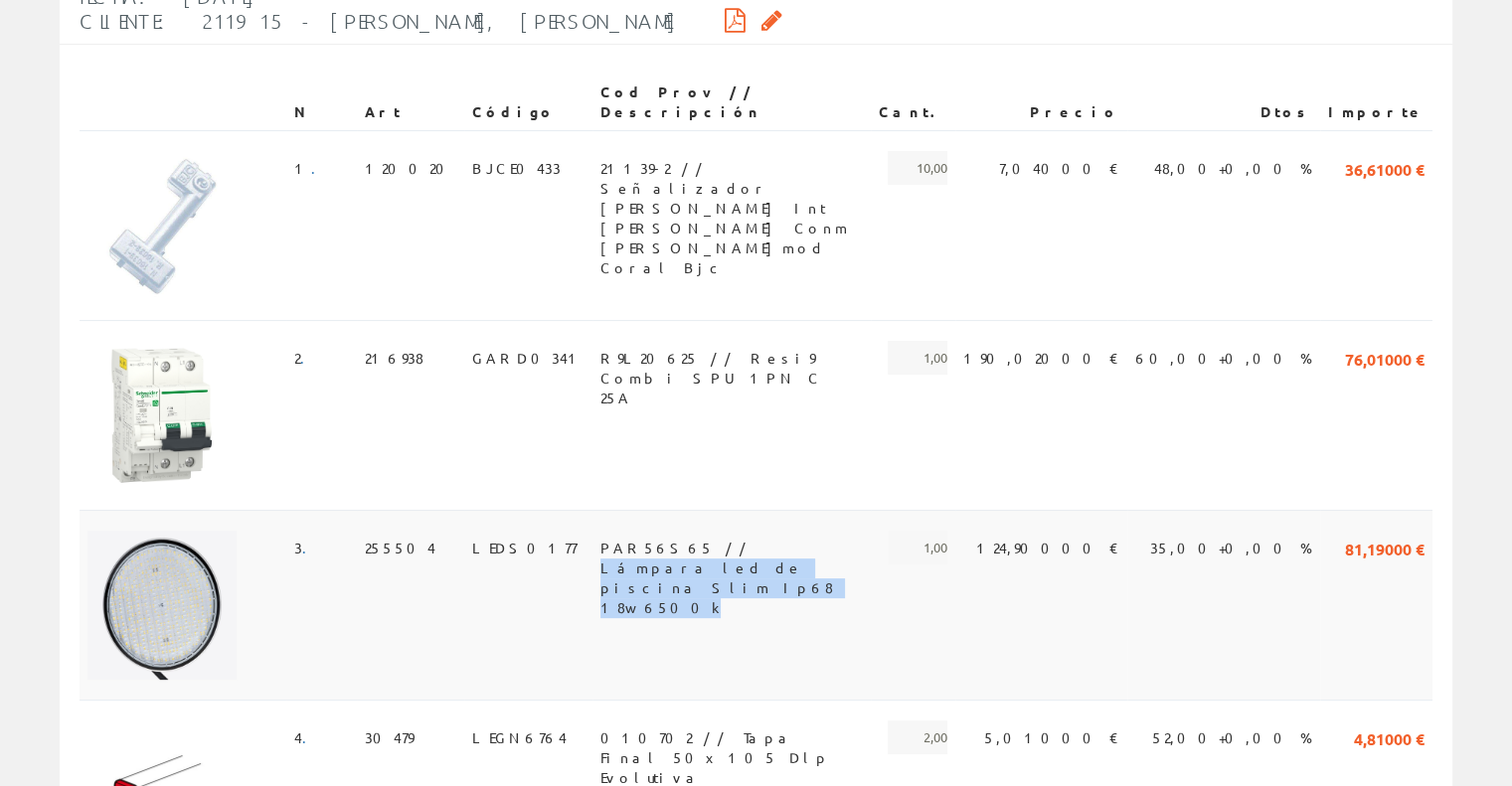 drag, startPoint x: 578, startPoint y: 411, endPoint x: 841, endPoint y: 431, distance: 263.75936 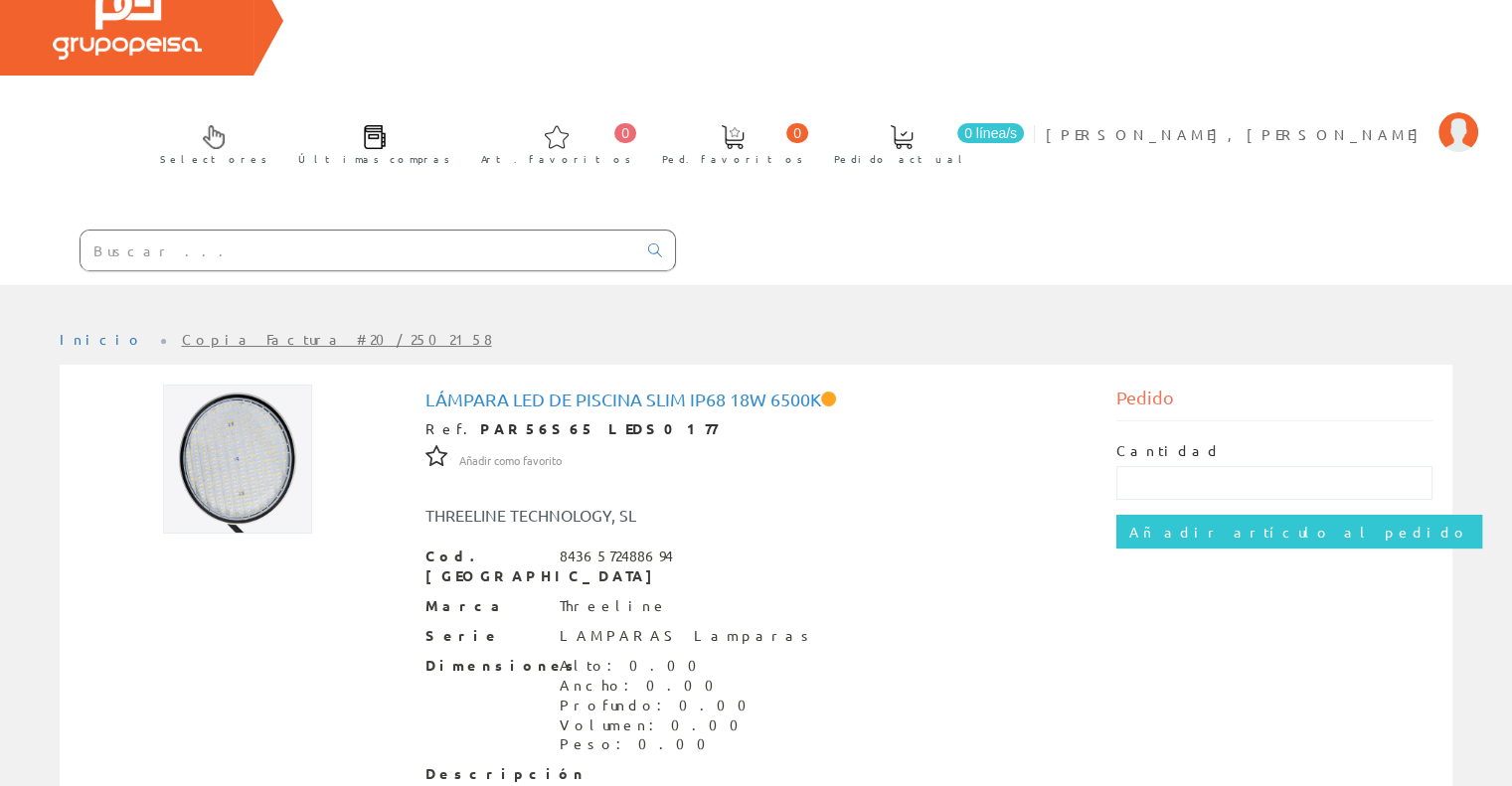 scroll, scrollTop: 195, scrollLeft: 0, axis: vertical 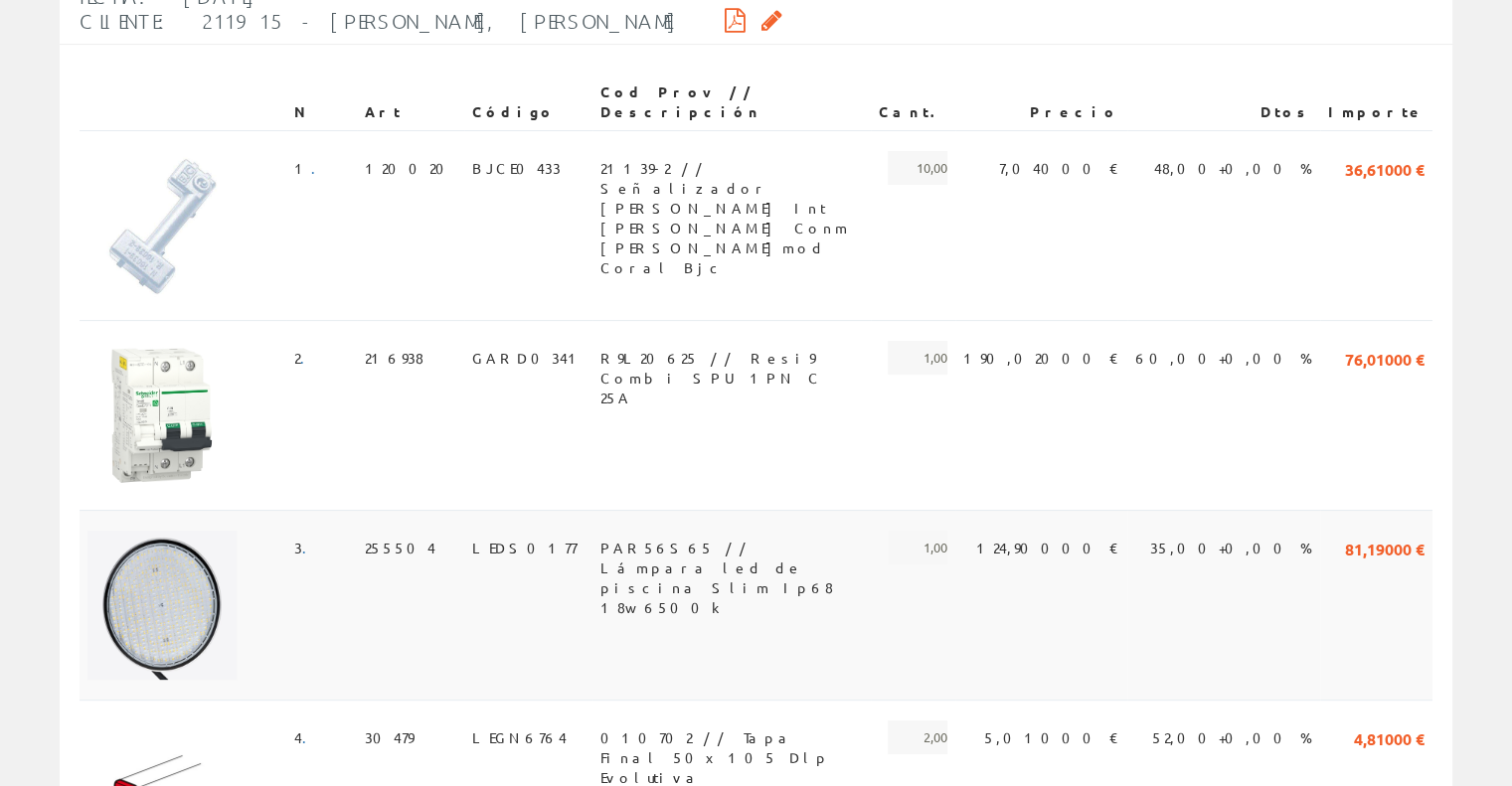 click on "PAR56S65 // Lámpara led de piscina Slim Ip68 18w 6500k" at bounding box center (732, 548) 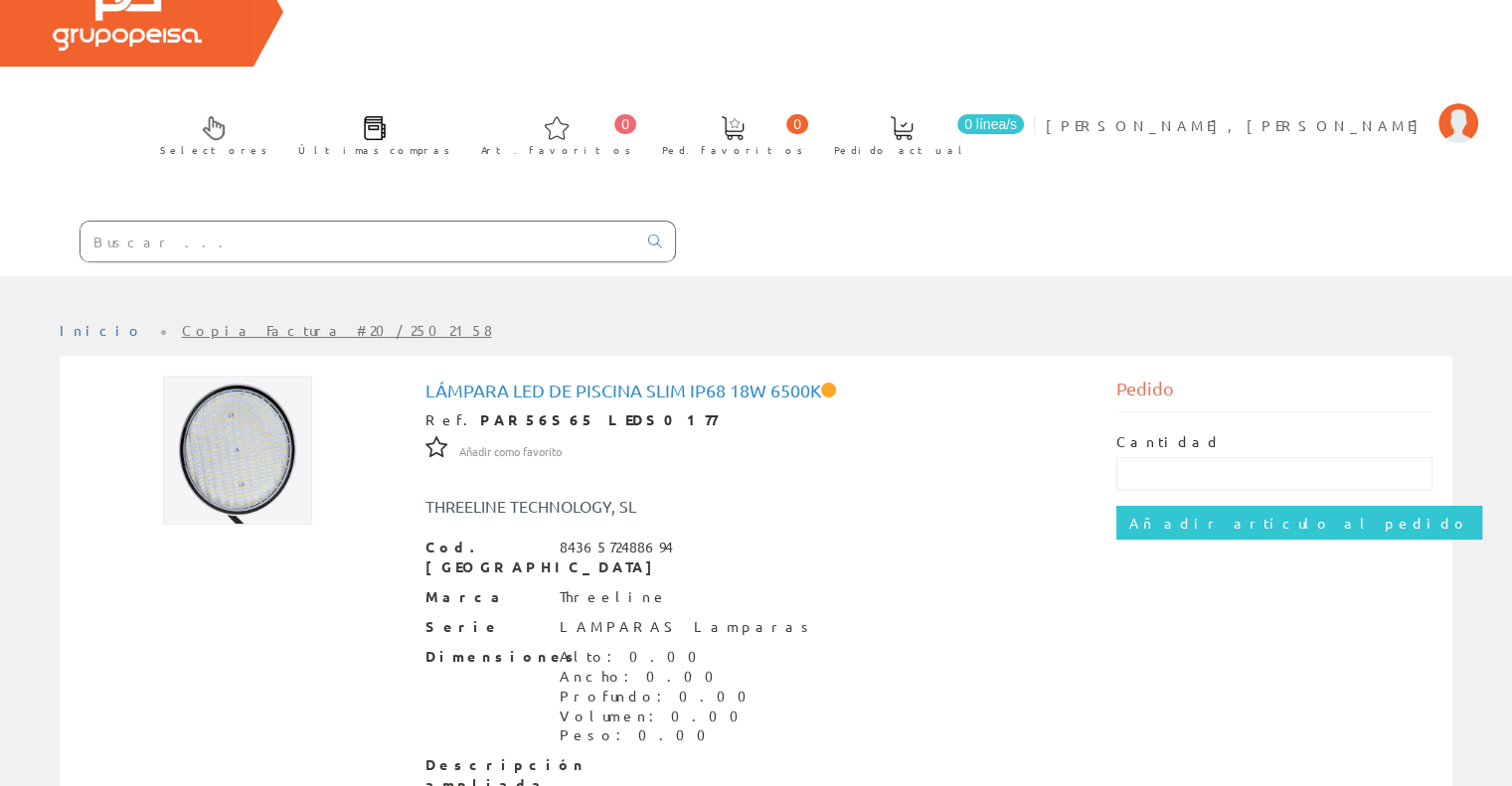 scroll, scrollTop: 195, scrollLeft: 0, axis: vertical 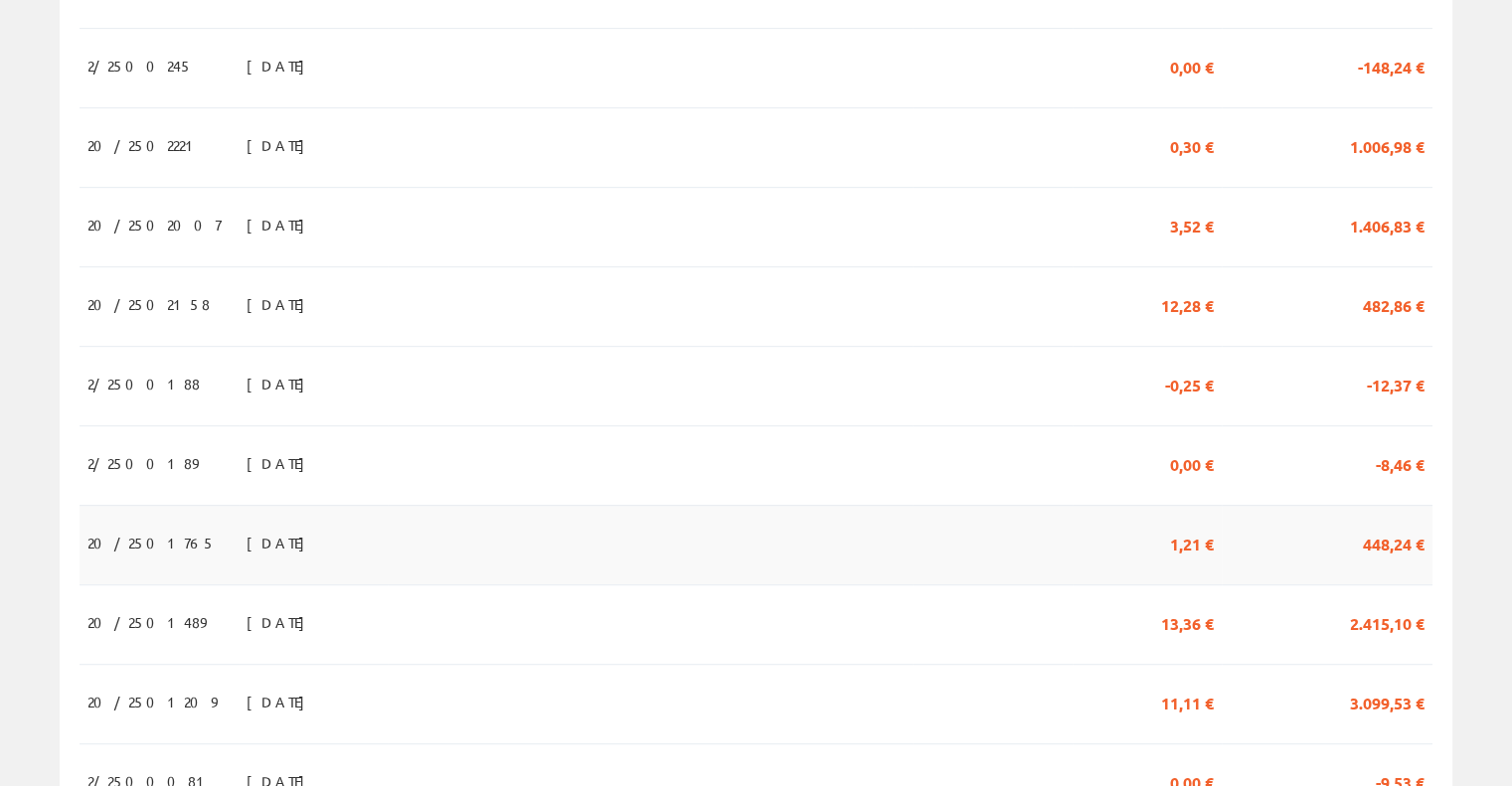 click at bounding box center [650, 545] 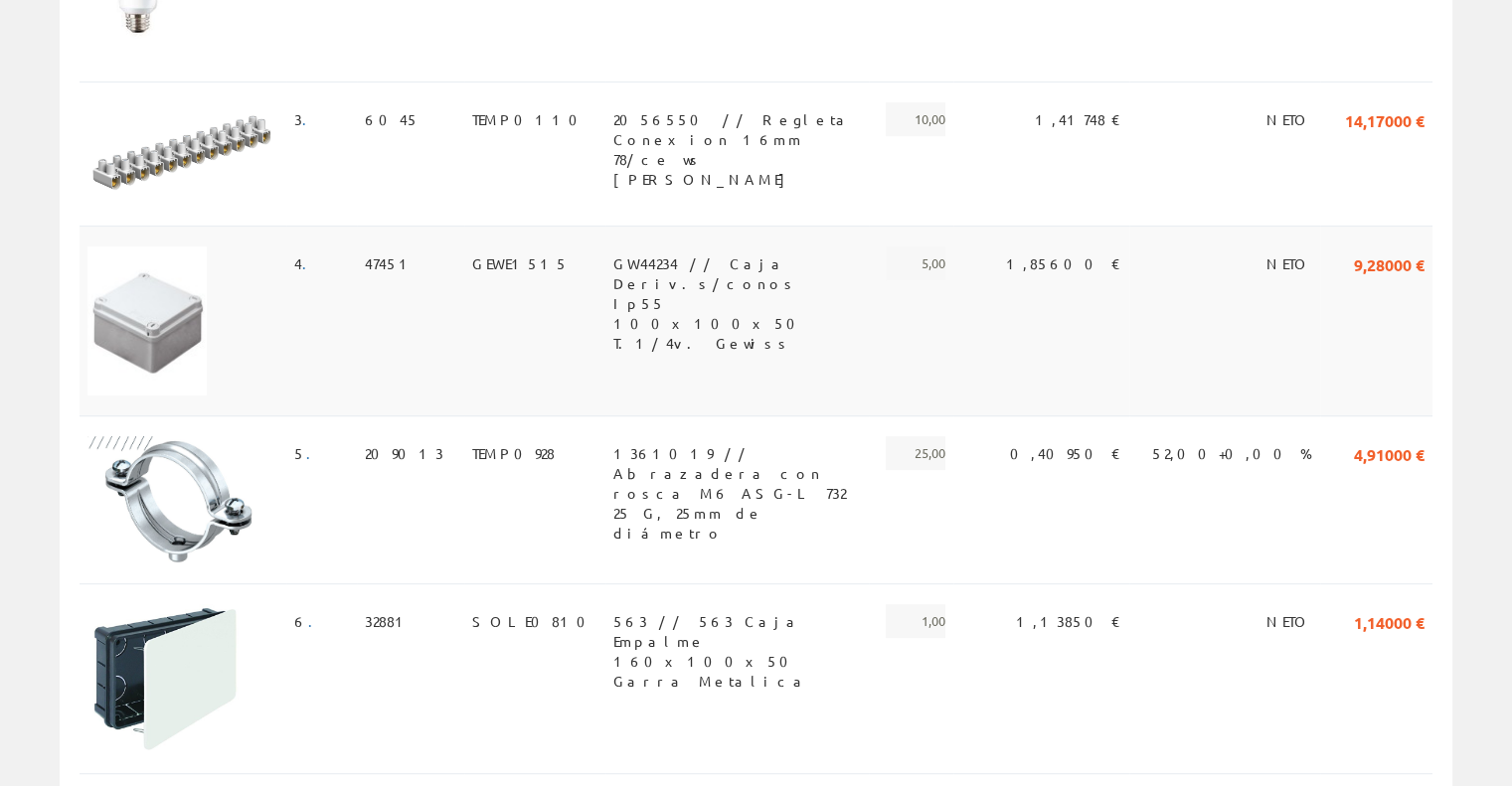 scroll, scrollTop: 894, scrollLeft: 0, axis: vertical 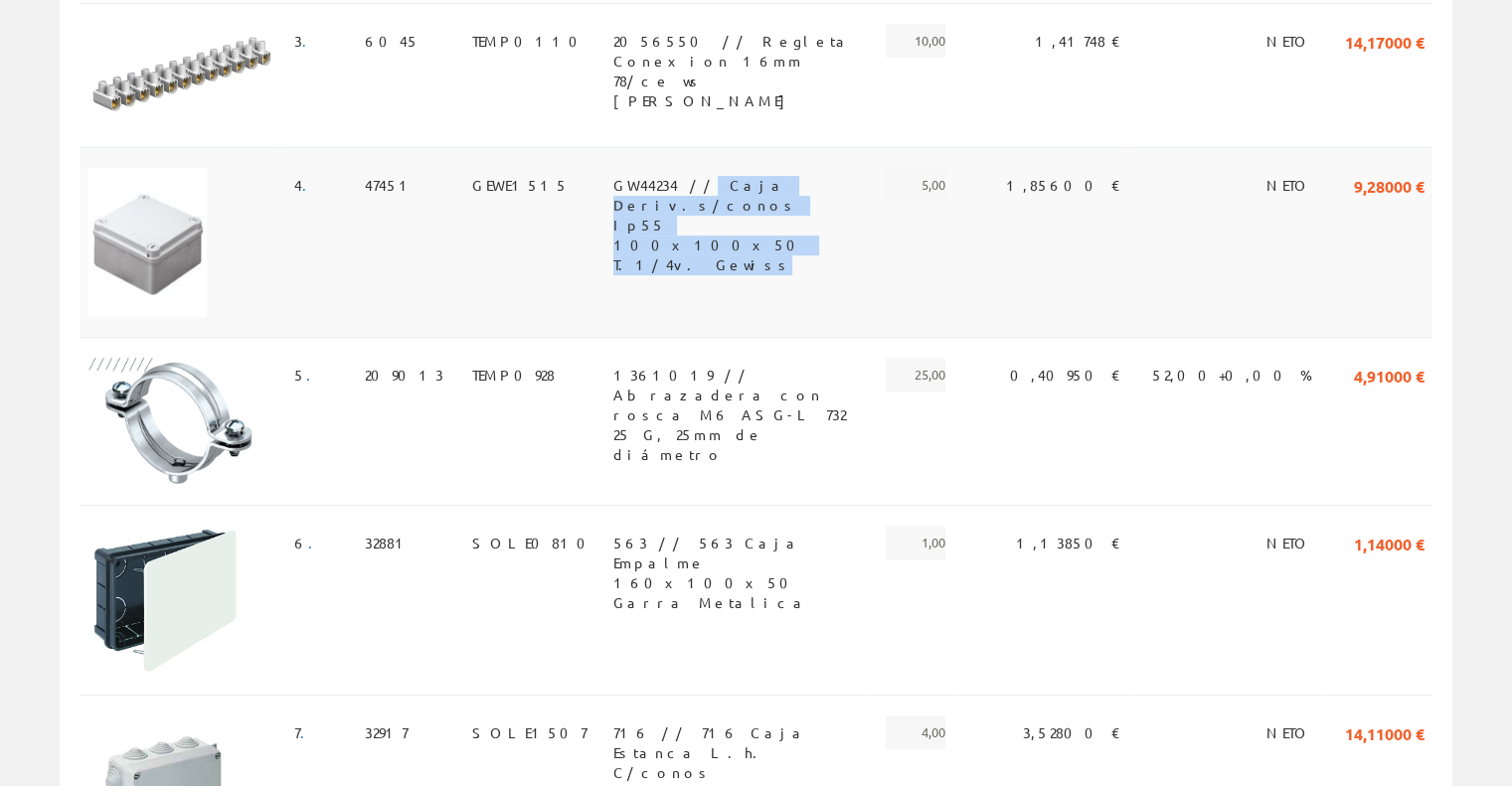 copy on "Caja Deriv.s/conos Ip55 100x100x50 T.1/4v. Gewiss" 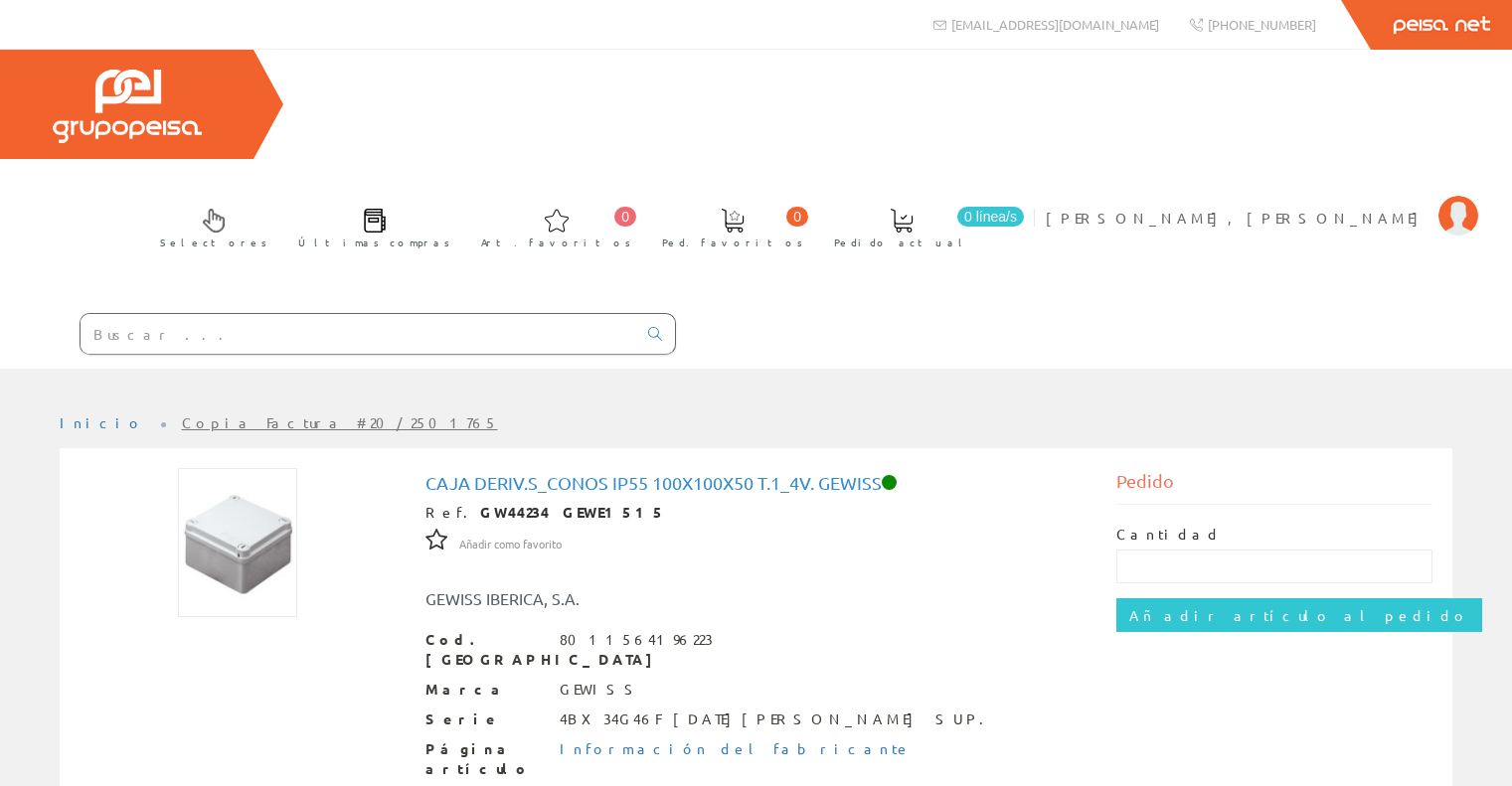 scroll, scrollTop: 0, scrollLeft: 0, axis: both 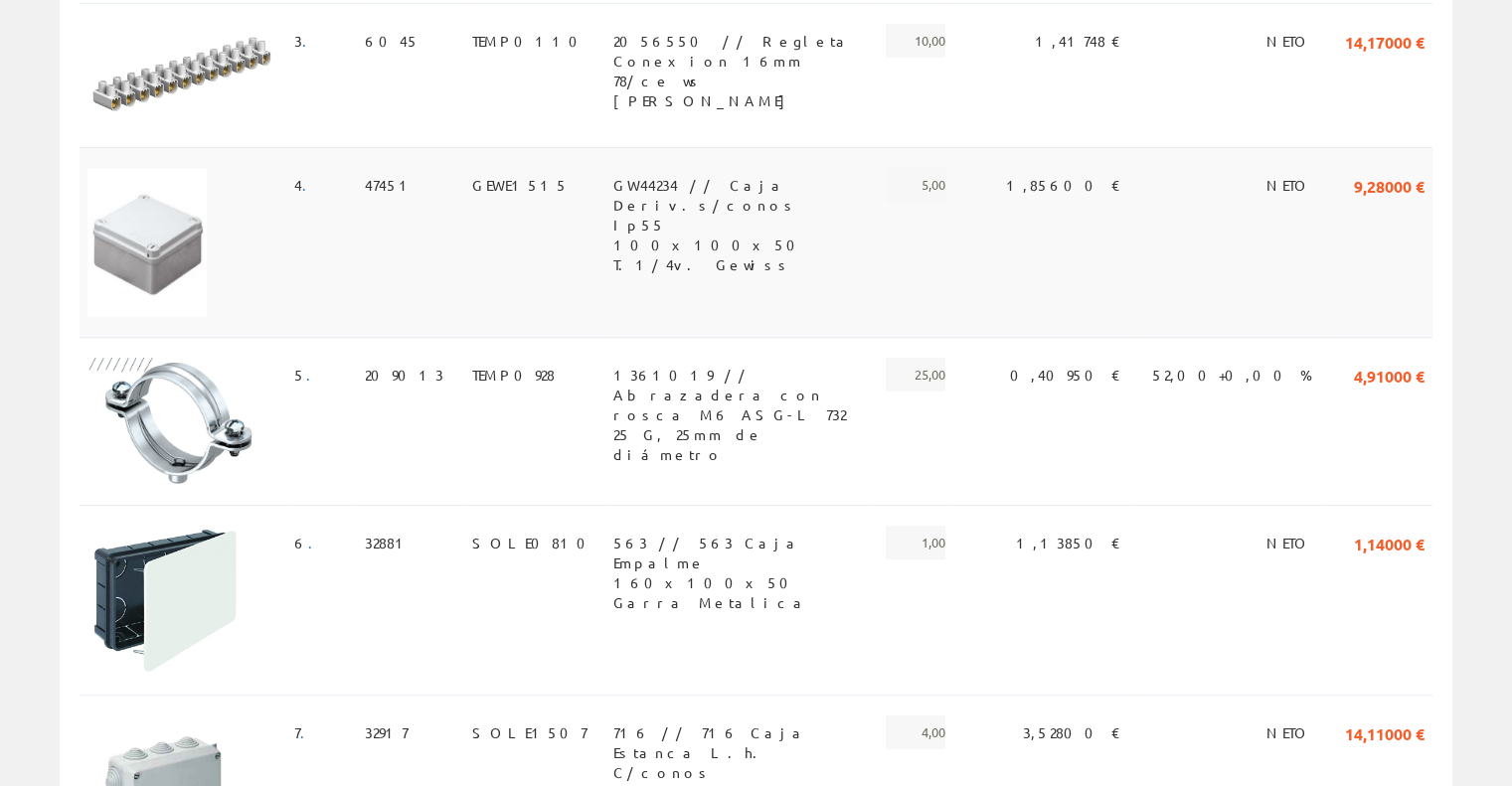 click on "GW44234 // Caja Deriv.s/conos Ip55 100x100x50 T.1/4v. Gewiss" at bounding box center (737, 185) 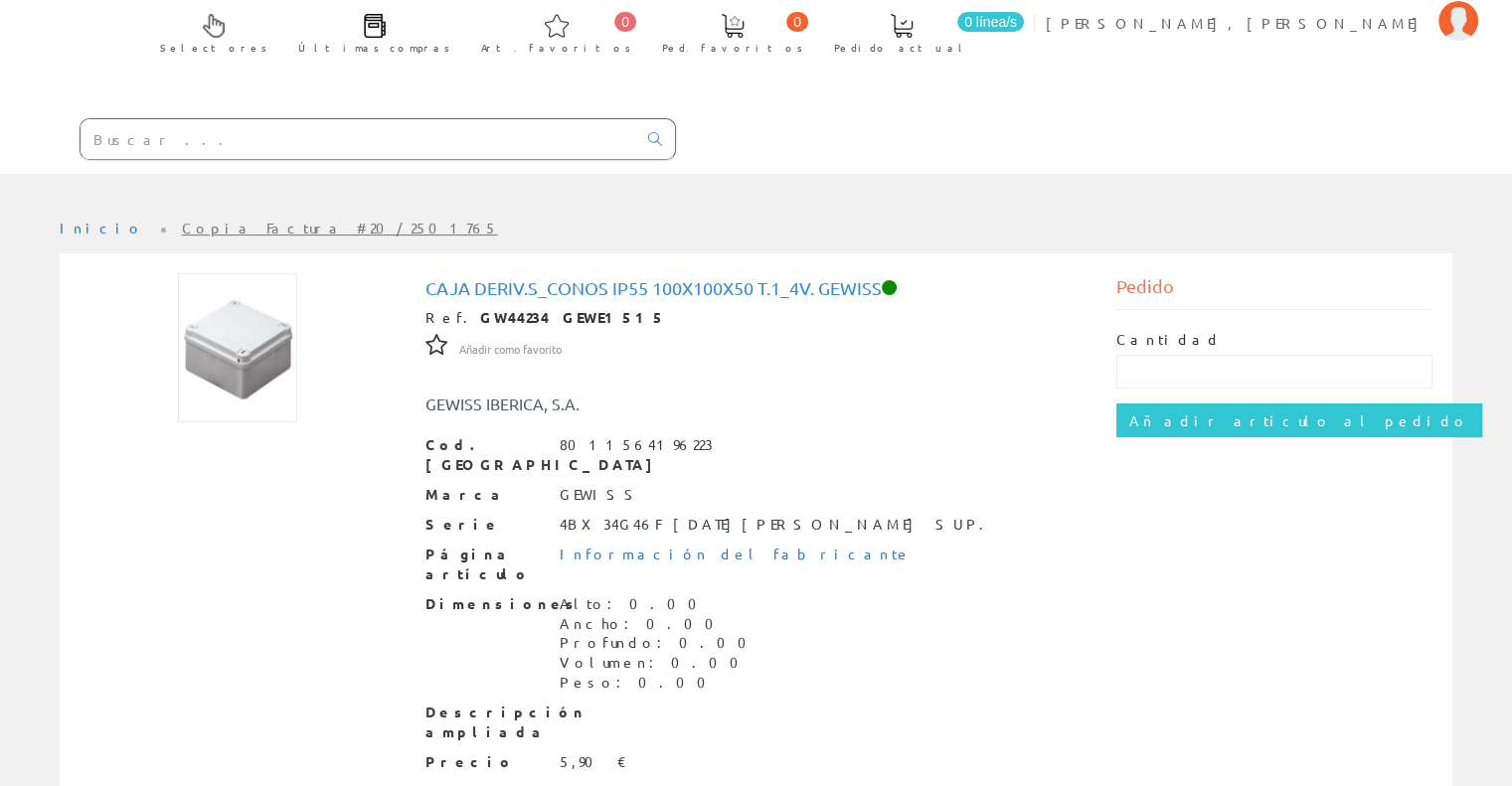 scroll, scrollTop: 225, scrollLeft: 0, axis: vertical 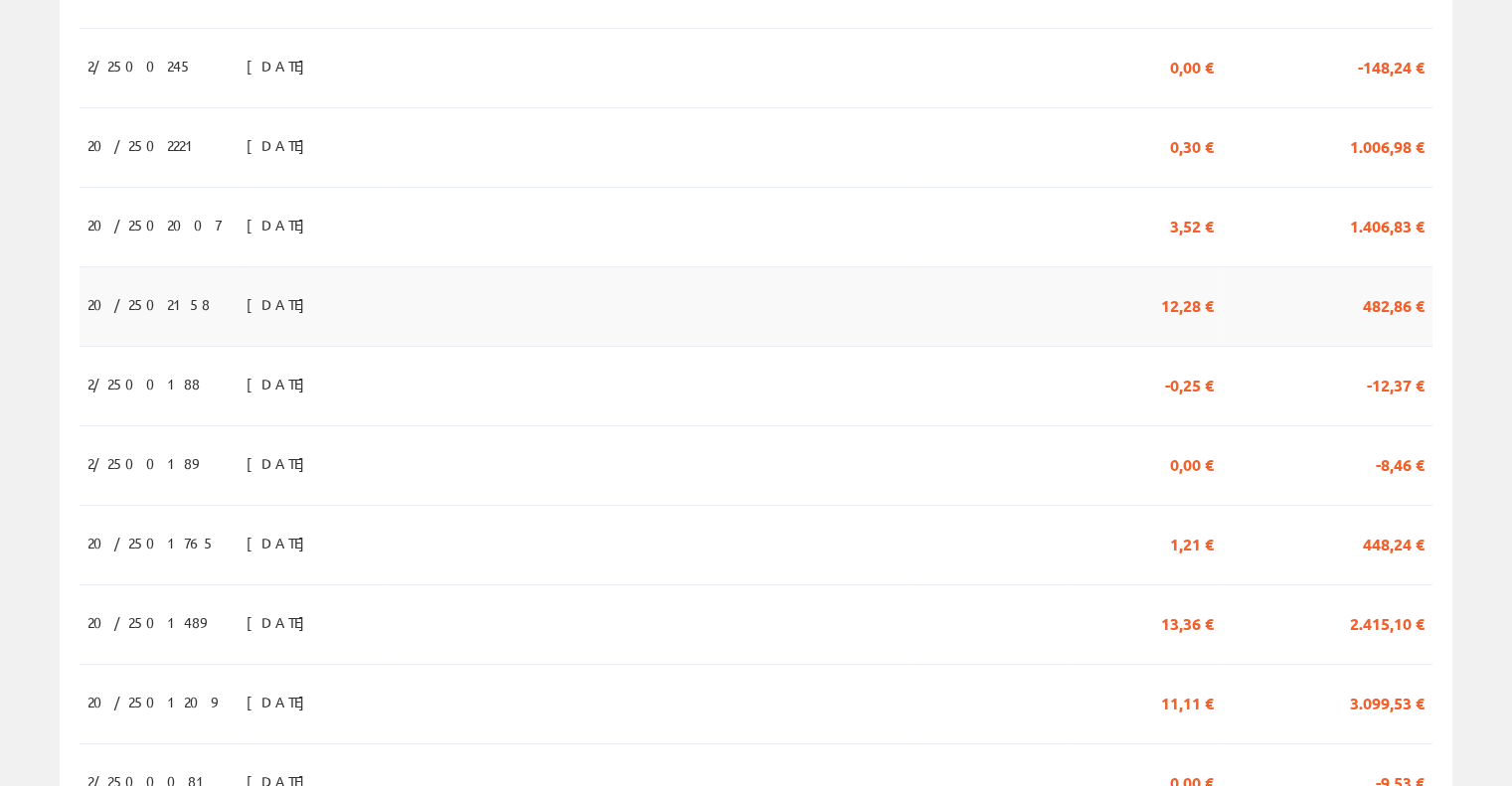 click at bounding box center [650, 307] 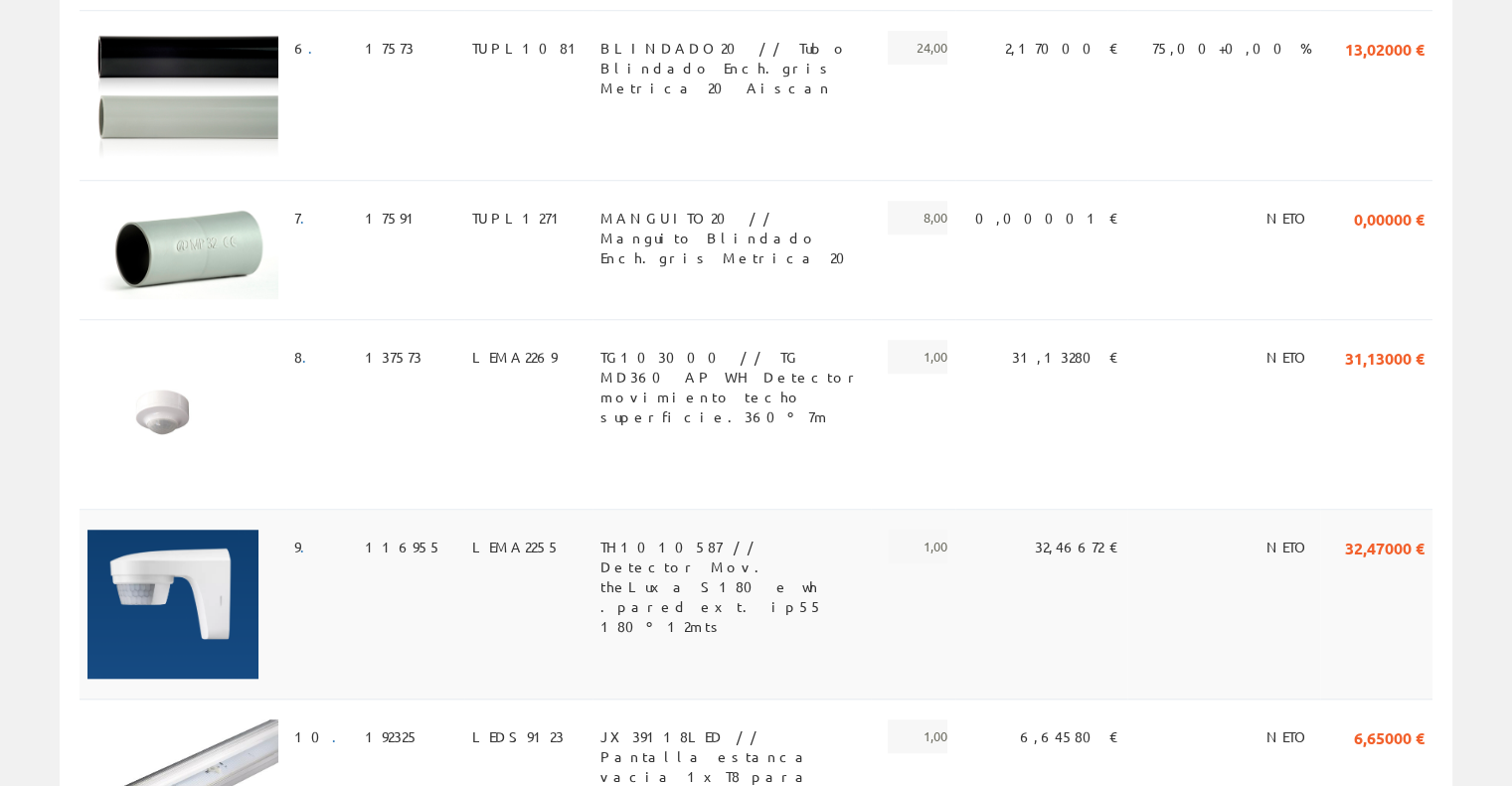 scroll, scrollTop: 1391, scrollLeft: 0, axis: vertical 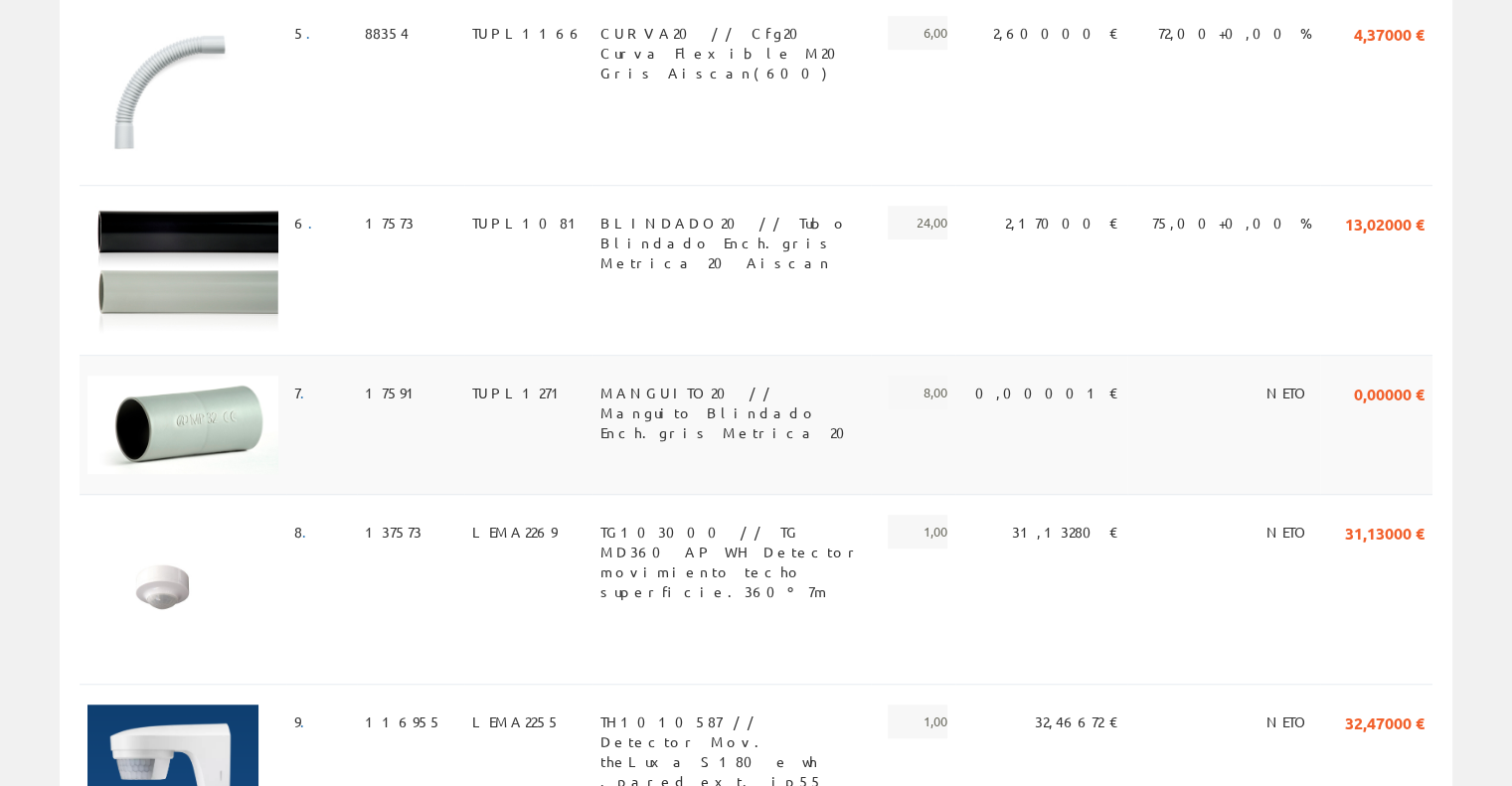 click on "MANGUITO20 // Manguito Blindado Ench.gris Metrica 20" at bounding box center (732, 393) 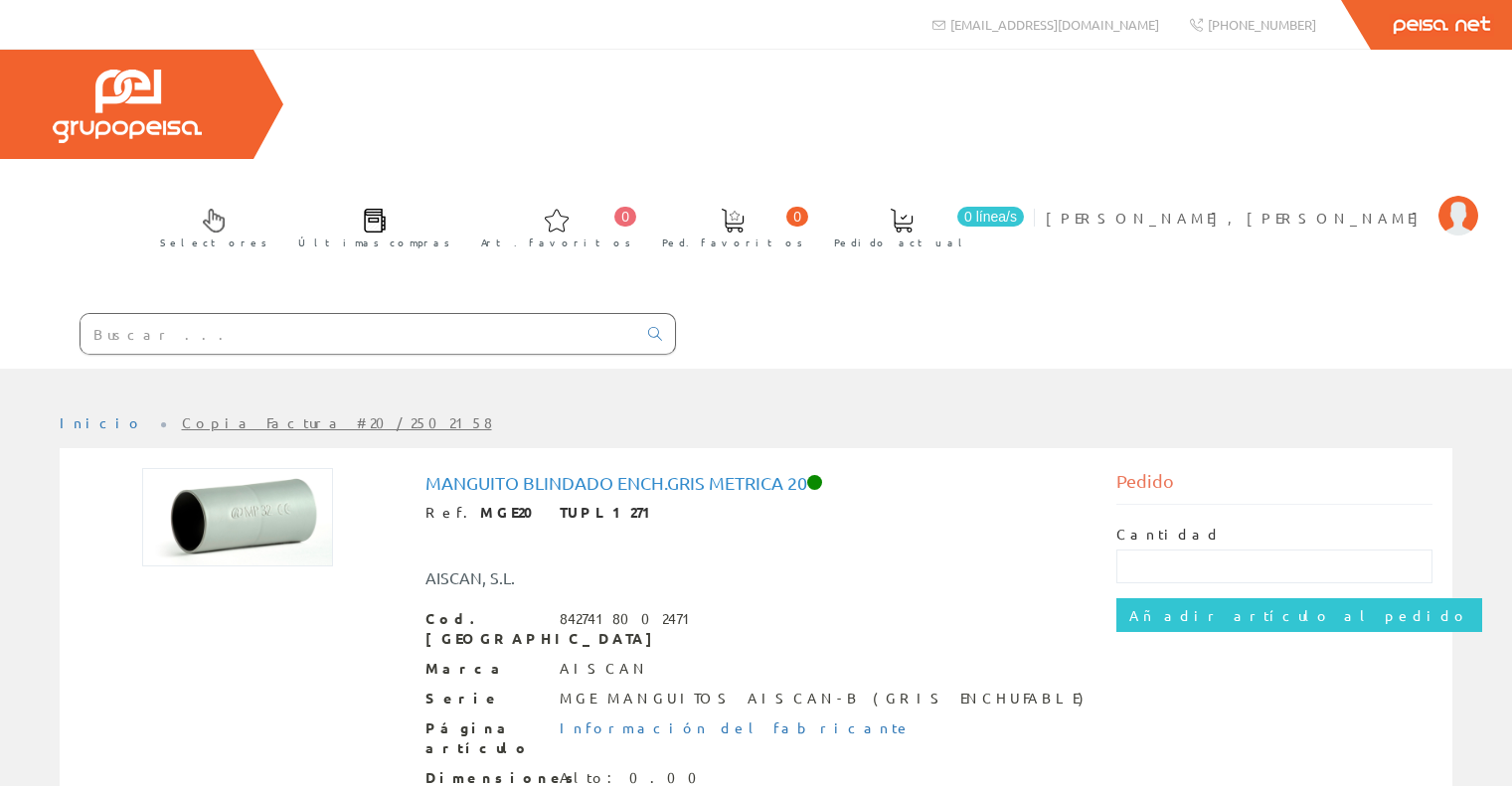 scroll, scrollTop: 0, scrollLeft: 0, axis: both 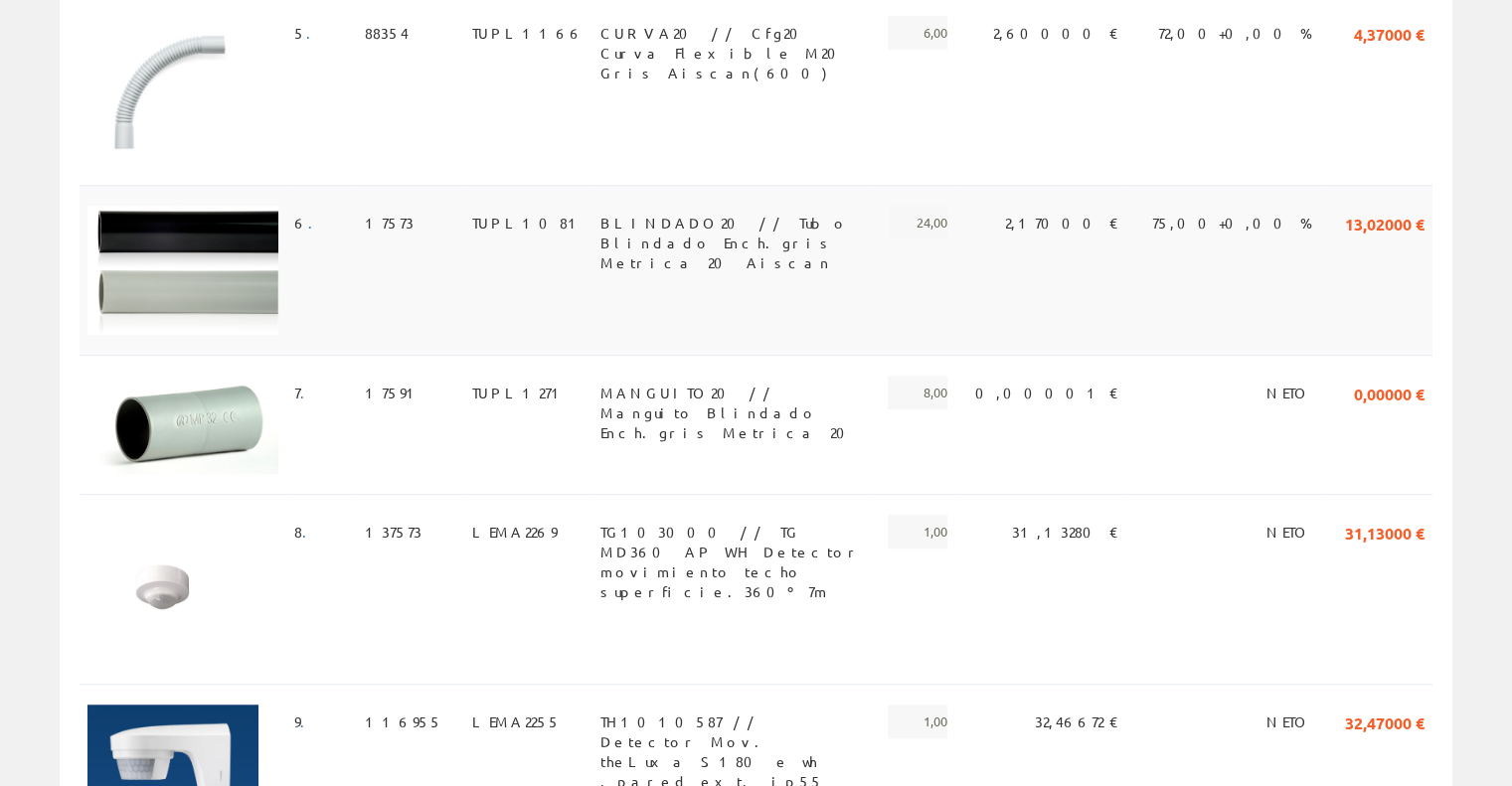 click on "BLINDADO20 // Tubo Blindado Ench.gris Metrica 20 Aiscan" at bounding box center [732, 223] 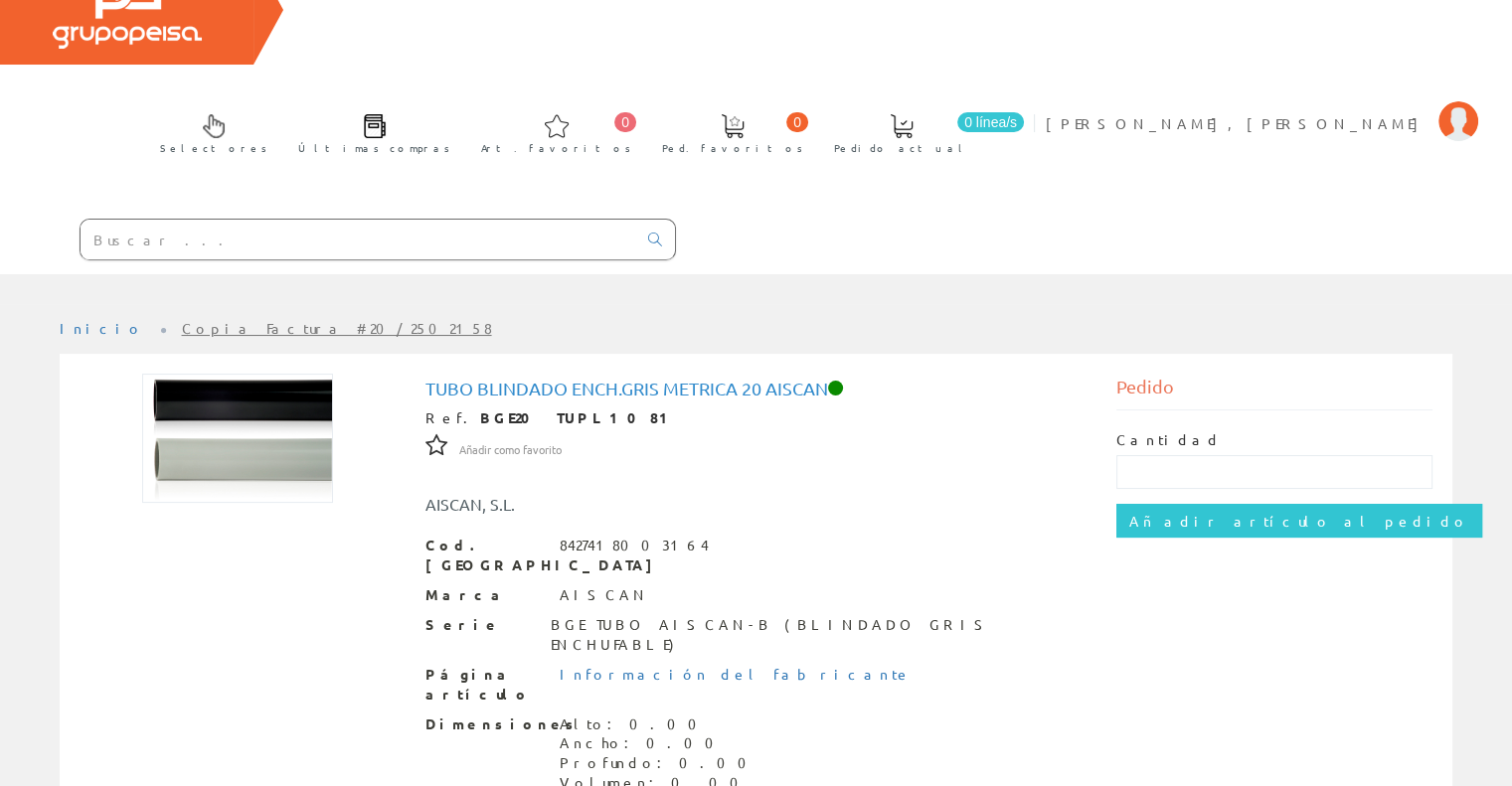 scroll, scrollTop: 225, scrollLeft: 0, axis: vertical 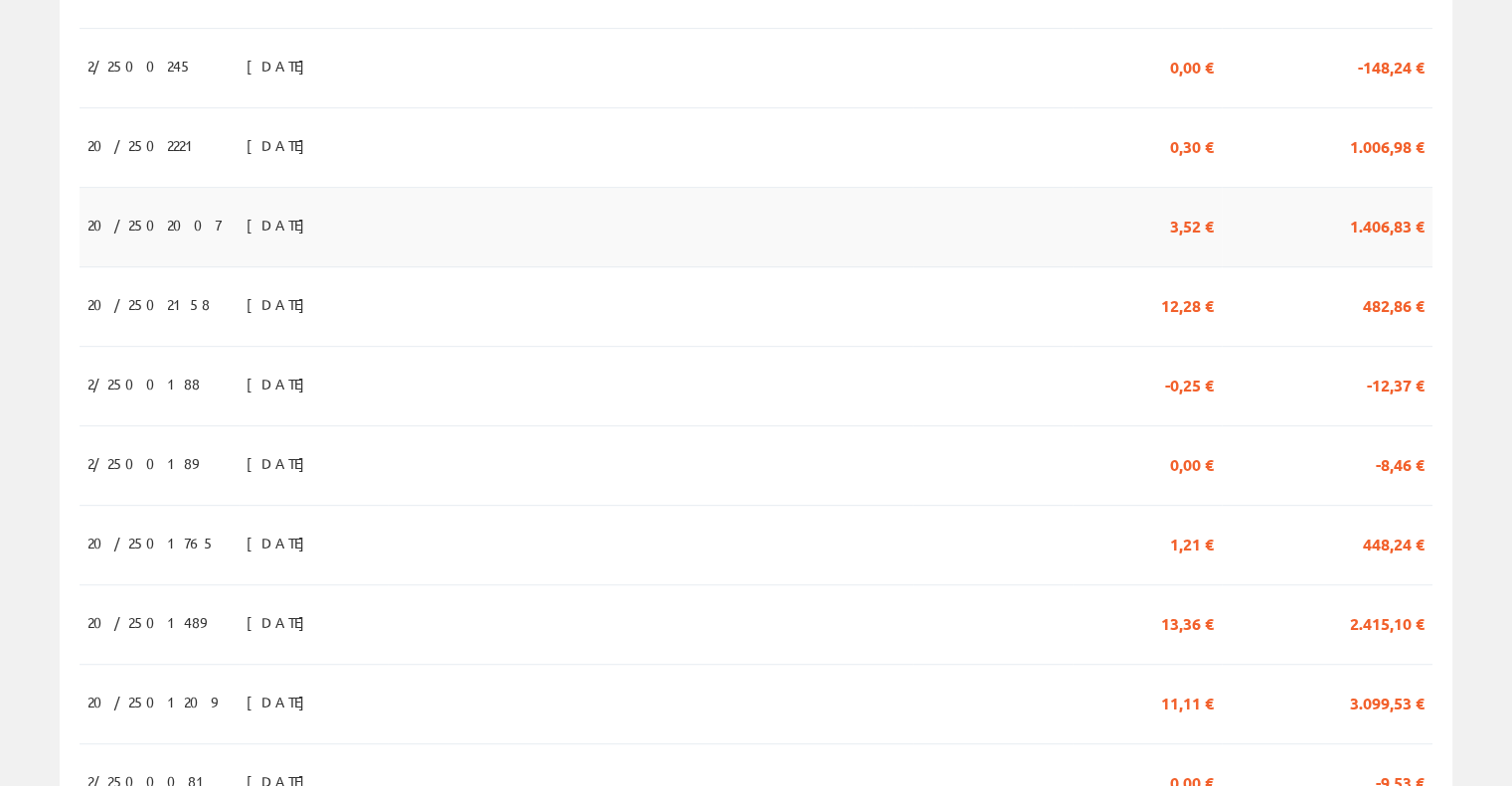 click on "30/04/2025" at bounding box center [313, 228] 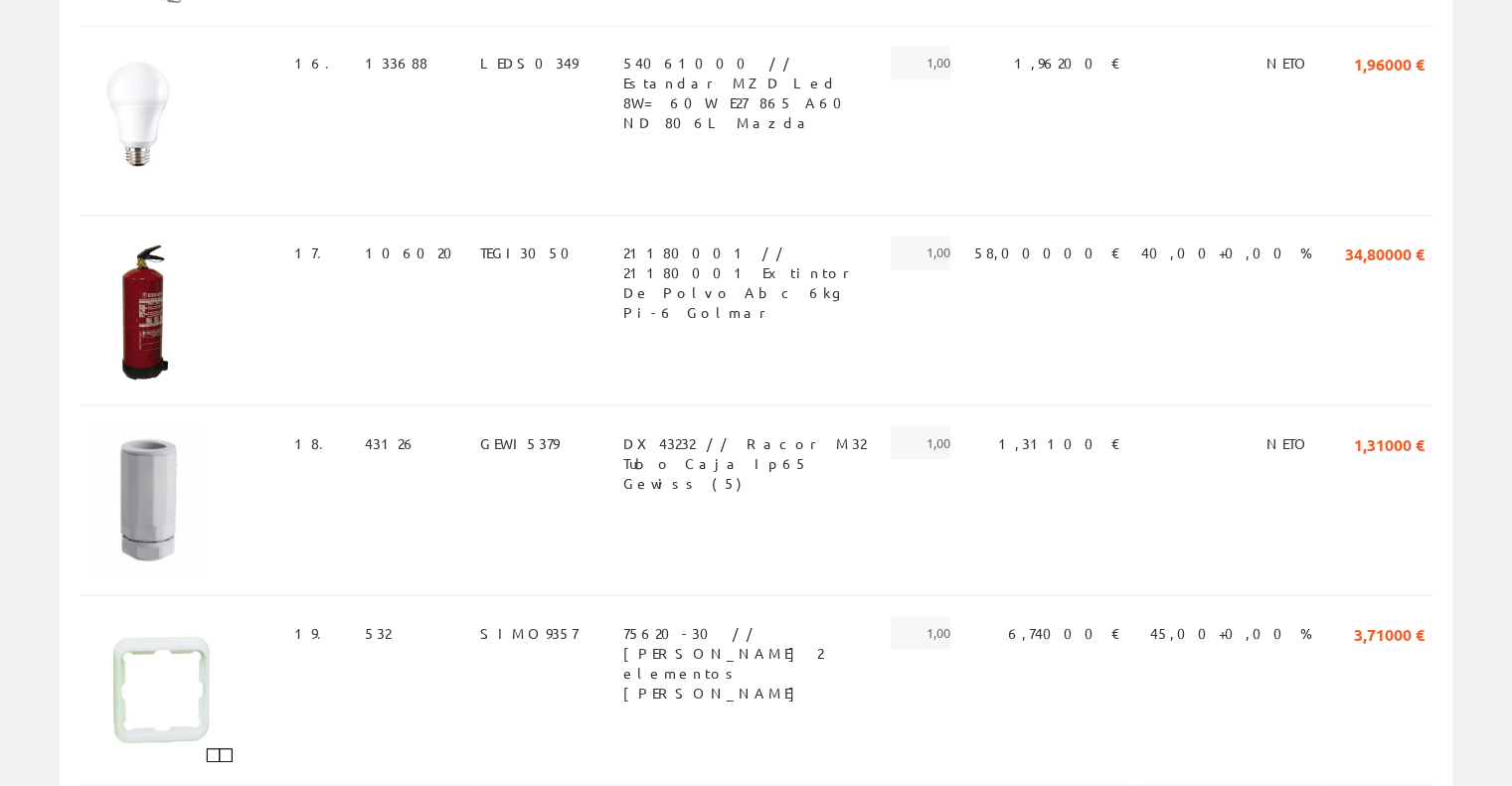 scroll, scrollTop: 3379, scrollLeft: 0, axis: vertical 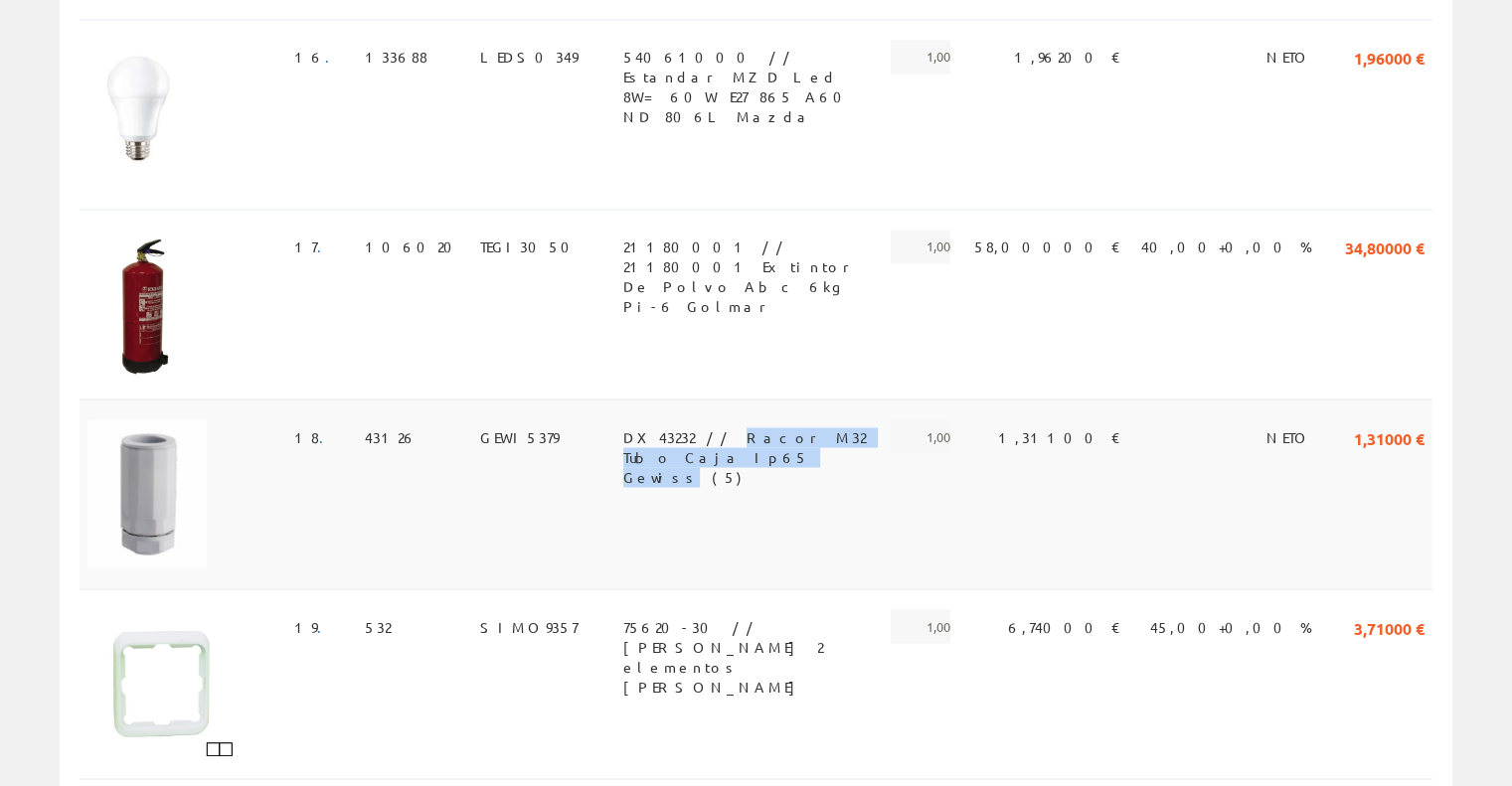 drag, startPoint x: 572, startPoint y: 225, endPoint x: 780, endPoint y: 236, distance: 208.29066 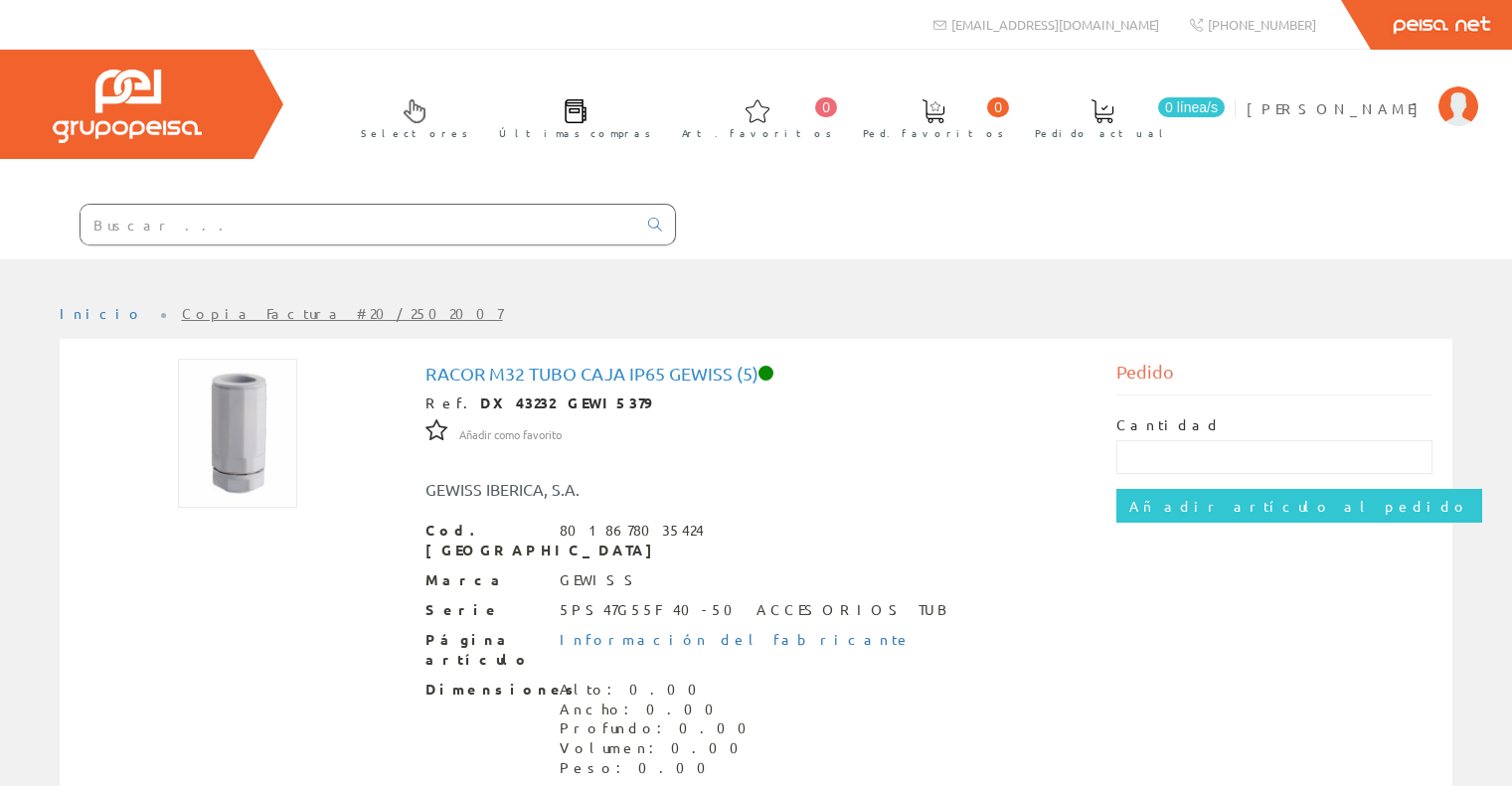 scroll, scrollTop: 0, scrollLeft: 0, axis: both 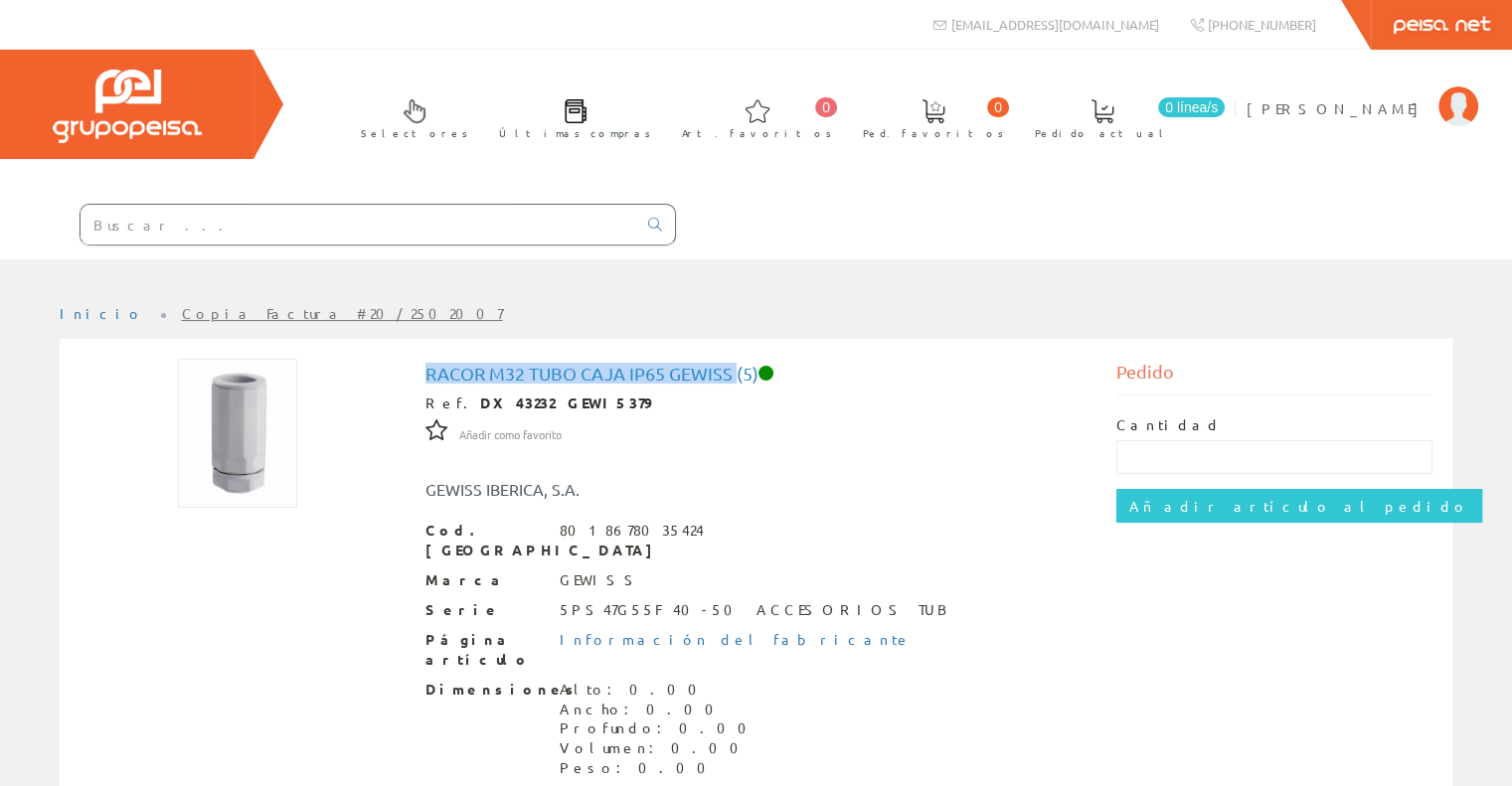 drag, startPoint x: 423, startPoint y: 369, endPoint x: 736, endPoint y: 364, distance: 313.0399 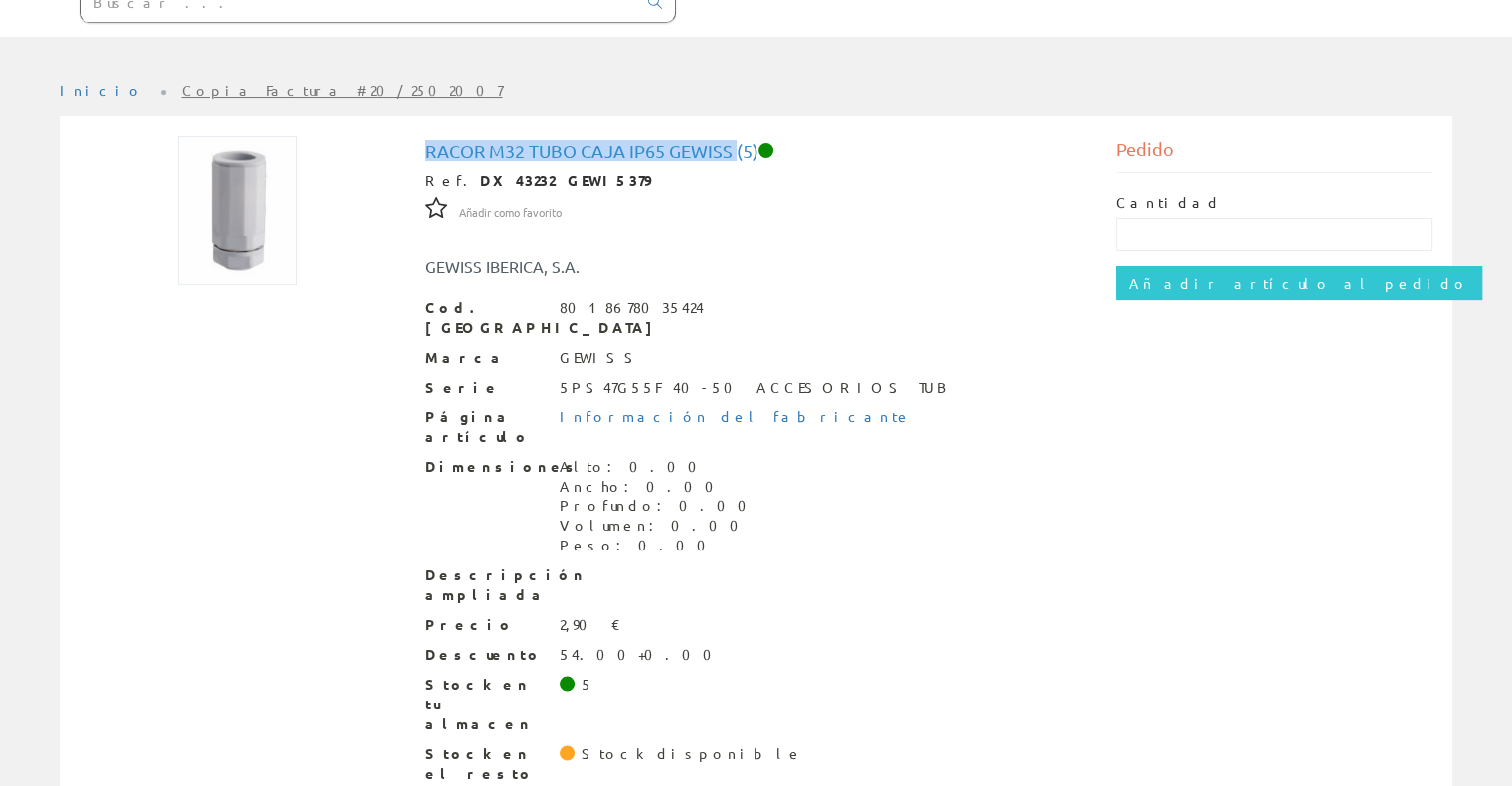 scroll, scrollTop: 225, scrollLeft: 0, axis: vertical 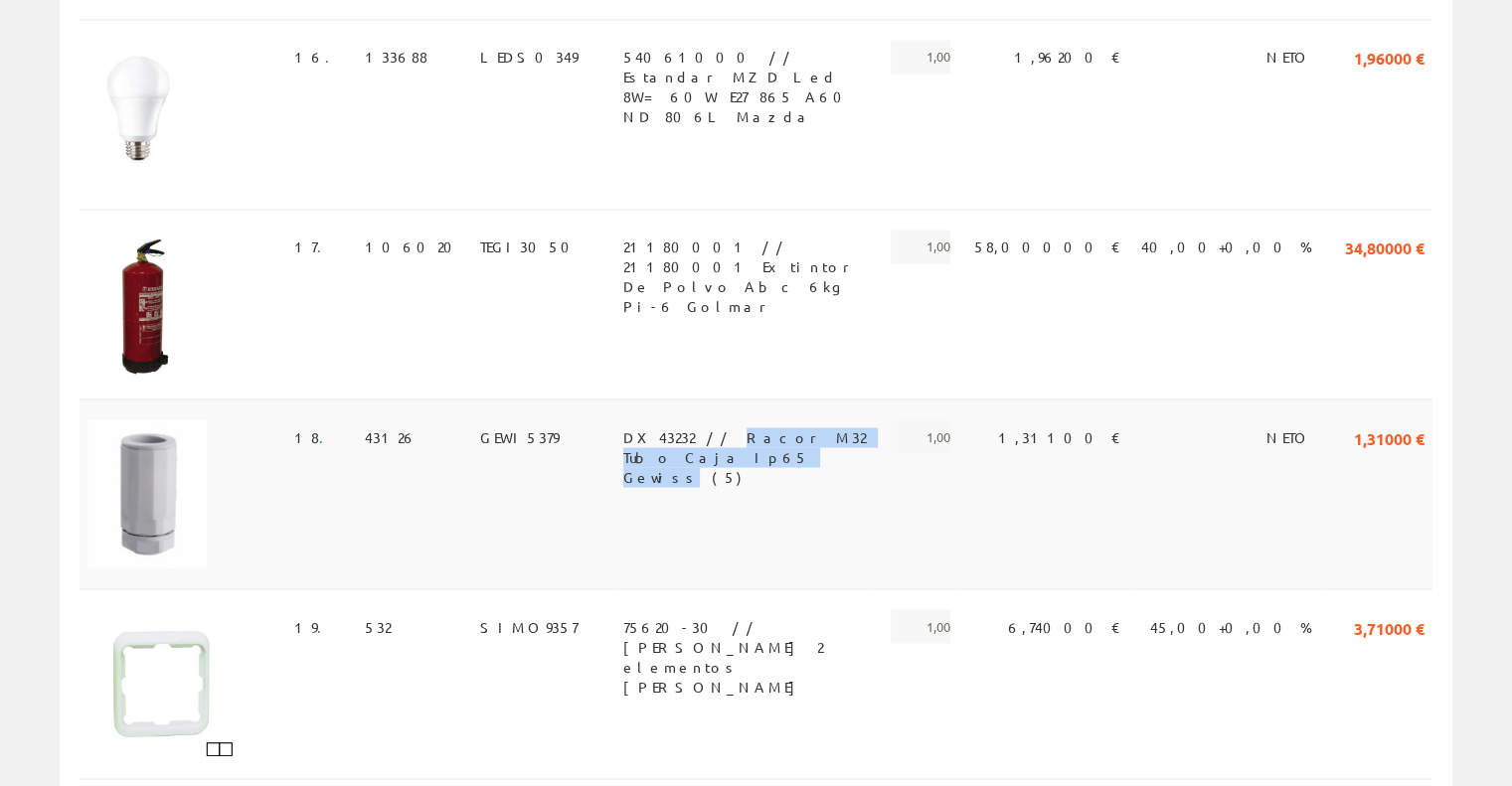 copy on "Racor M32 Tubo Caja Ip65 Gewiss" 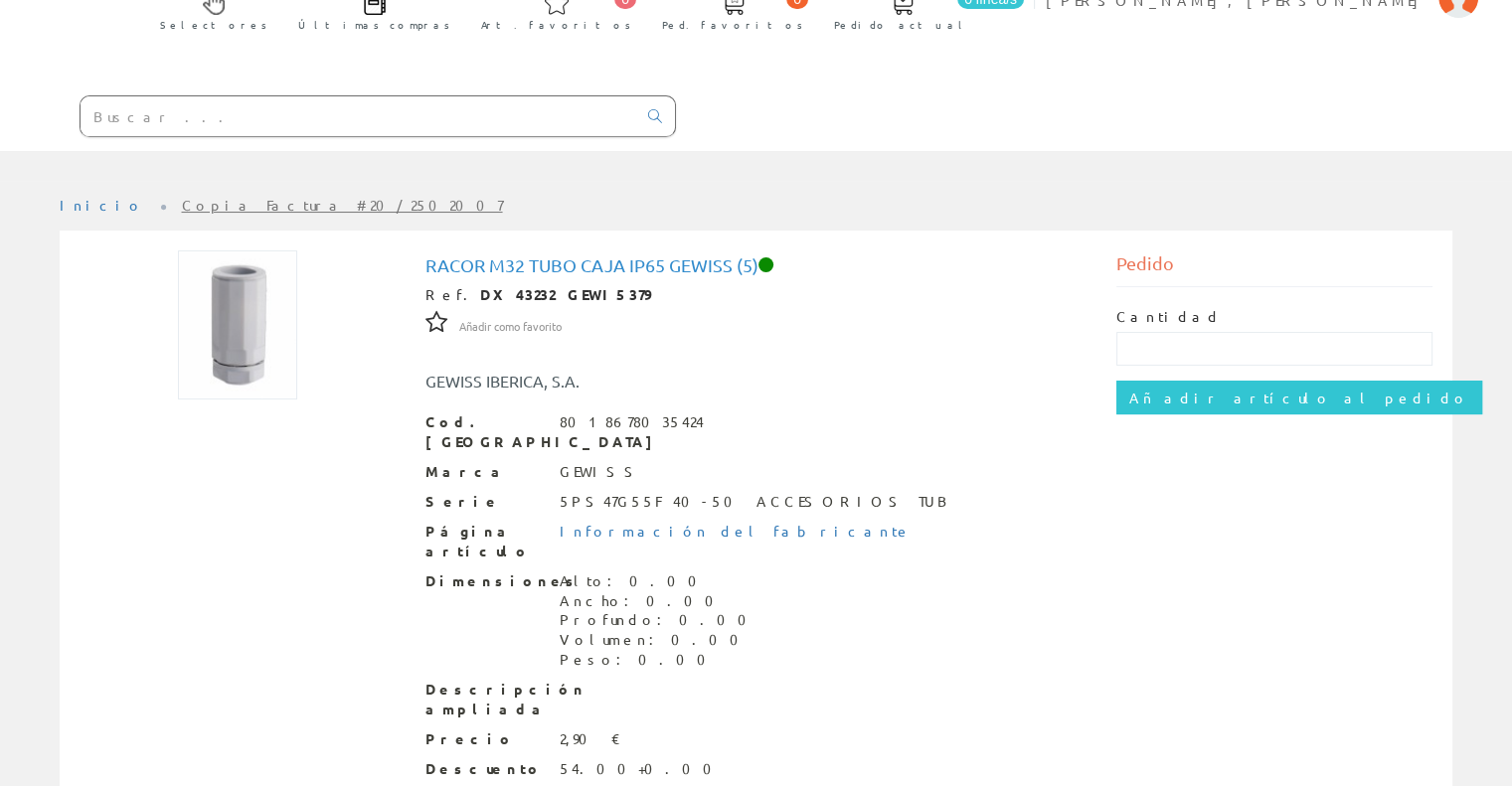 scroll, scrollTop: 225, scrollLeft: 0, axis: vertical 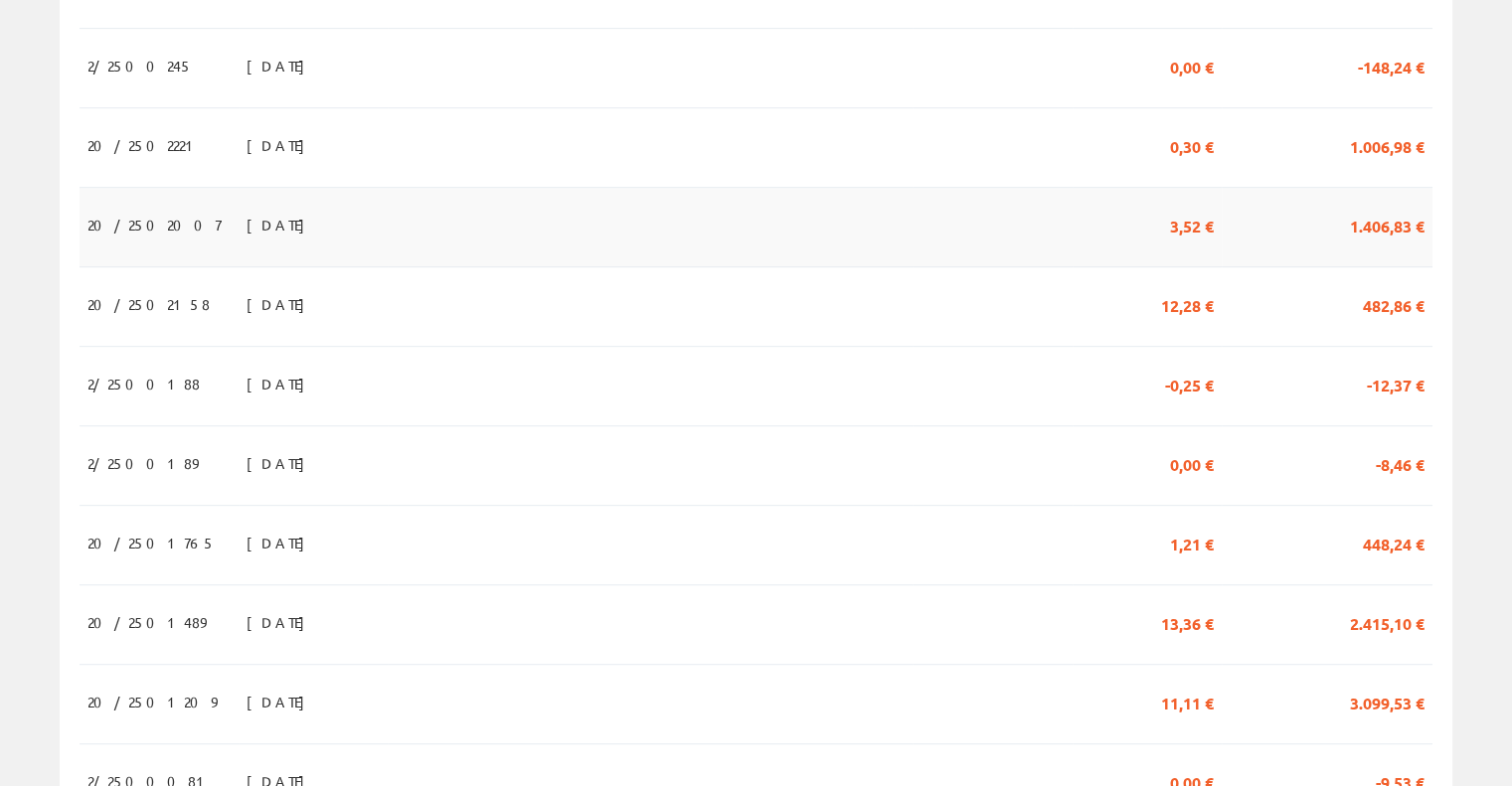 click on "[DATE]" at bounding box center (313, 228) 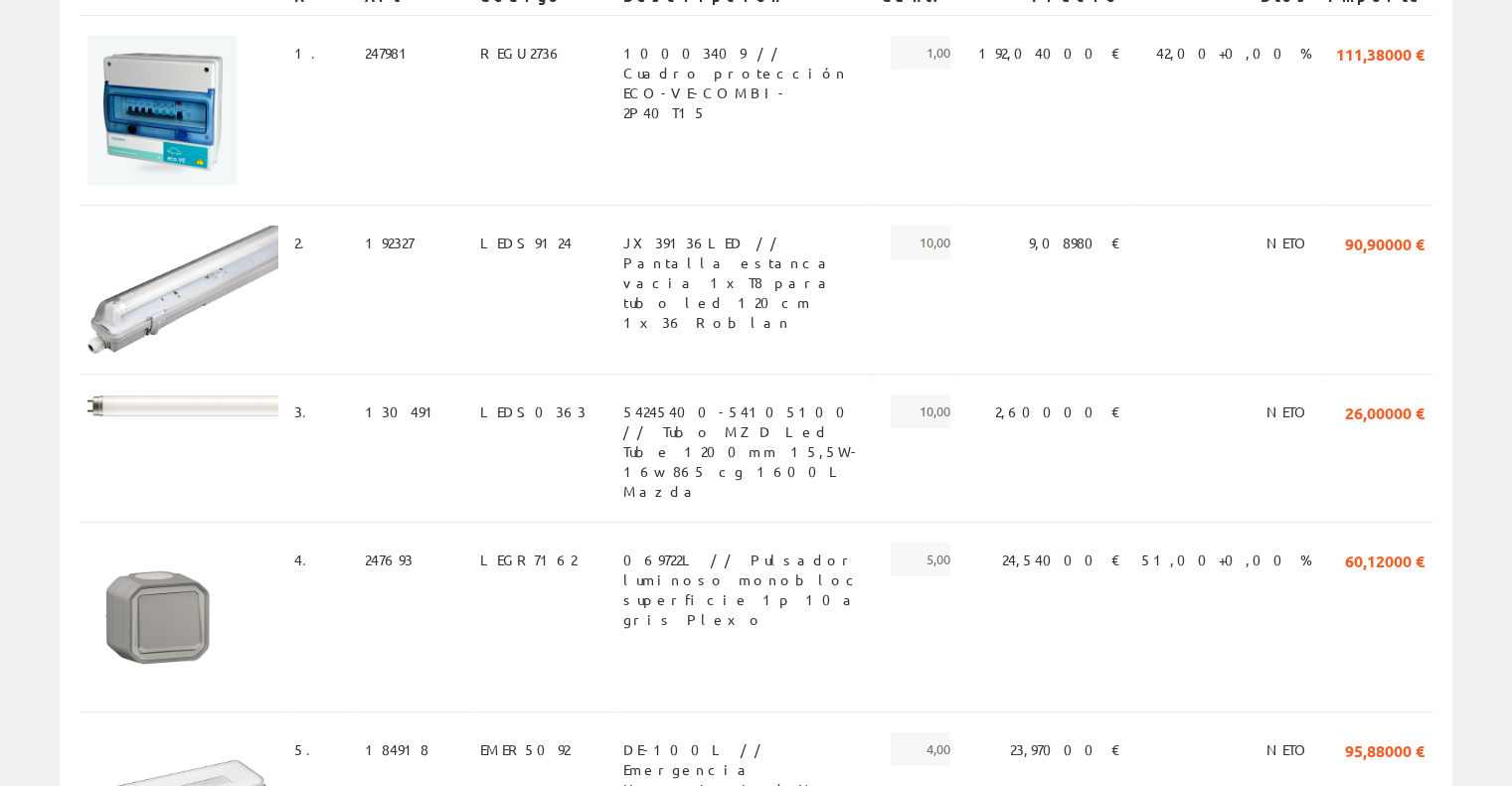 scroll, scrollTop: 596, scrollLeft: 0, axis: vertical 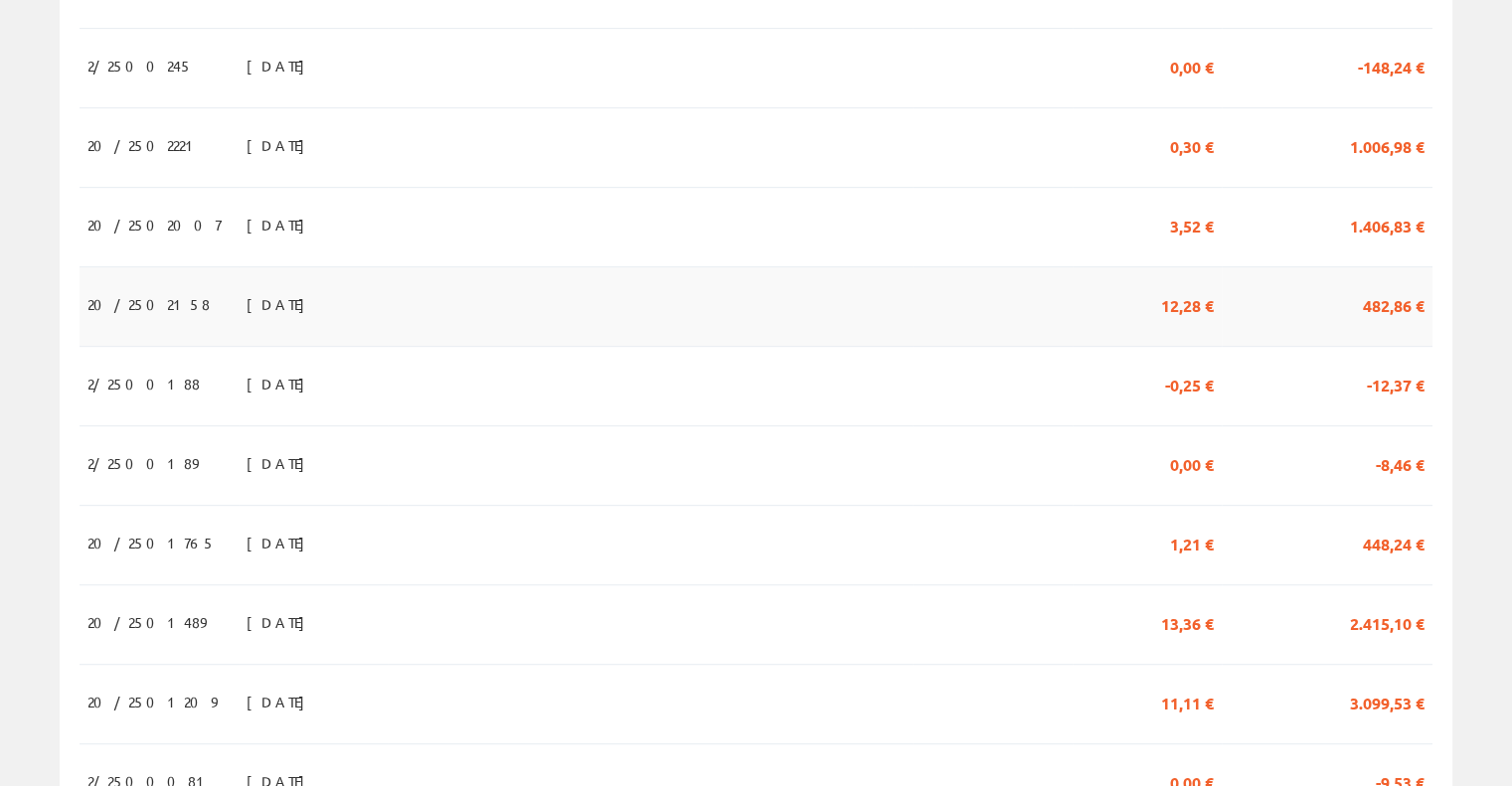 click on "30/04/2025" at bounding box center (313, 307) 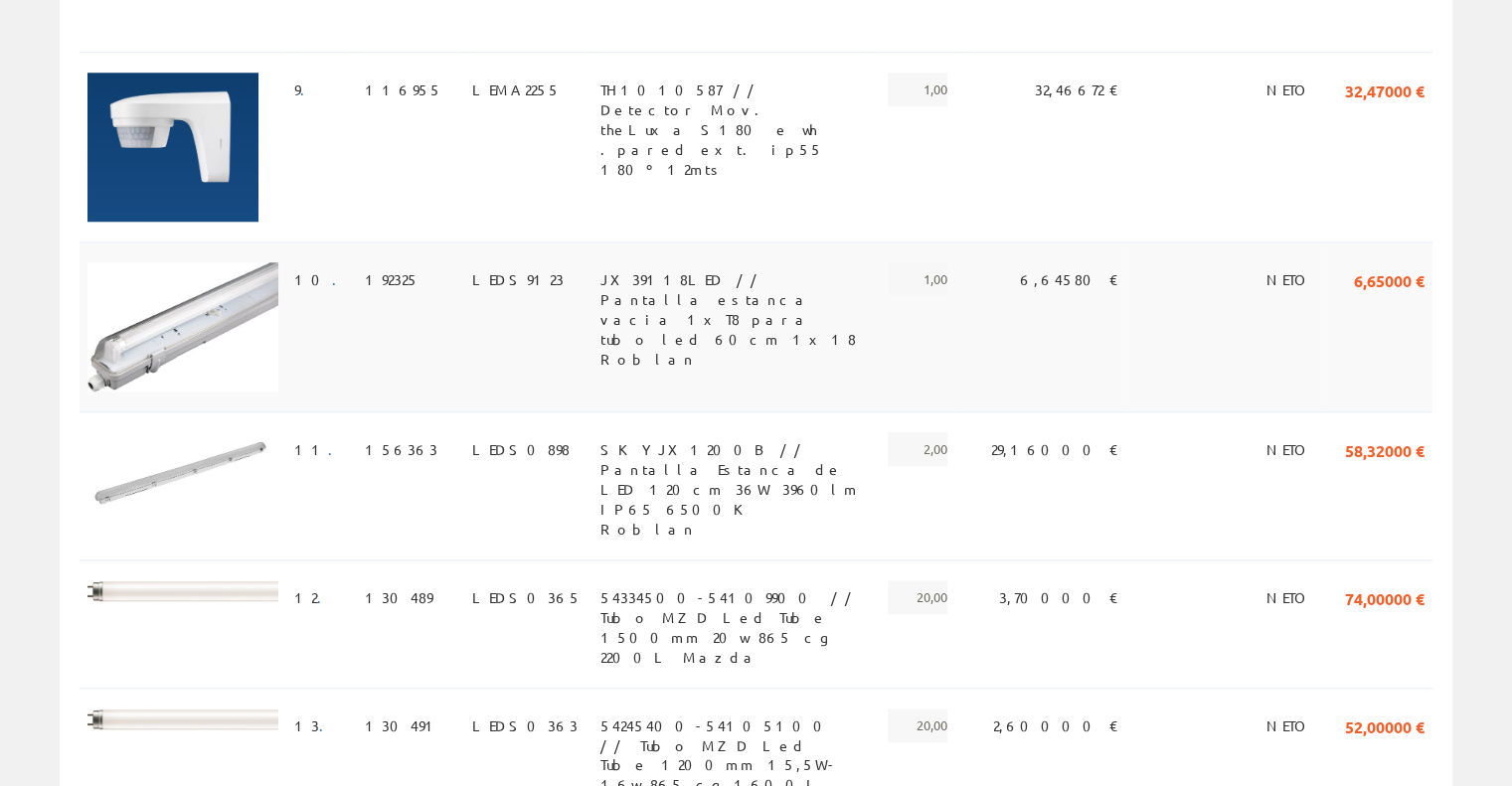 scroll, scrollTop: 2026, scrollLeft: 0, axis: vertical 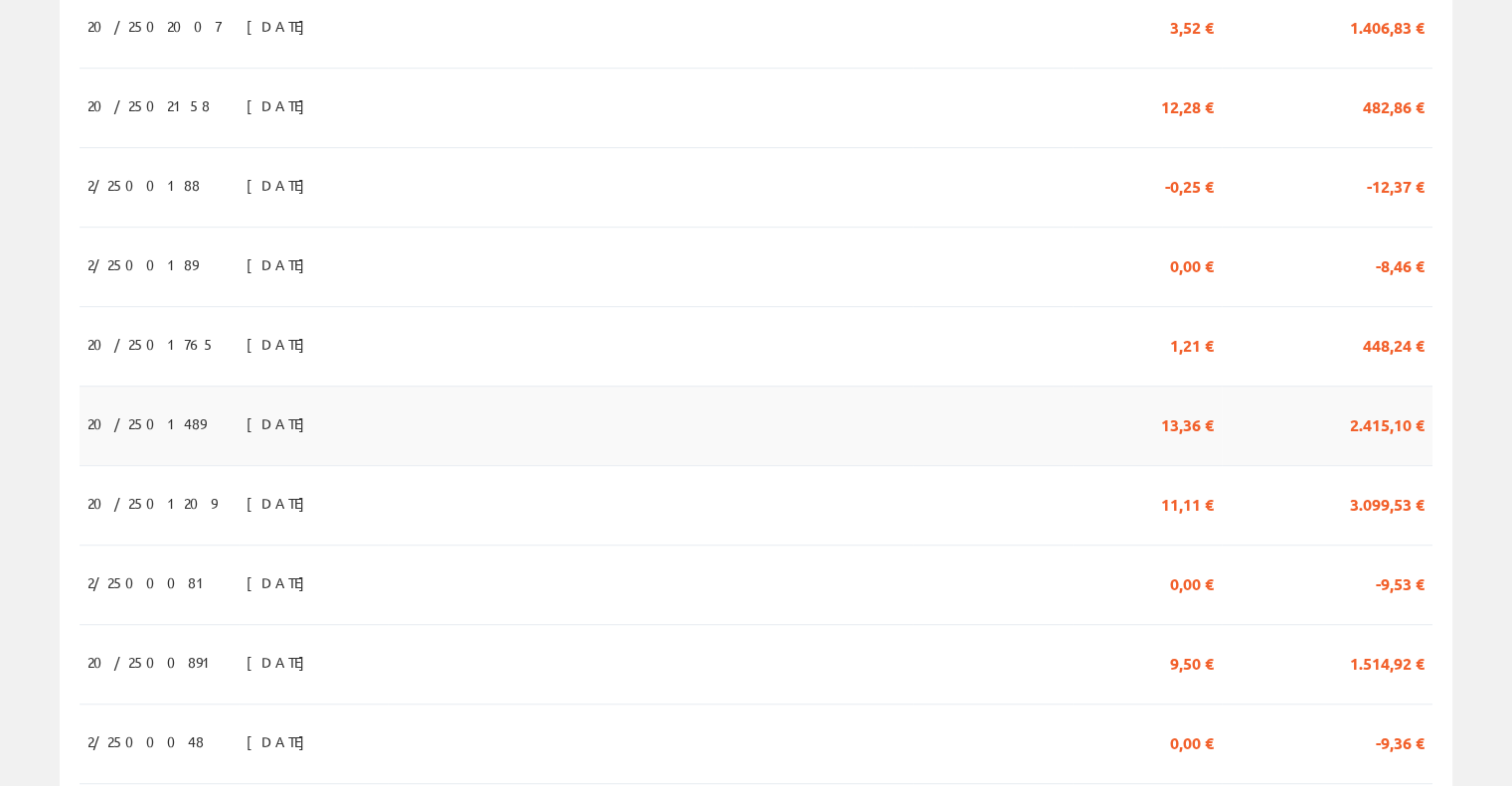 click on "[DATE]" at bounding box center [313, 425] 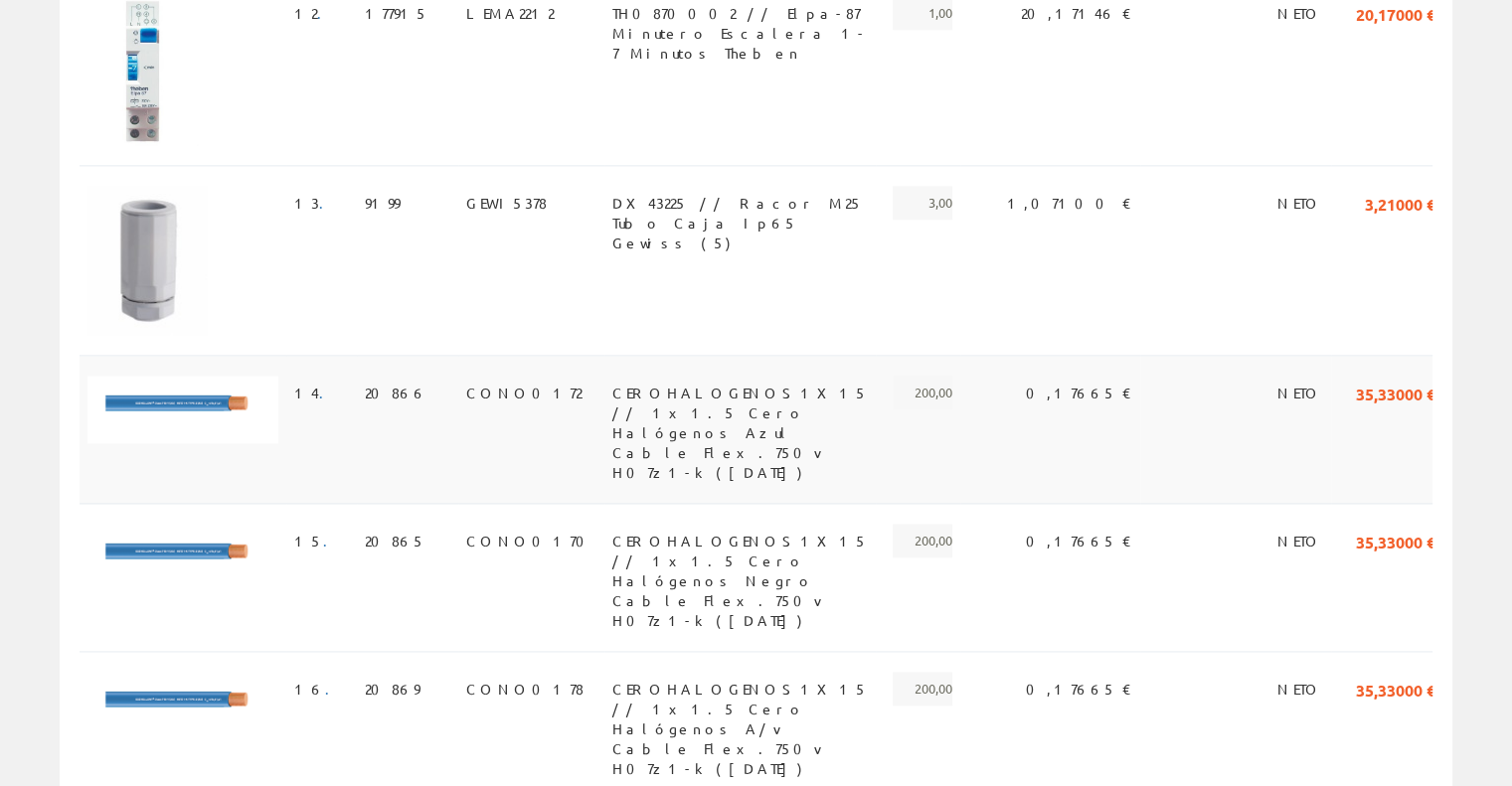 scroll, scrollTop: 2584, scrollLeft: 0, axis: vertical 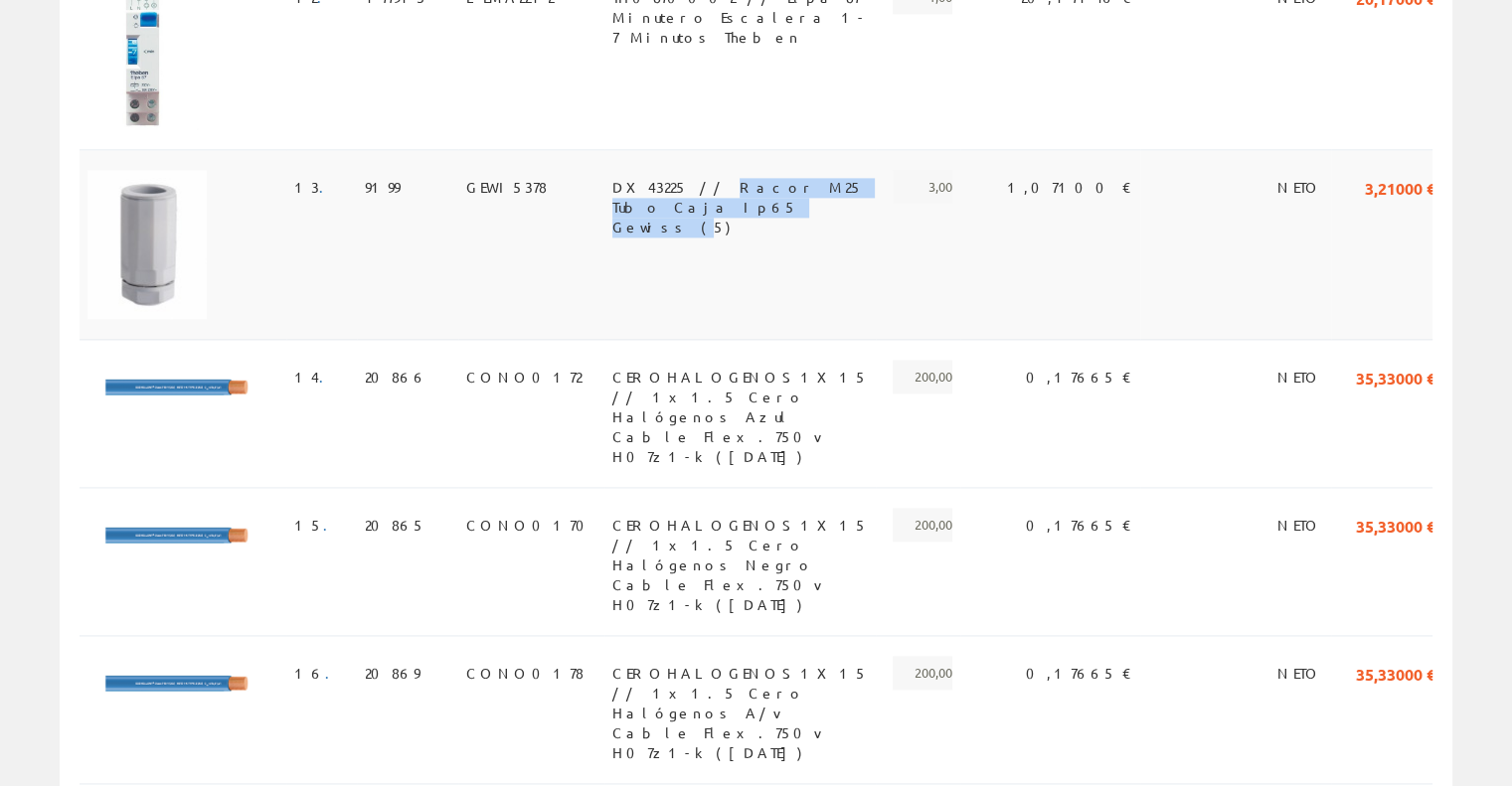 copy on "Racor M25 Tubo Caja Ip65 Gewiss (" 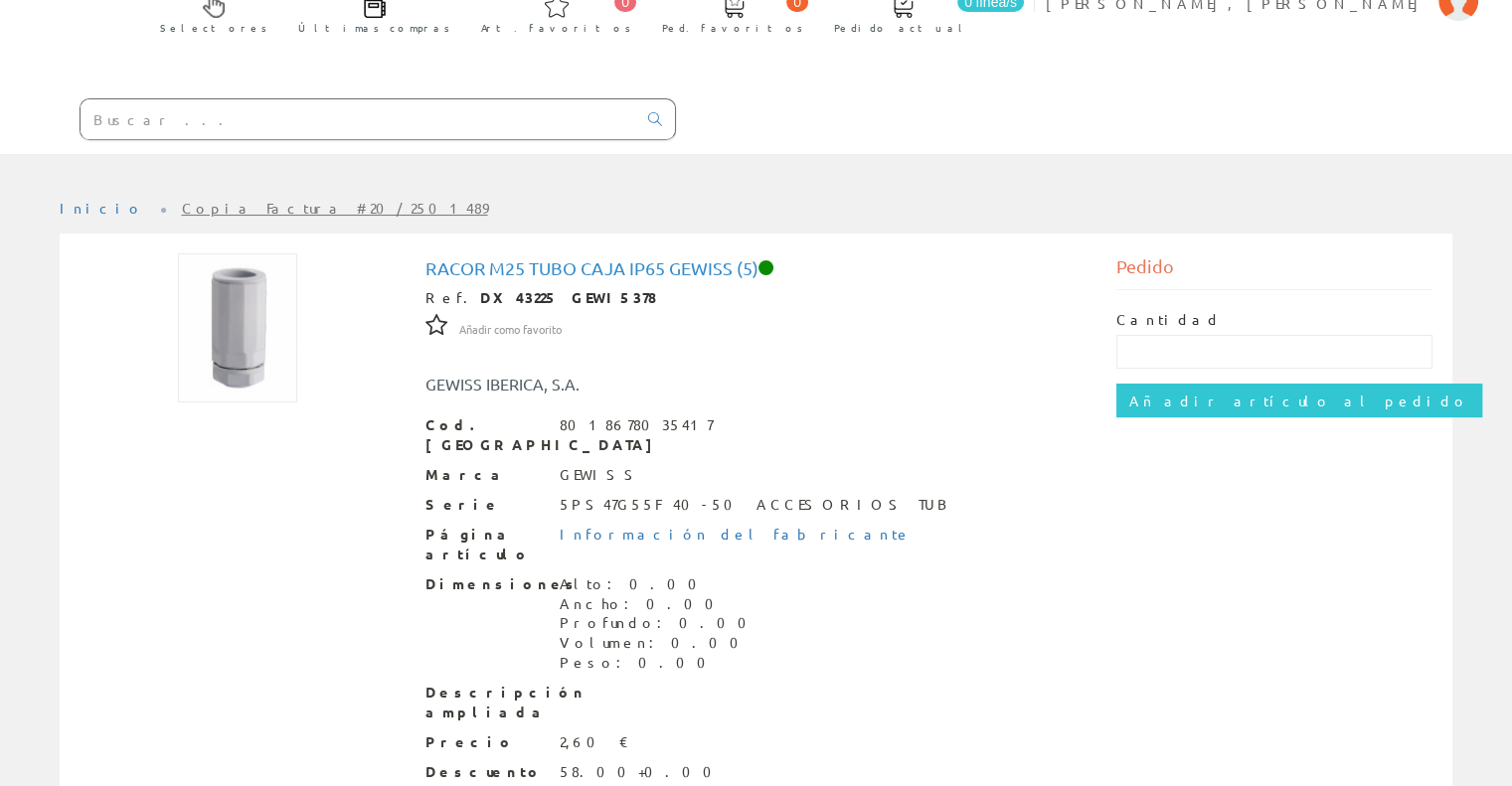 scroll, scrollTop: 225, scrollLeft: 0, axis: vertical 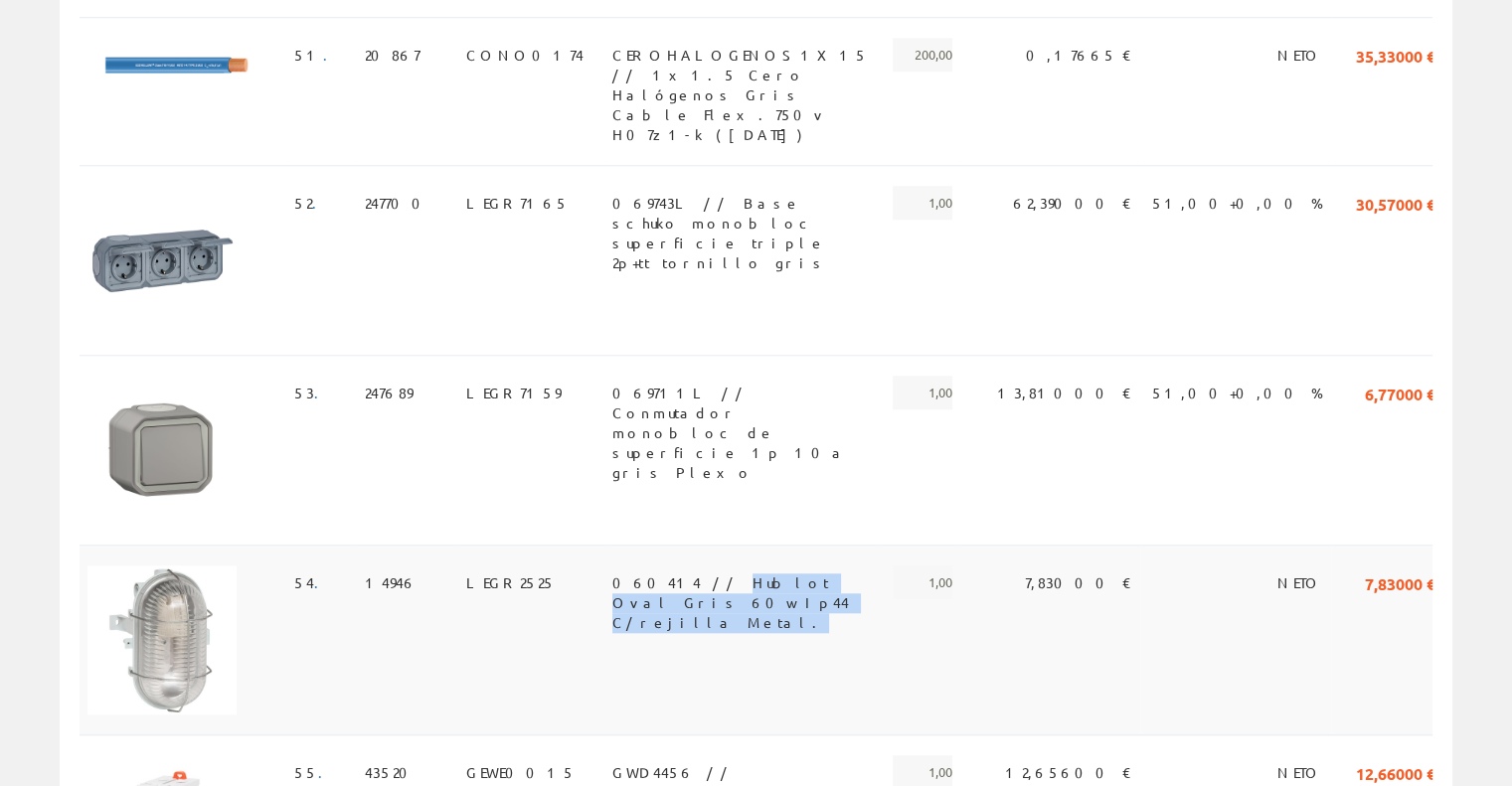 copy on "Hublot Oval Gris 60w Ip44 C/rejilla Metal." 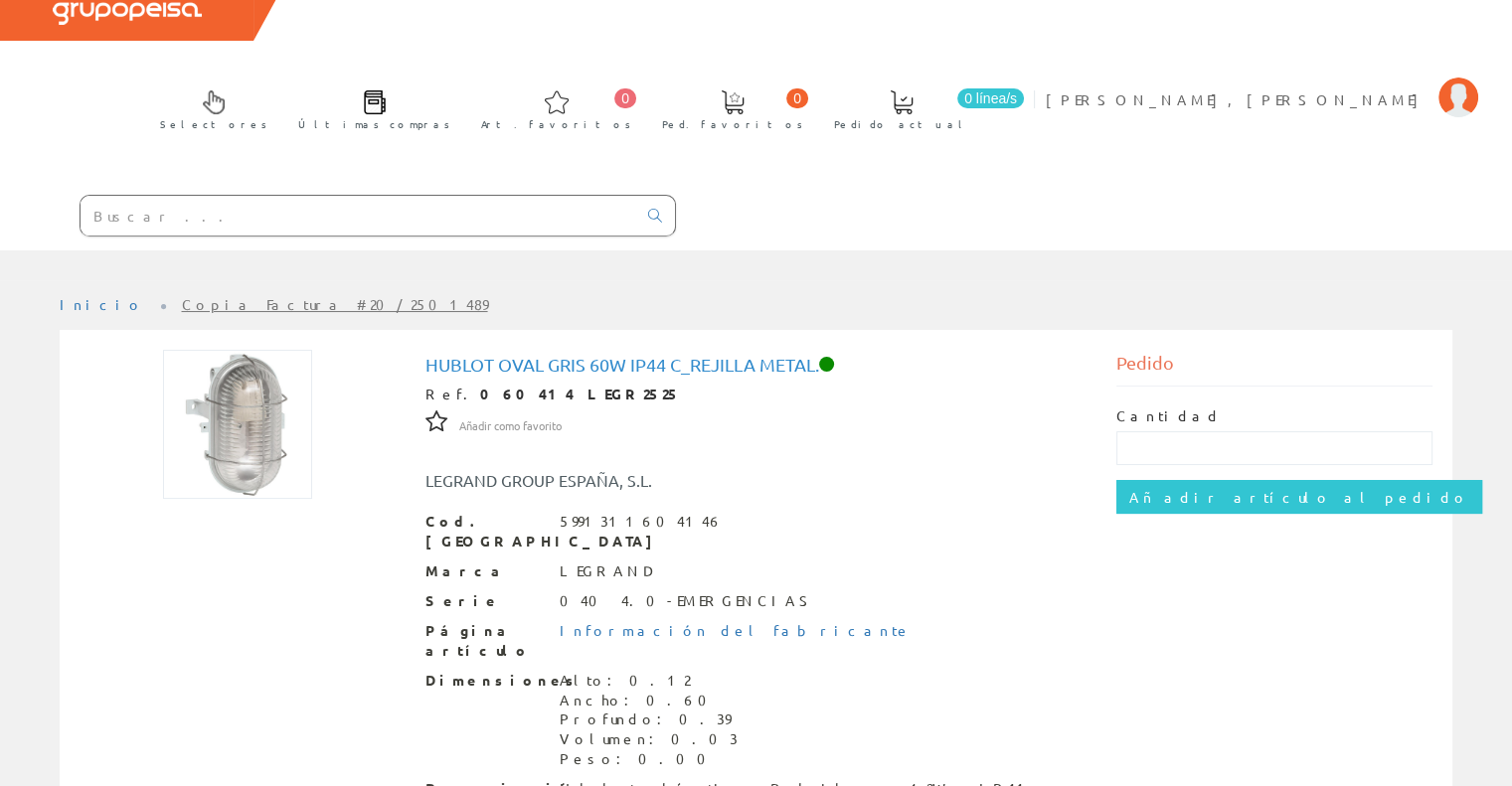 scroll, scrollTop: 225, scrollLeft: 0, axis: vertical 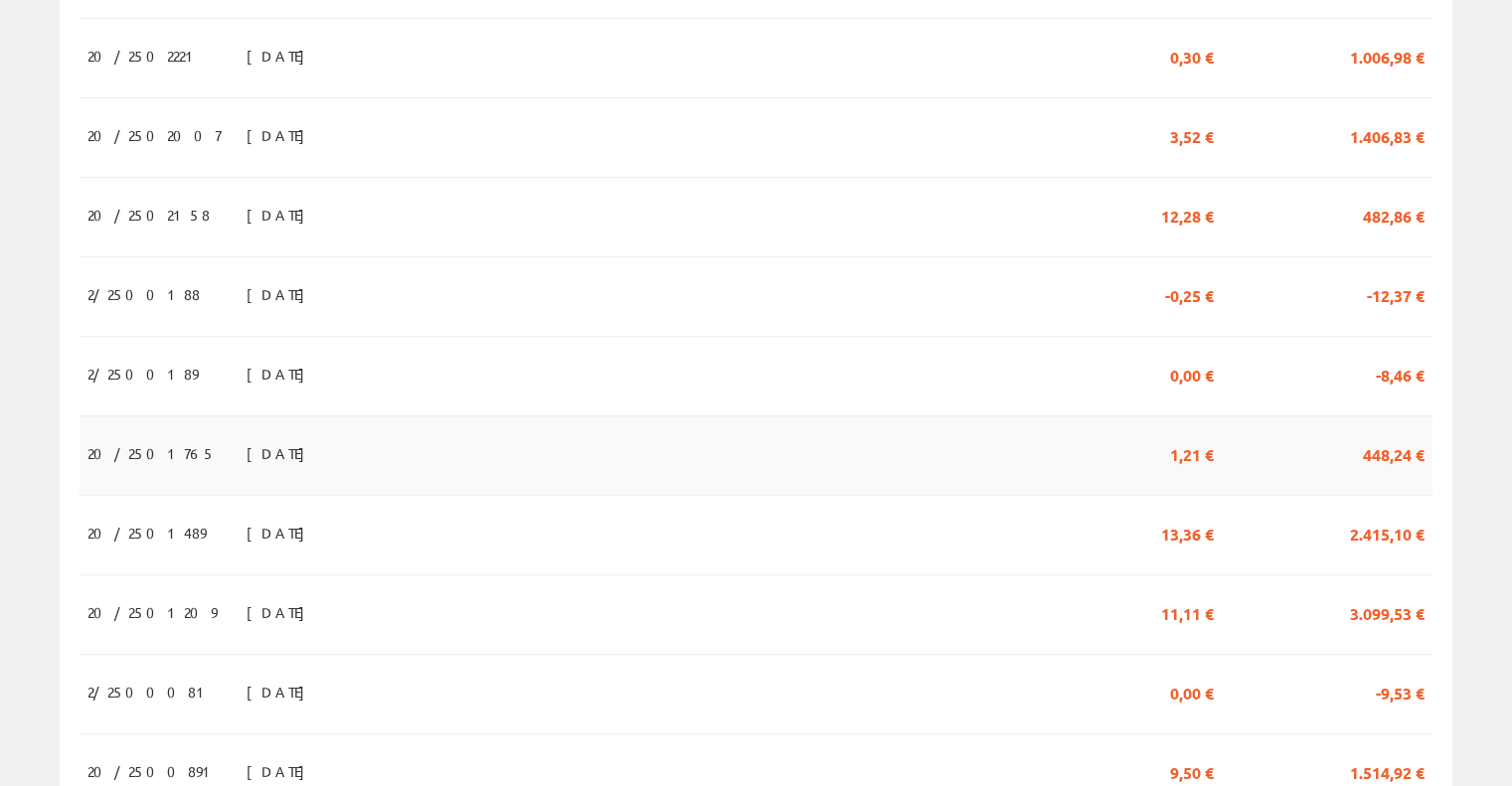 click on "15/04/2025" at bounding box center (313, 455) 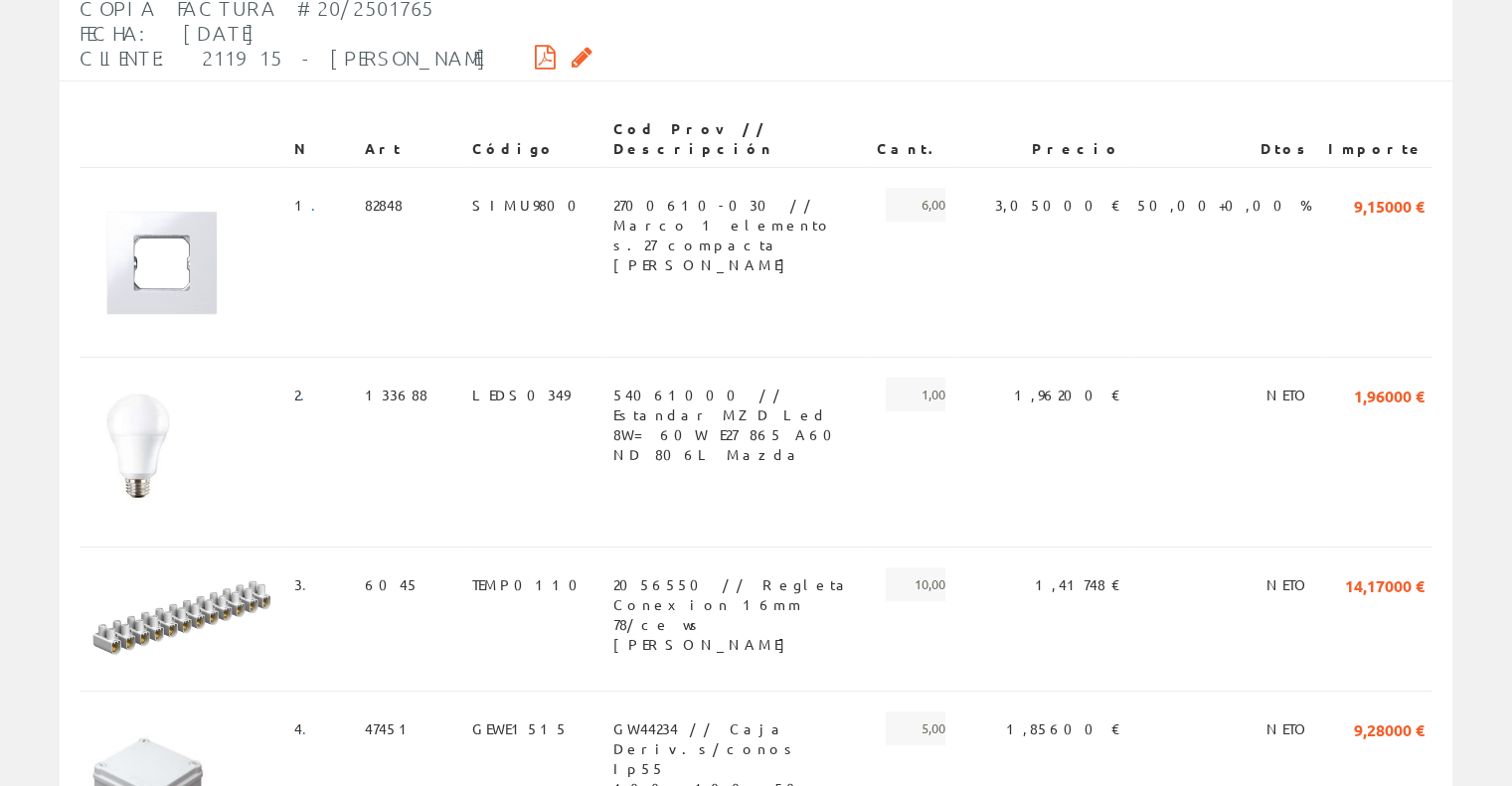 scroll, scrollTop: 397, scrollLeft: 0, axis: vertical 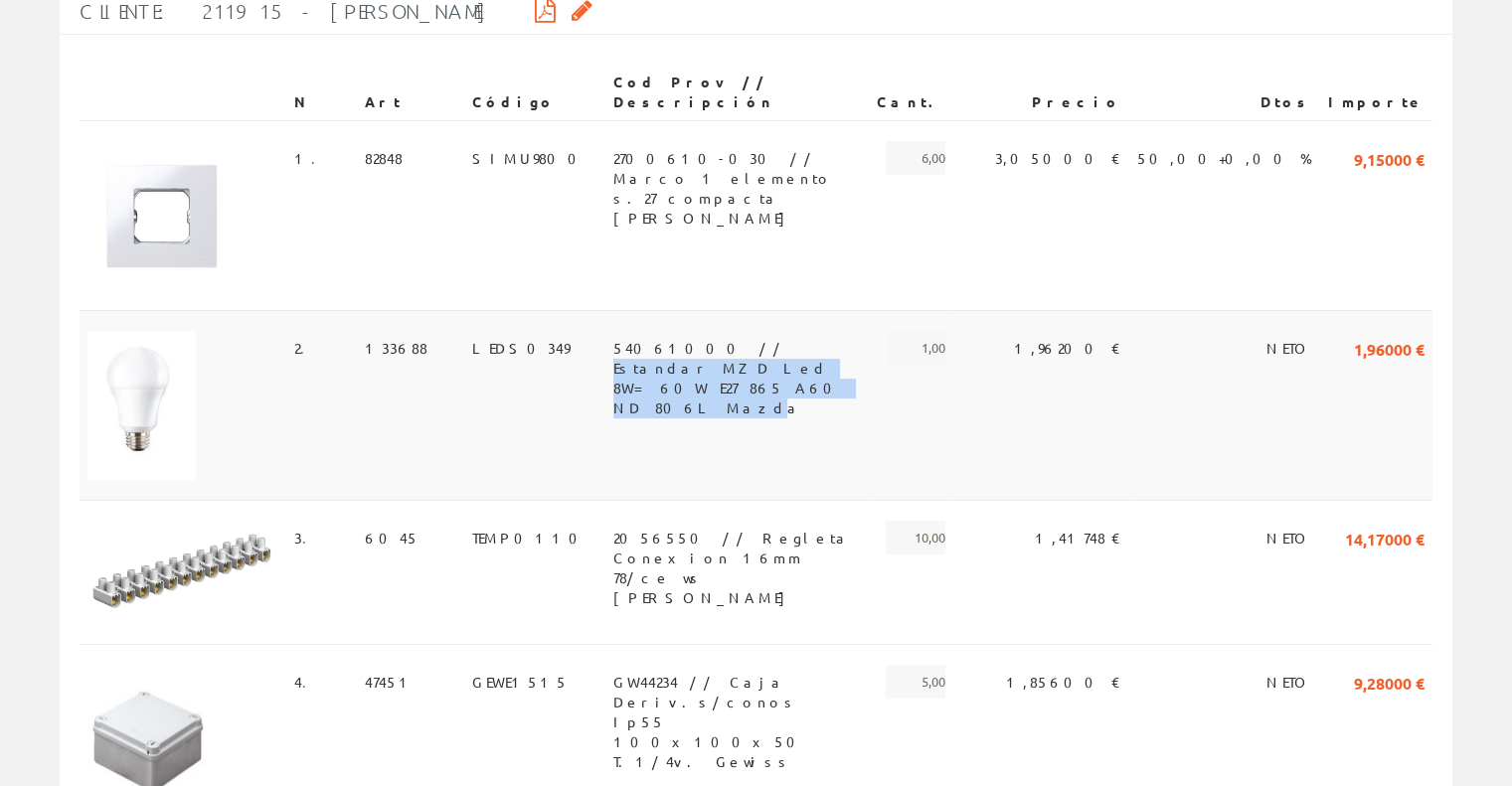 drag, startPoint x: 581, startPoint y: 324, endPoint x: 937, endPoint y: 335, distance: 356.1699 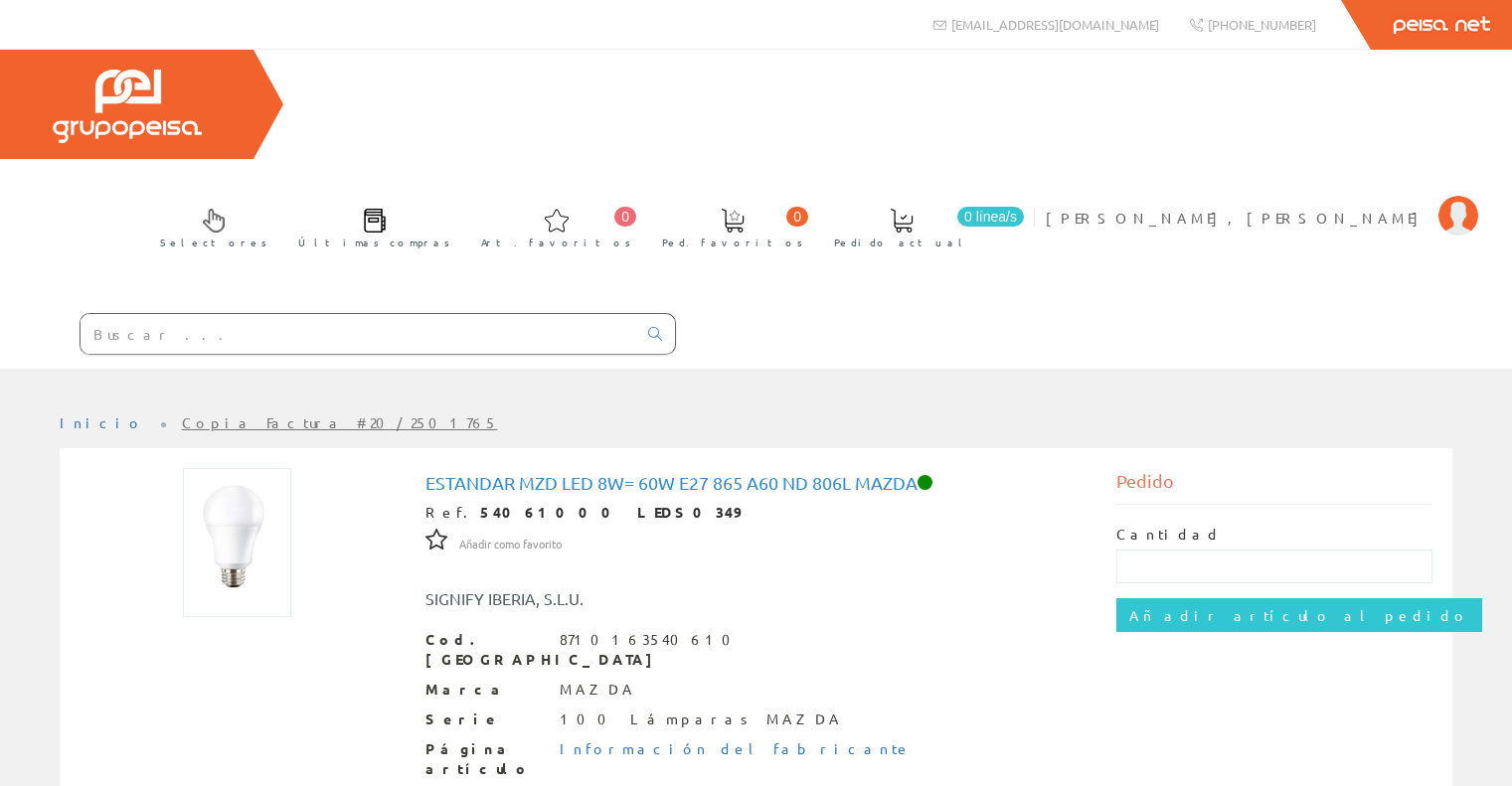 scroll, scrollTop: 0, scrollLeft: 0, axis: both 